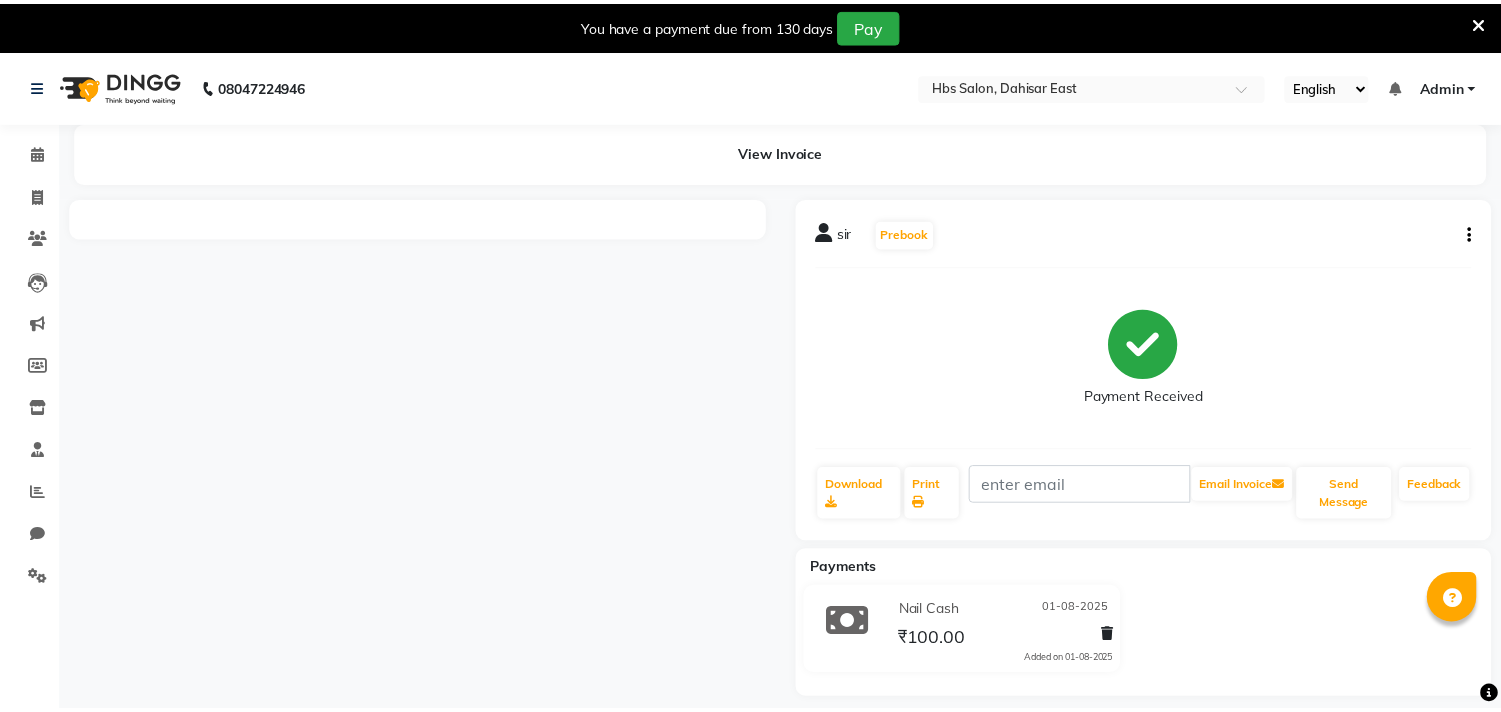scroll, scrollTop: 0, scrollLeft: 0, axis: both 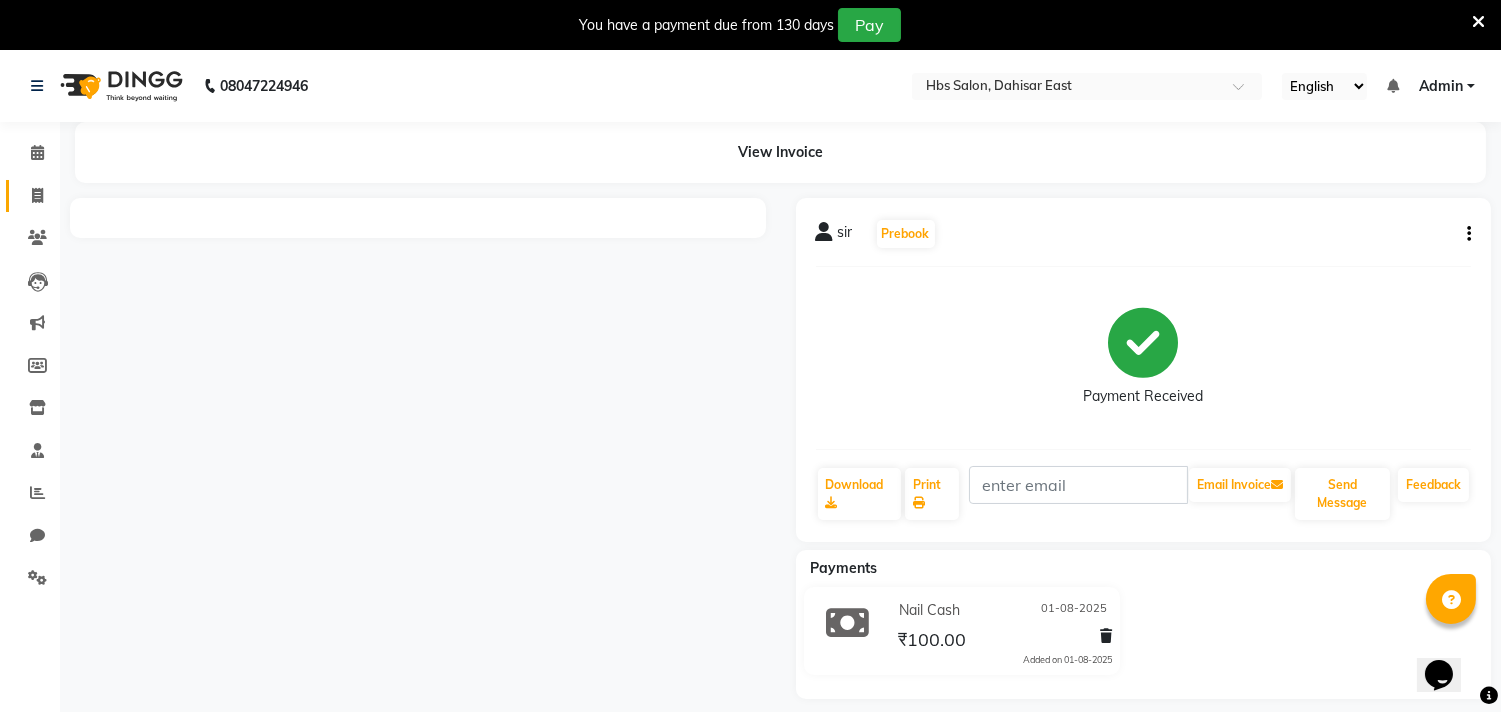 click 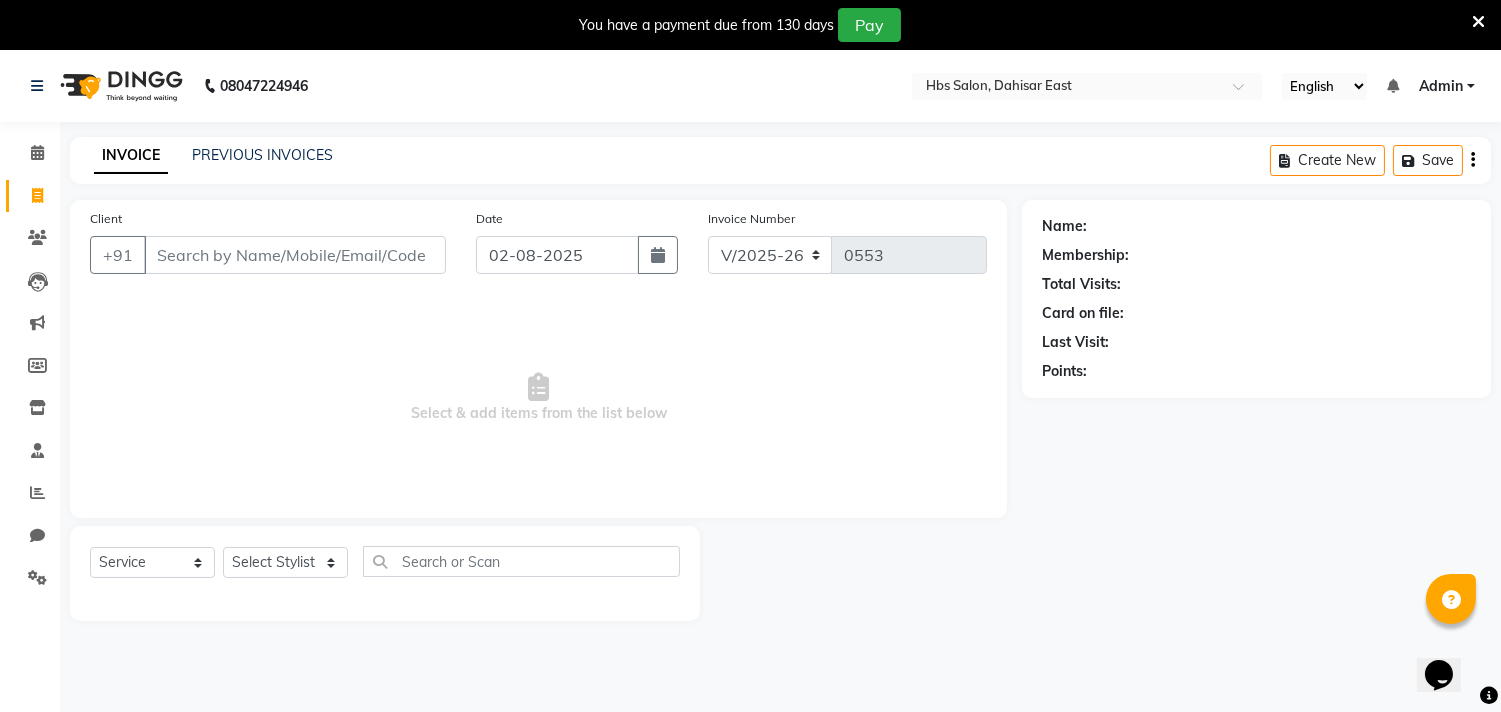 scroll, scrollTop: 50, scrollLeft: 0, axis: vertical 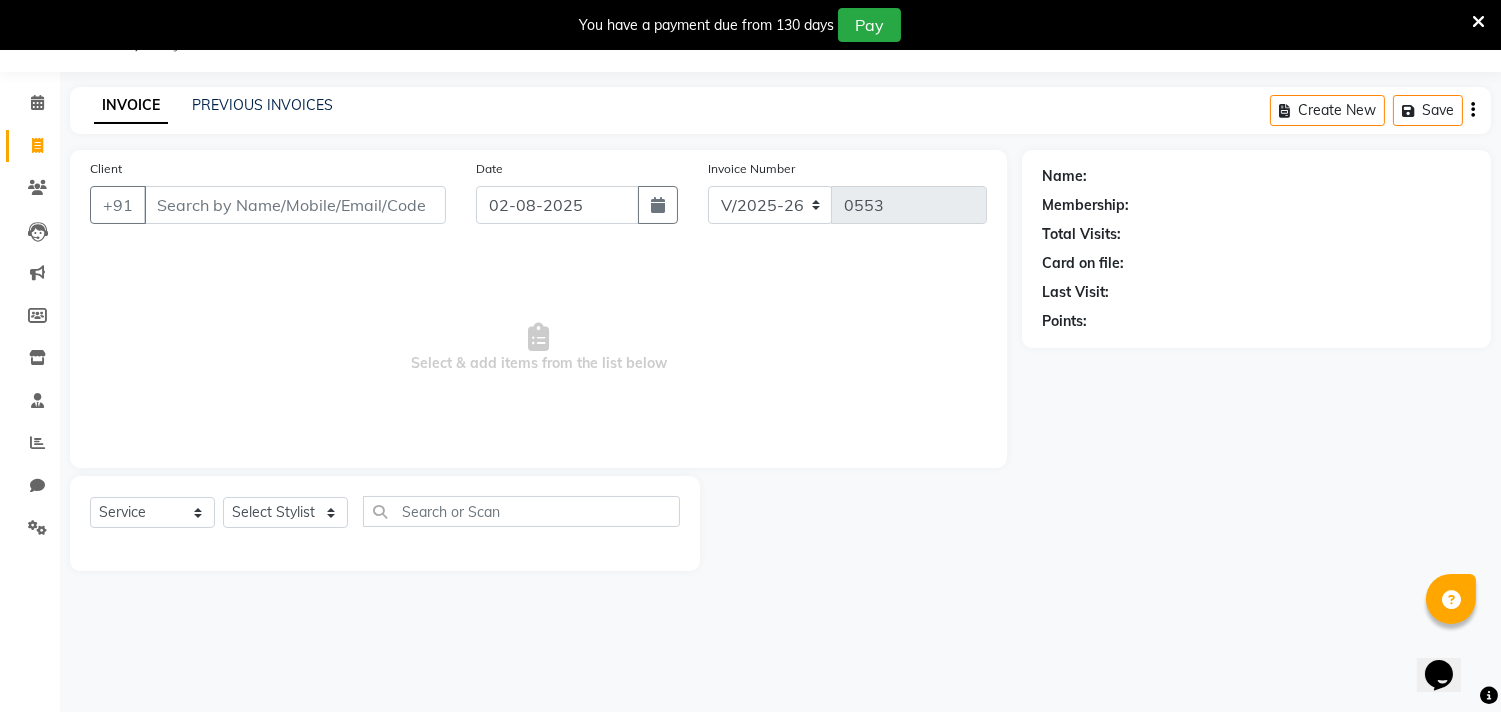 click on "Client" at bounding box center [295, 205] 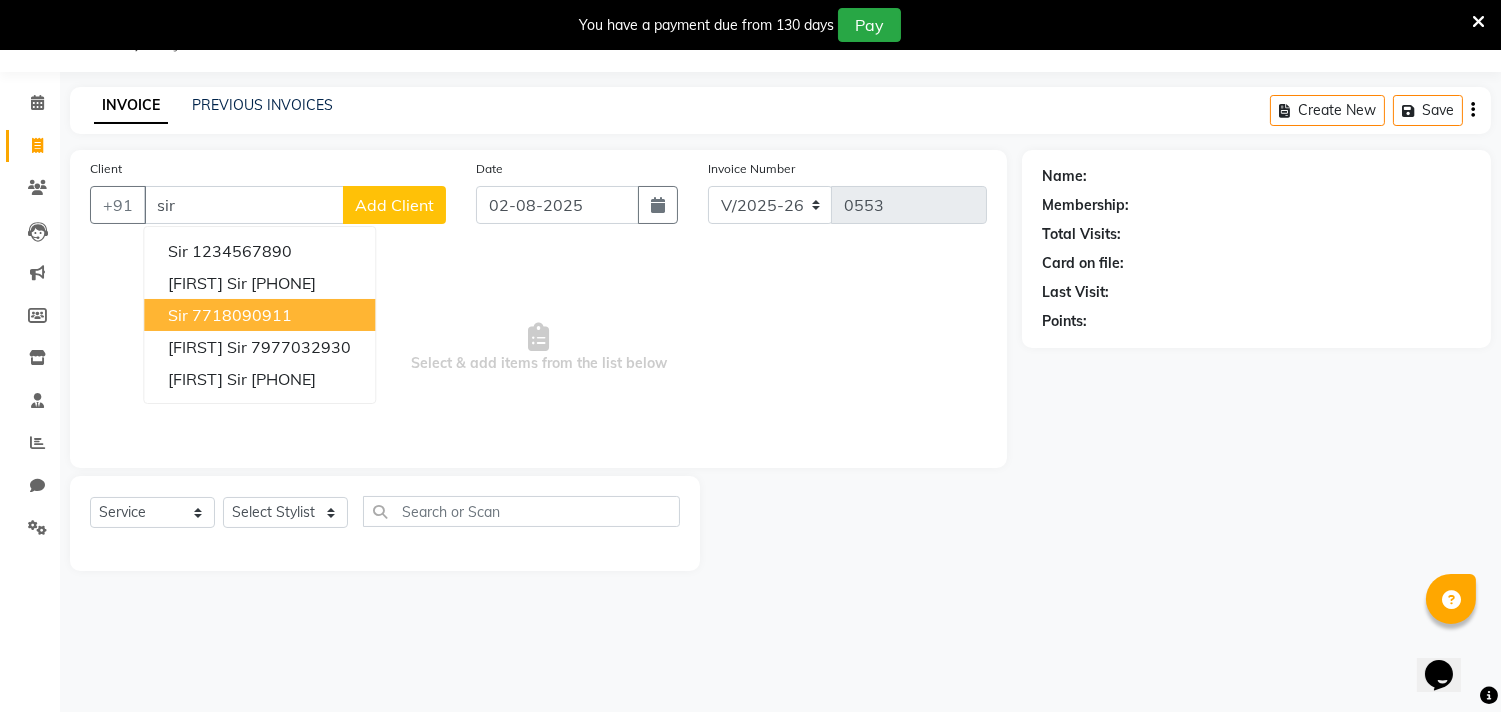 click on "7718090911" at bounding box center [242, 315] 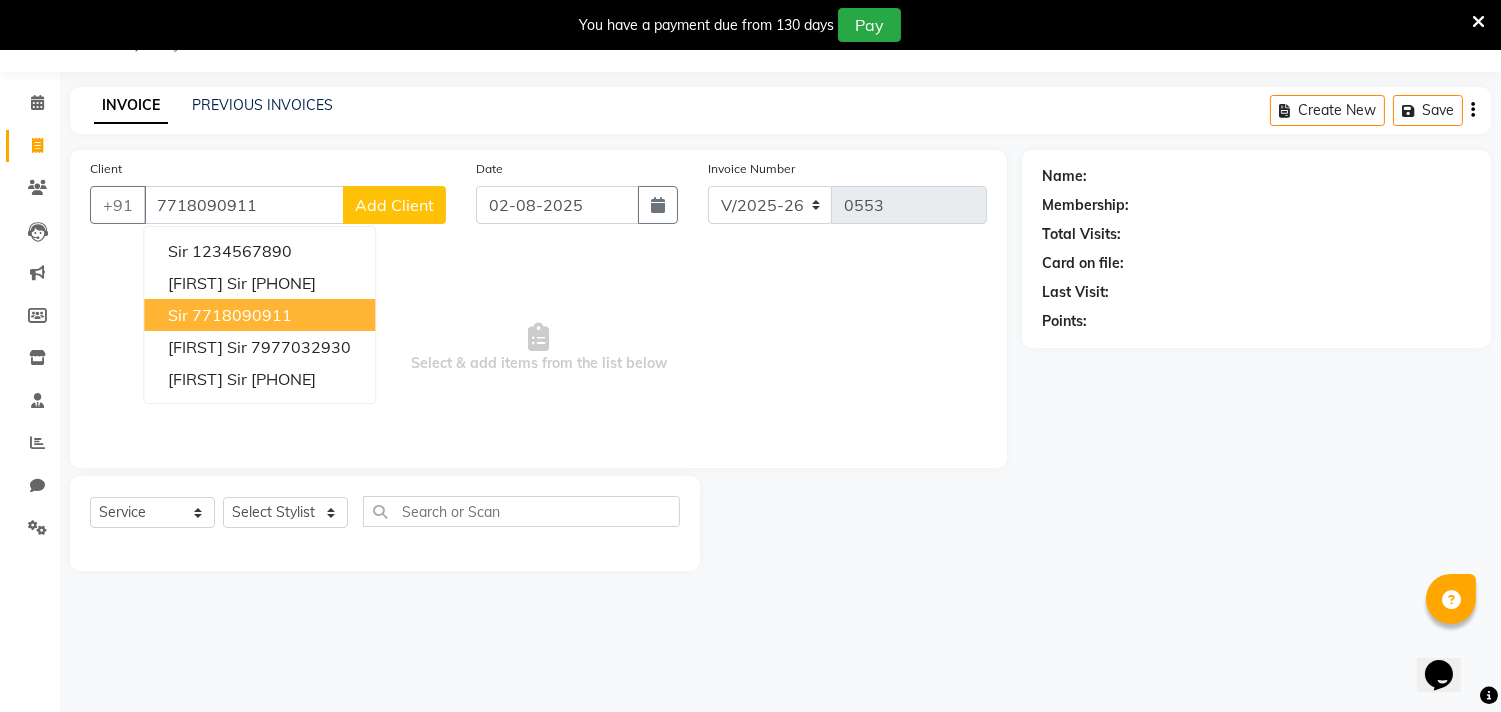type on "7718090911" 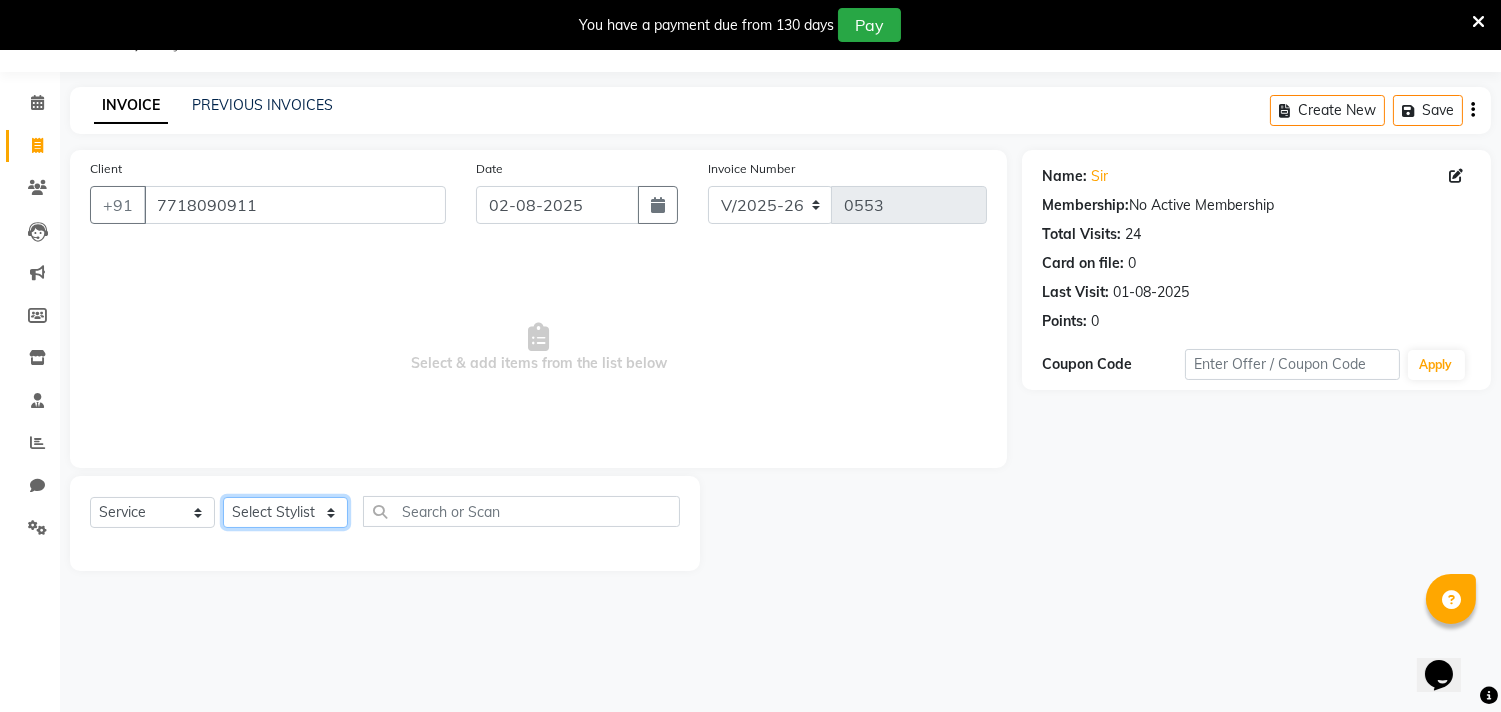click on "Select Stylist [FIRST] [FIRST] [FIRST] [FIRST] [FIRST]                                                                                                                                                  [FIRST] [FIRST] [FIRST]                                                                                                                                                                 [FIRST] [FIRST]" 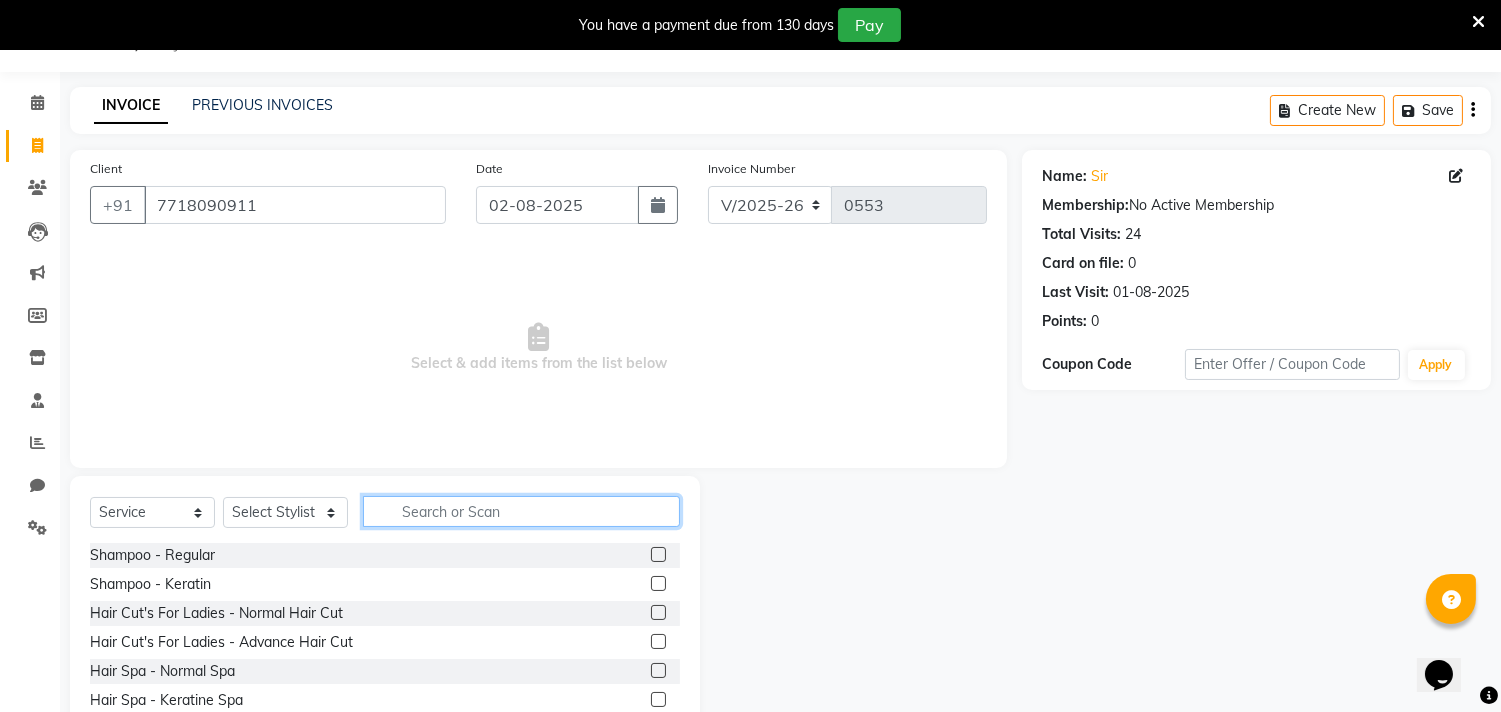 click 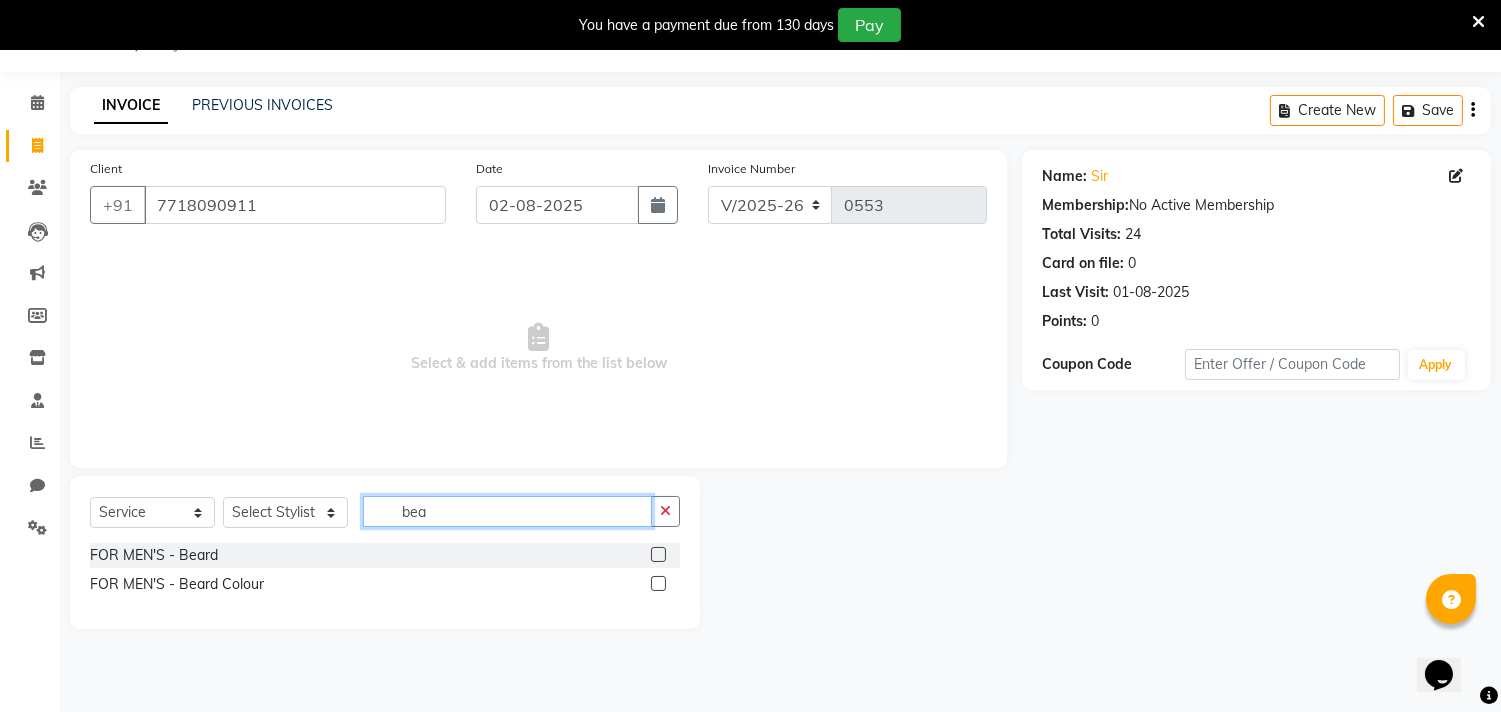 type on "bea" 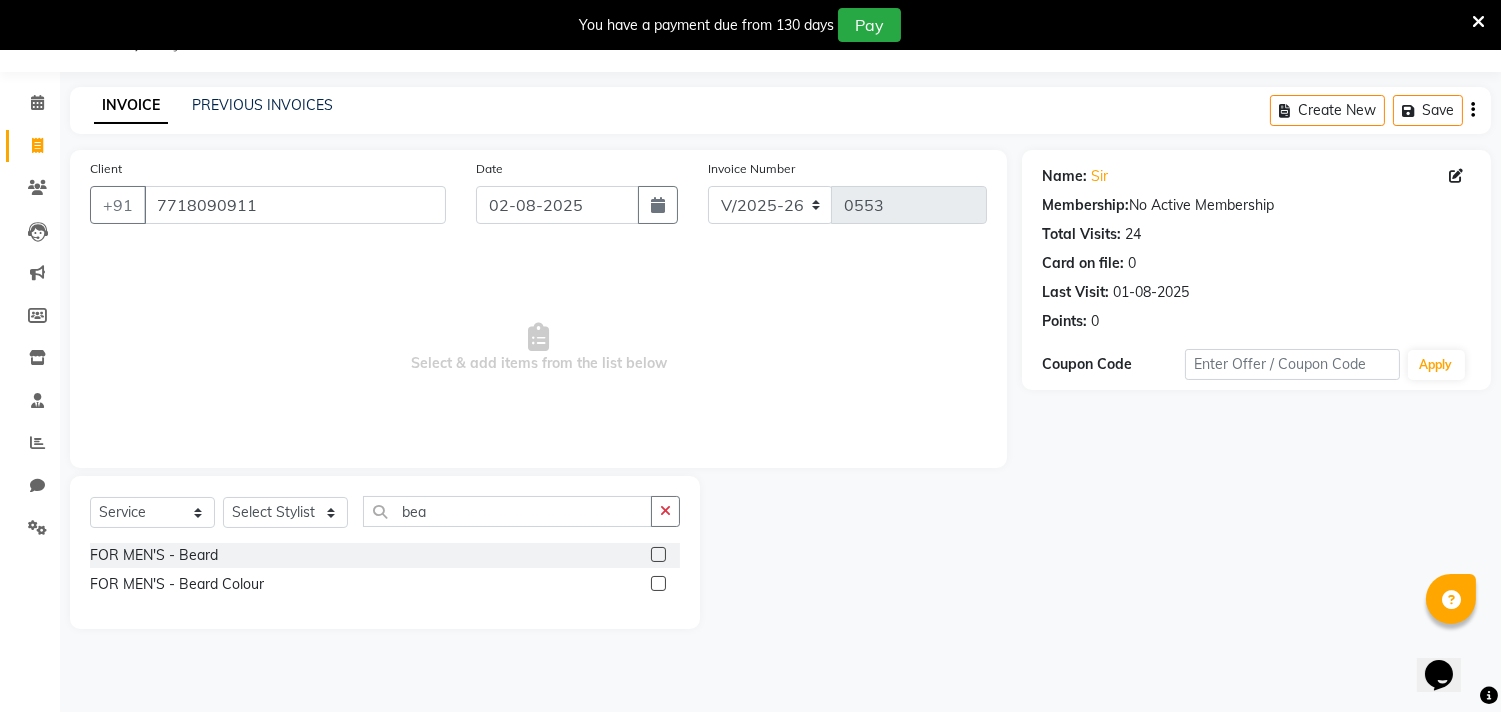 click 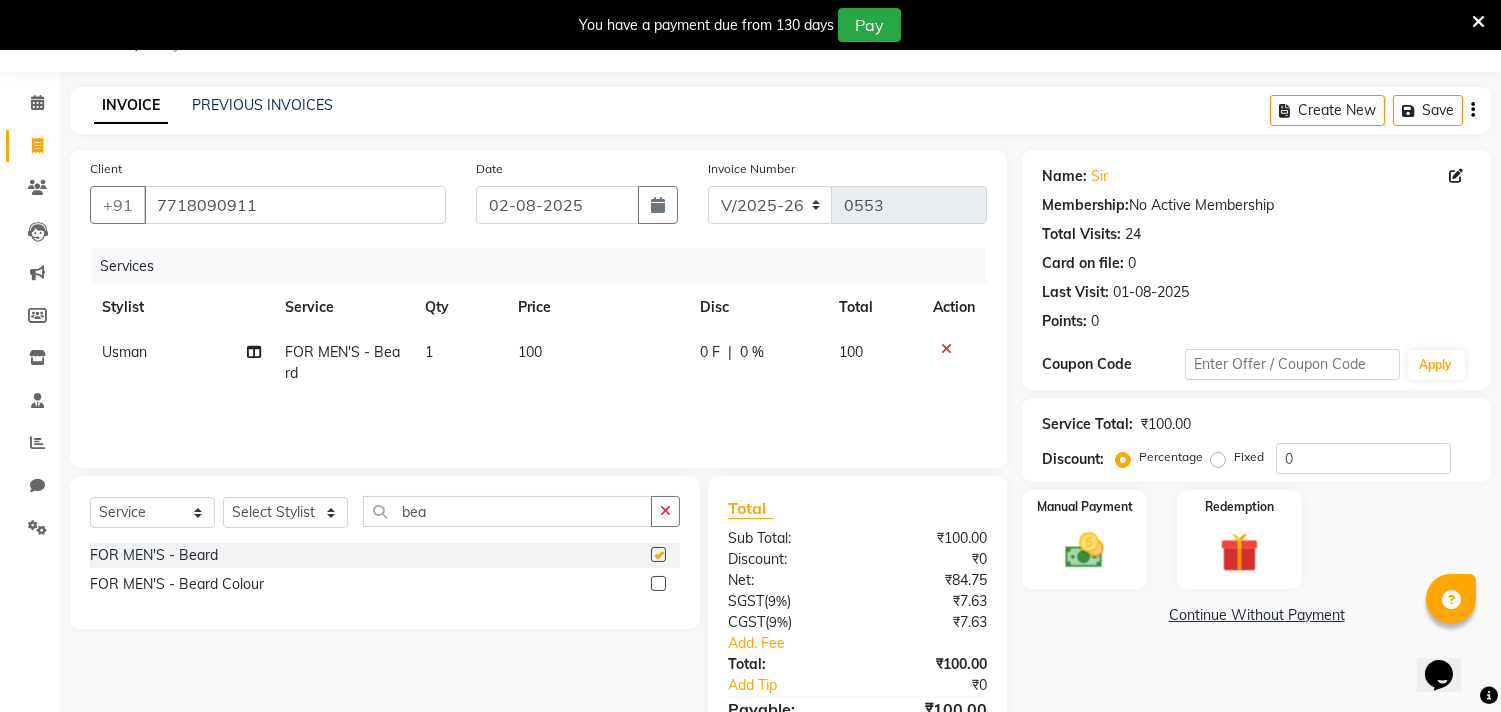 checkbox on "false" 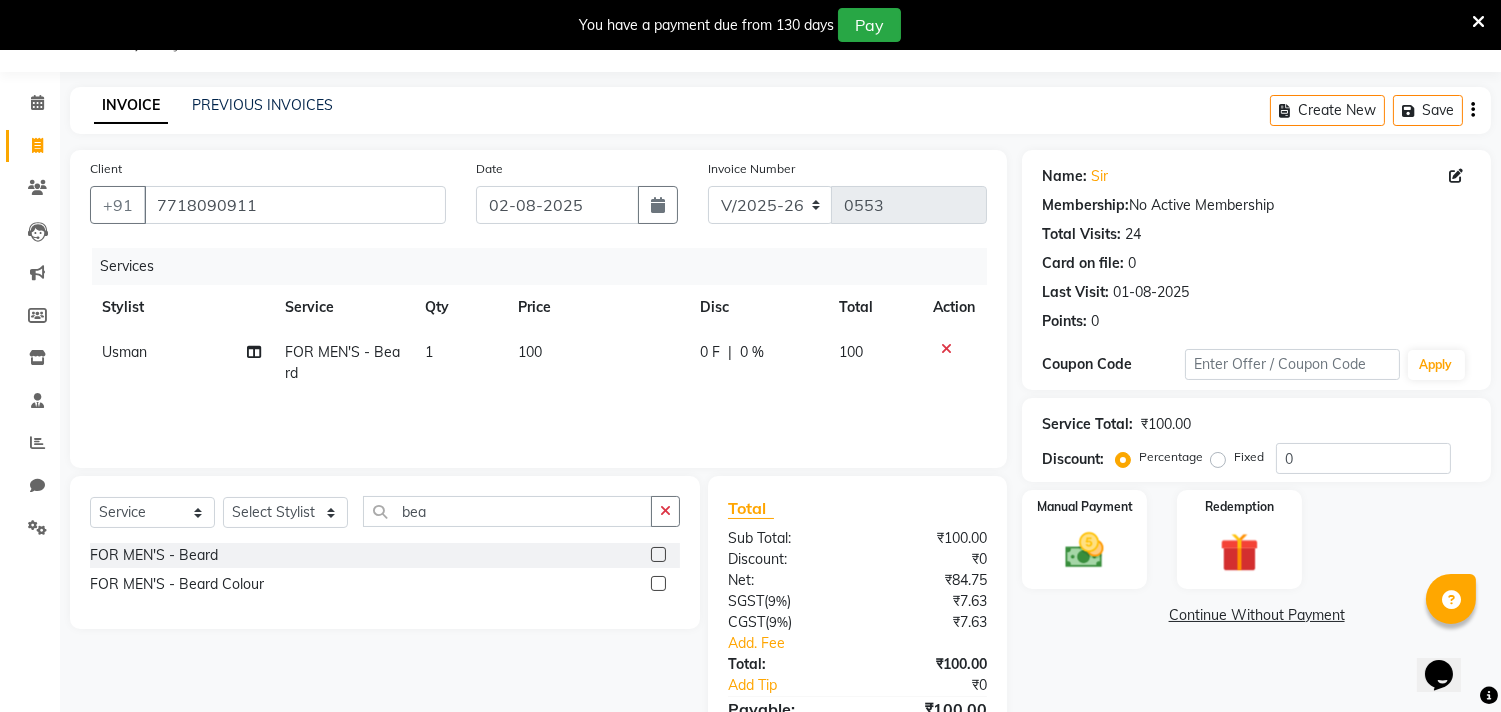 click on "Create New   Save" 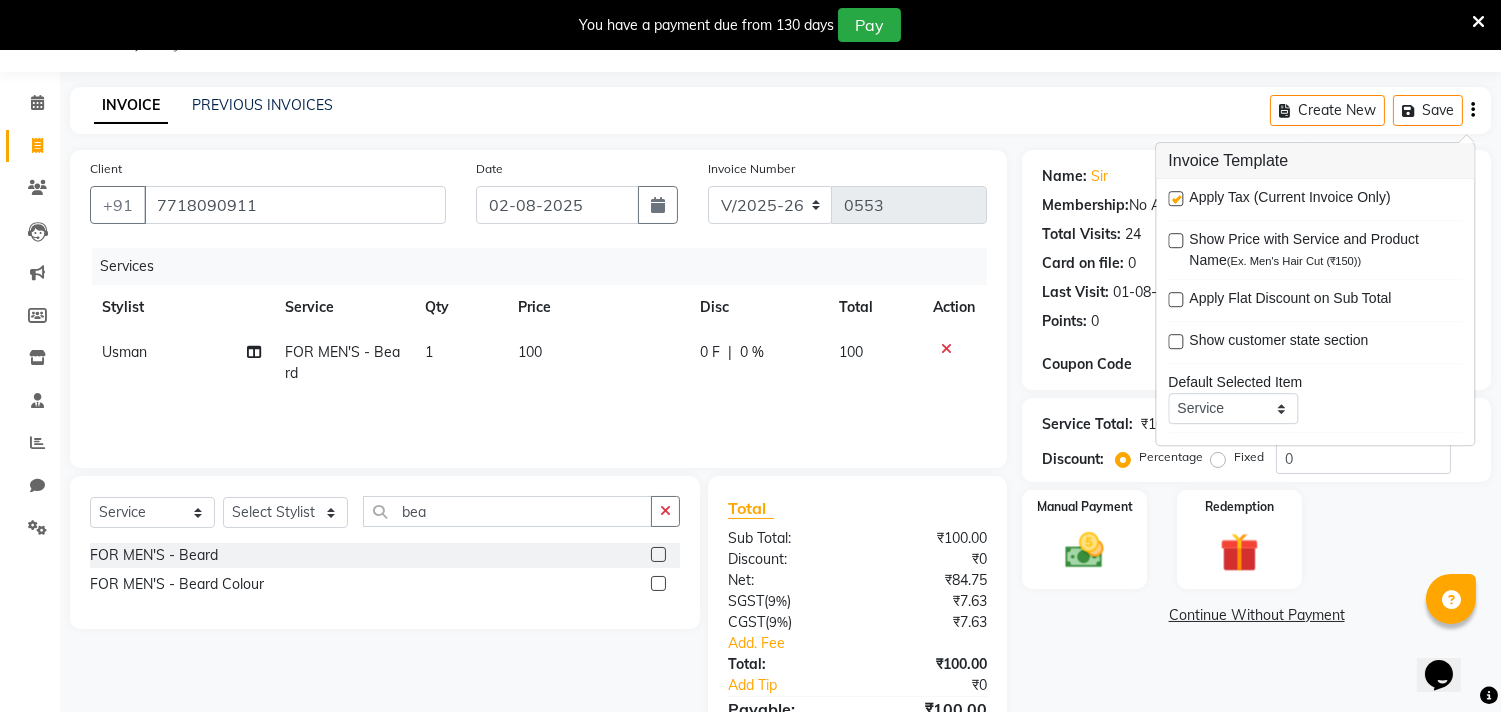 click at bounding box center [1175, 198] 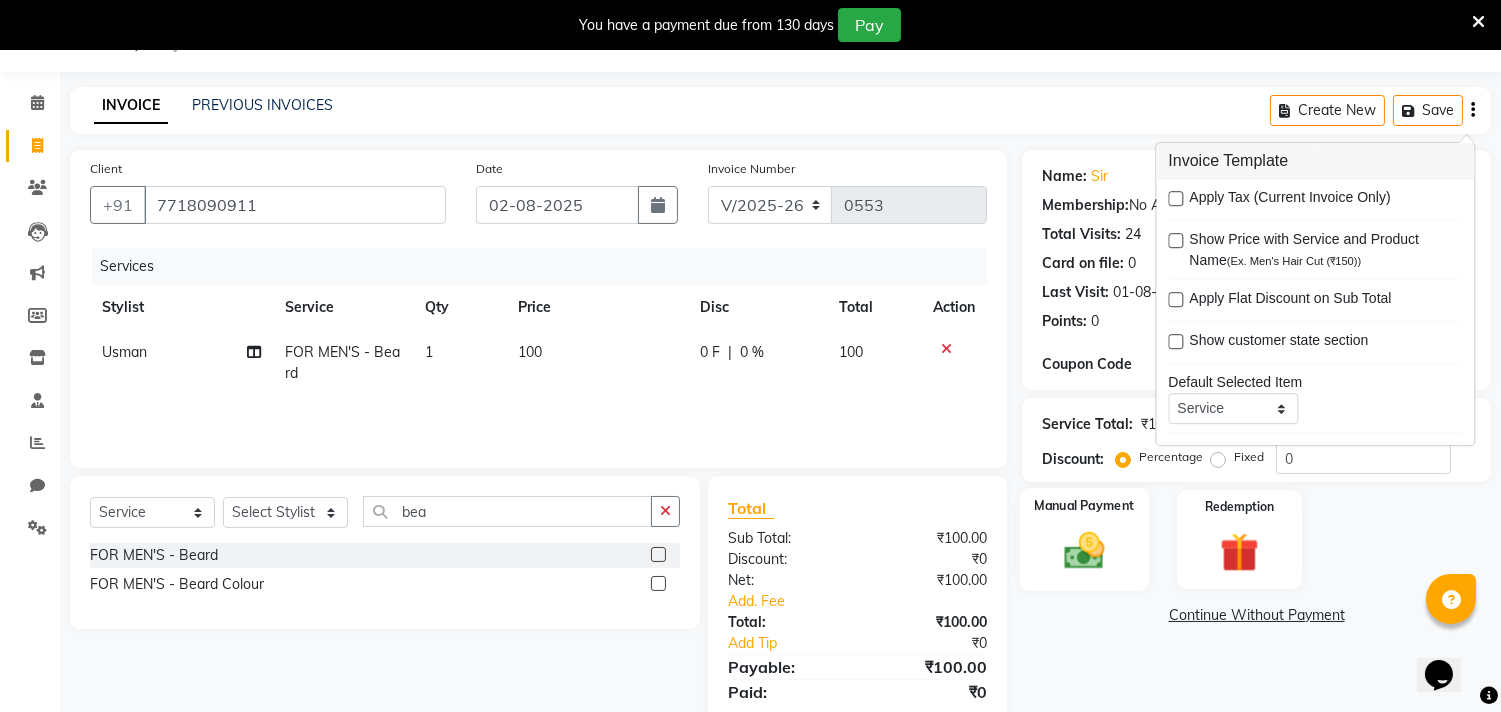 click 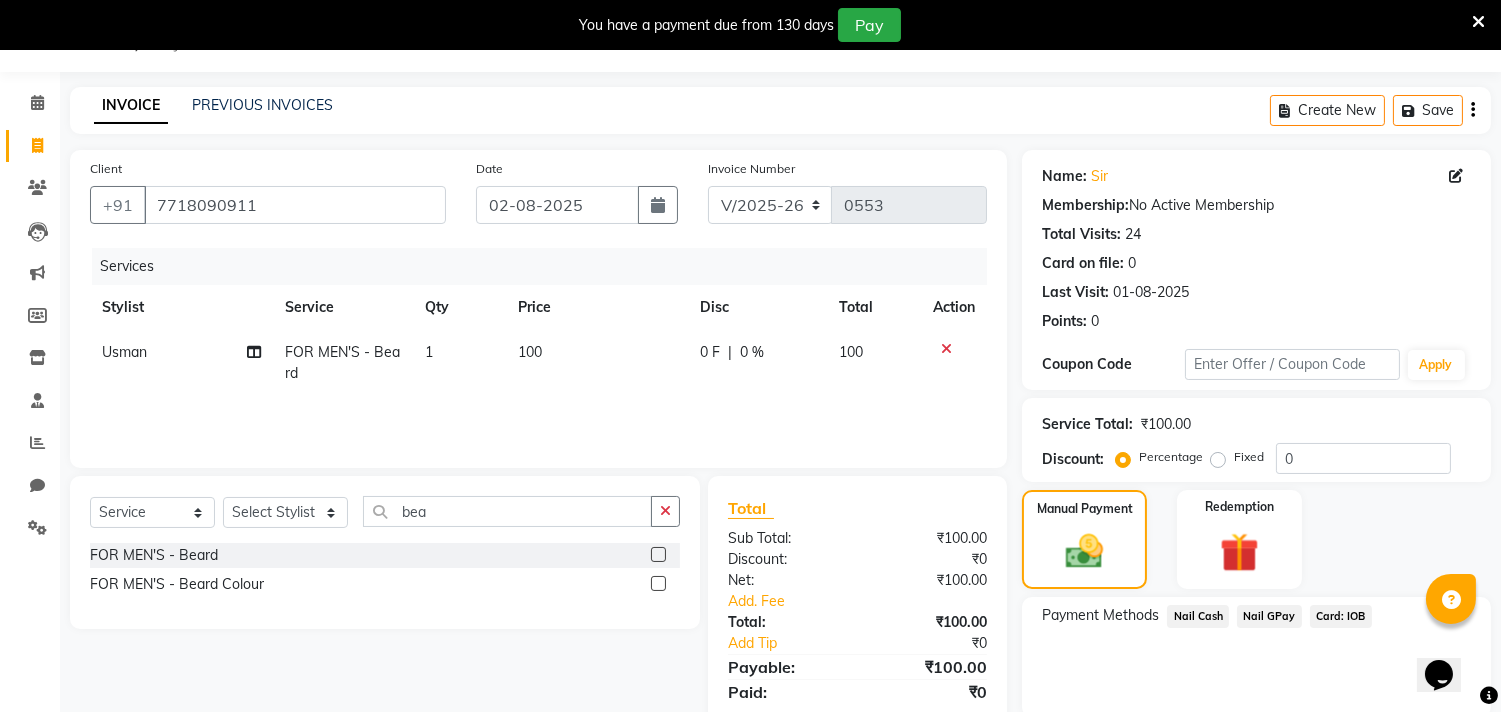 click on "Nail GPay" 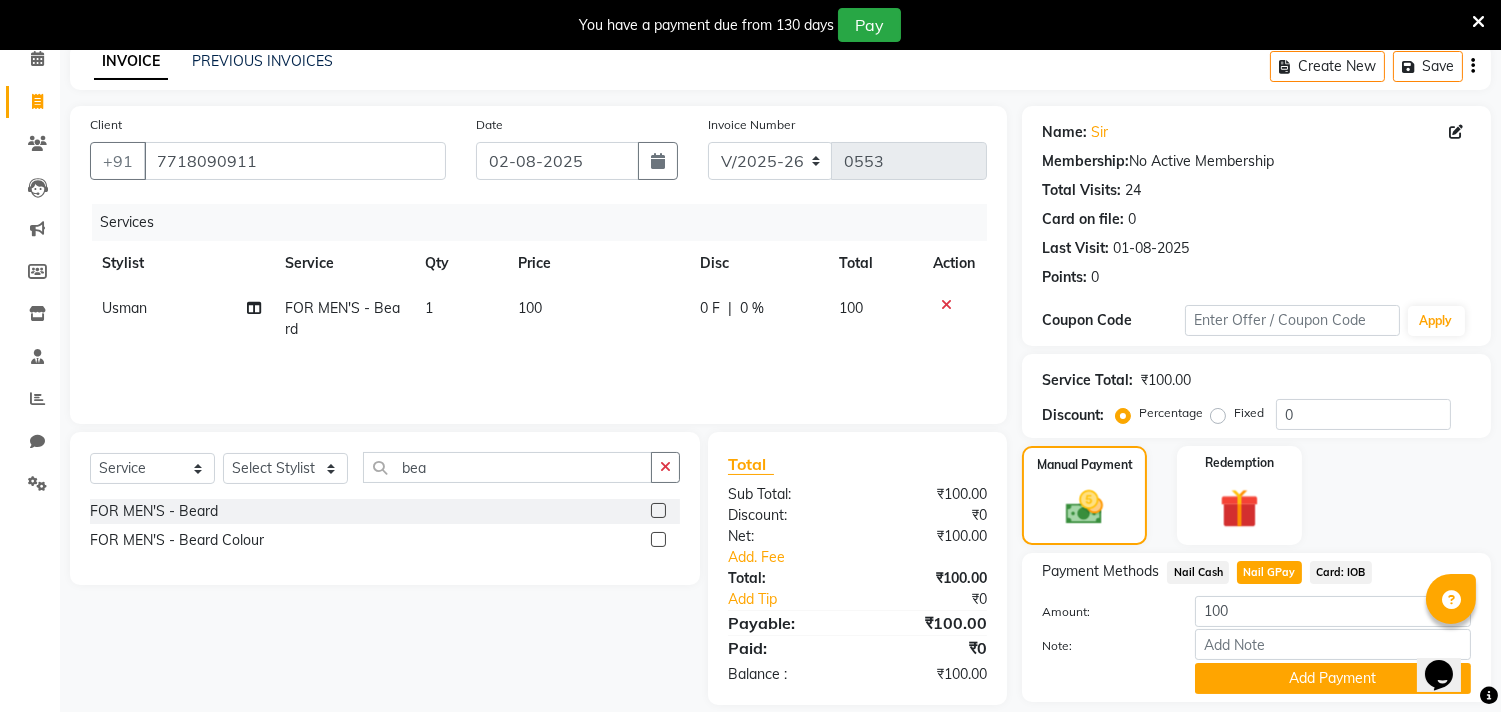 scroll, scrollTop: 138, scrollLeft: 0, axis: vertical 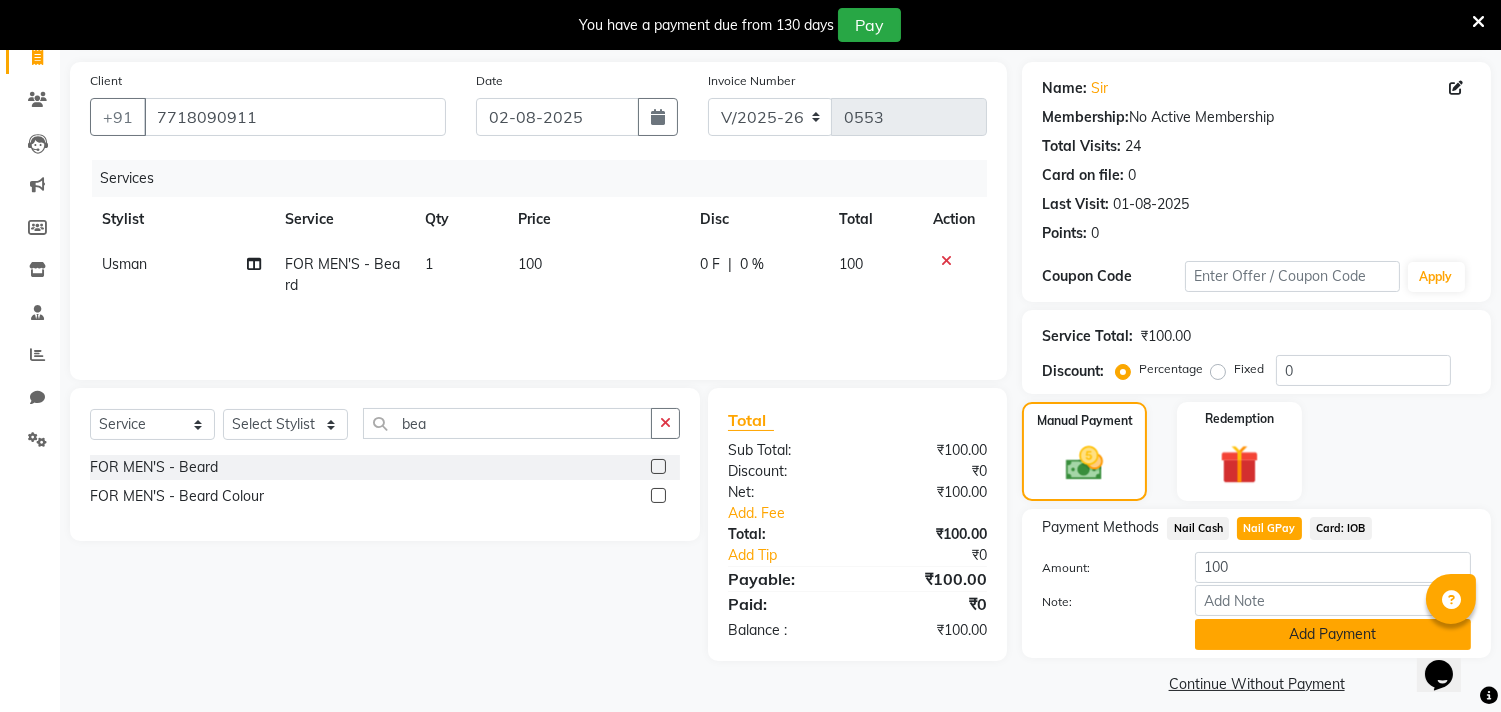 click on "Add Payment" 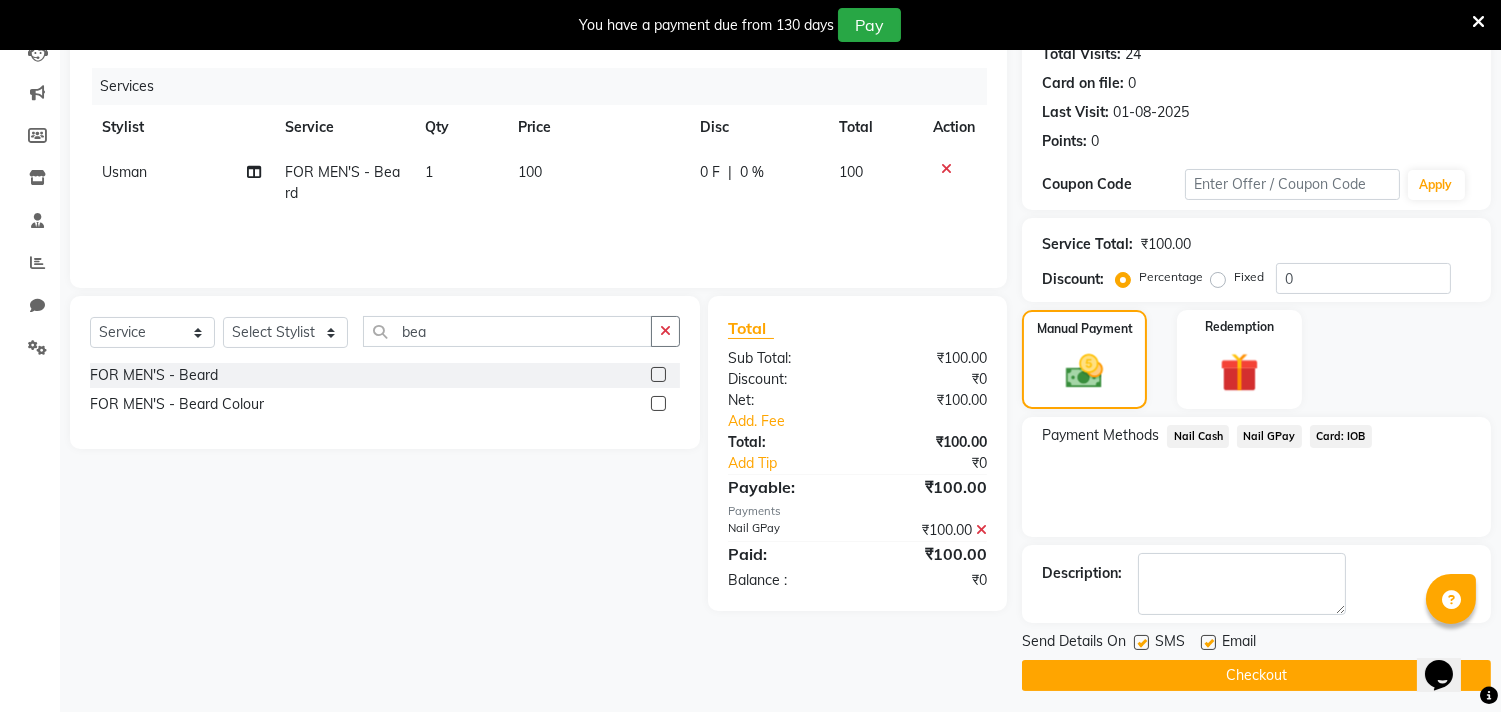 scroll, scrollTop: 237, scrollLeft: 0, axis: vertical 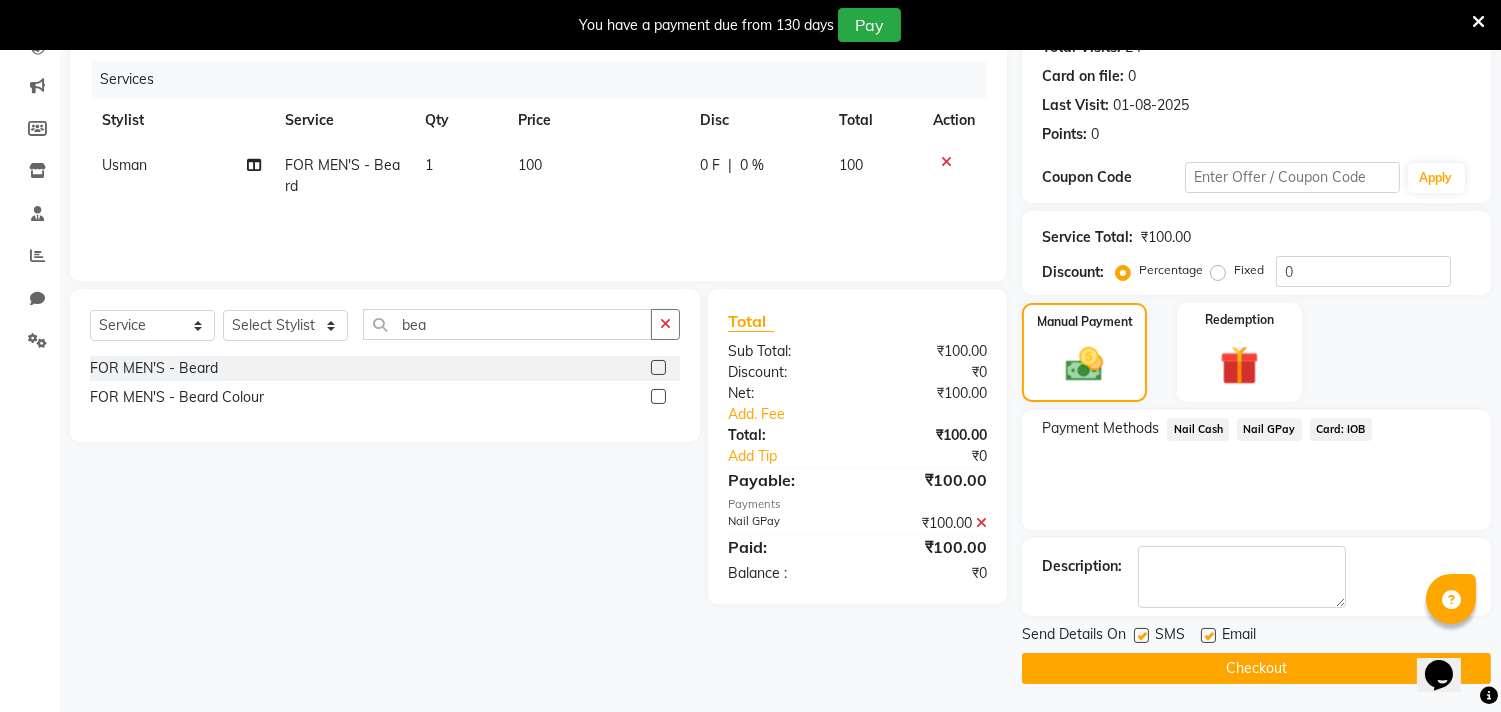 click on "Checkout" 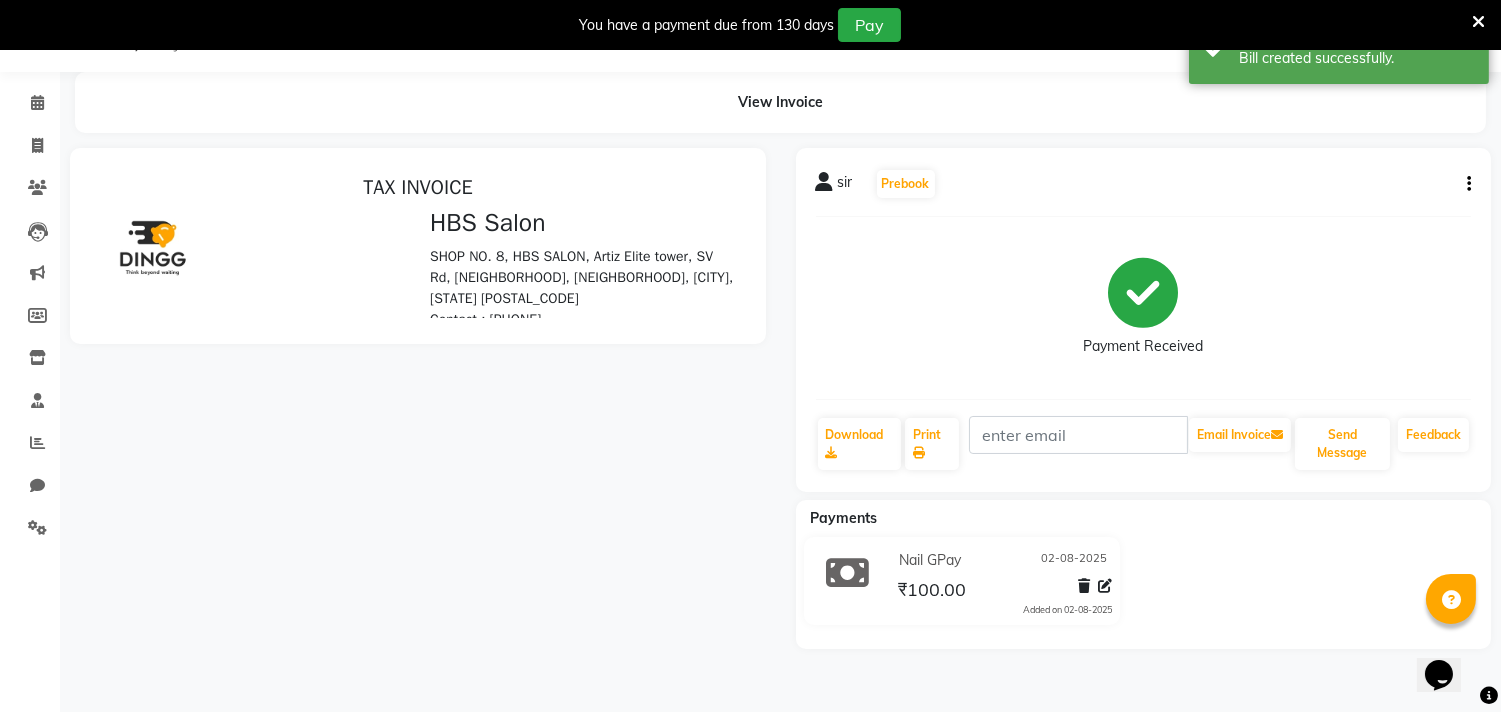 scroll, scrollTop: 0, scrollLeft: 0, axis: both 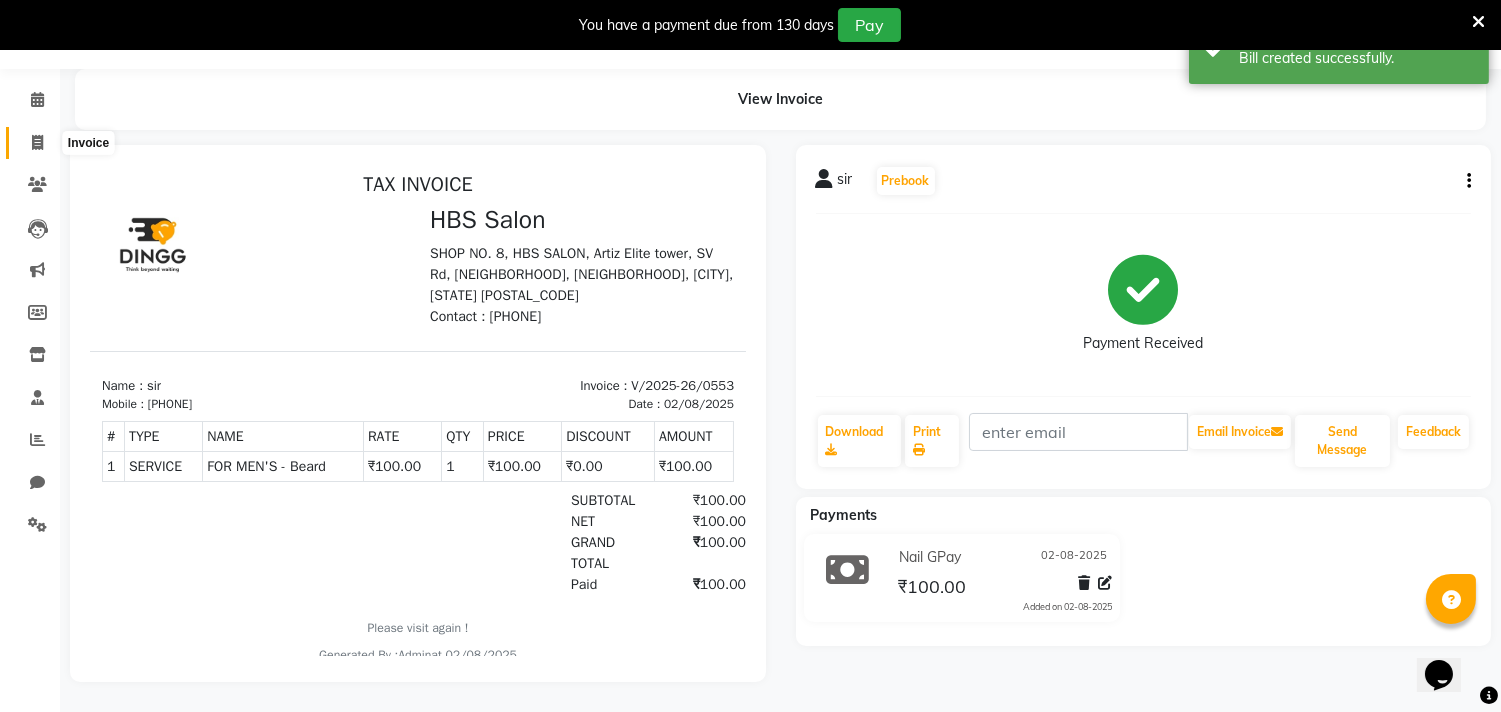 click 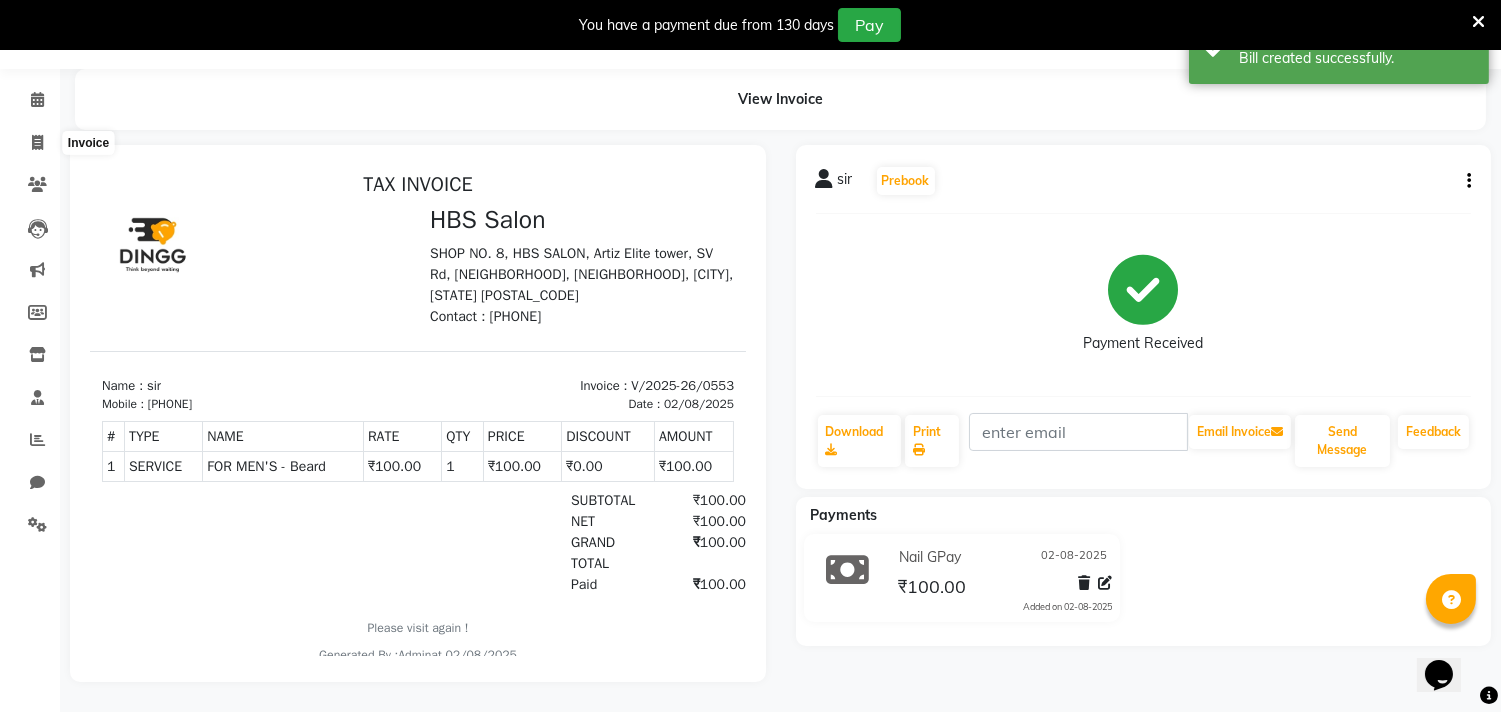 select on "7935" 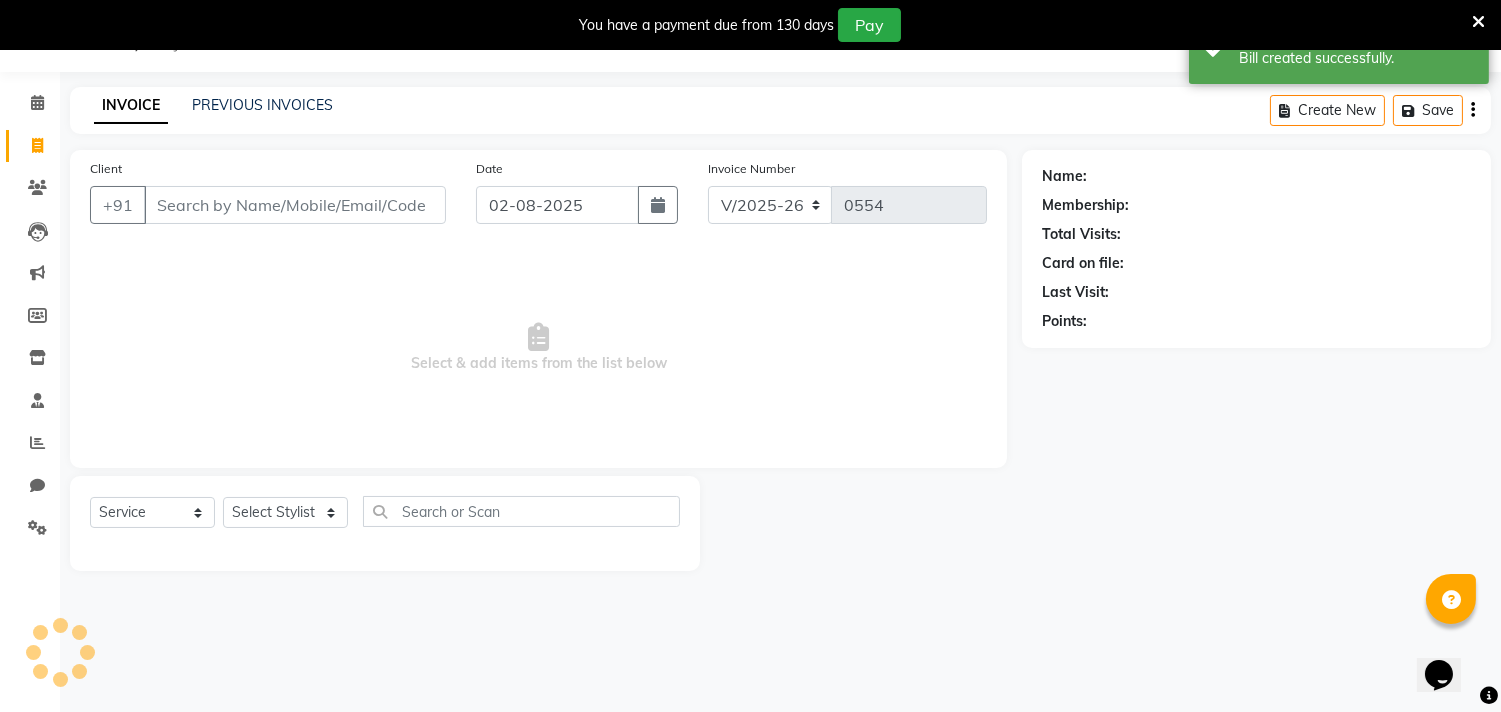 scroll, scrollTop: 50, scrollLeft: 0, axis: vertical 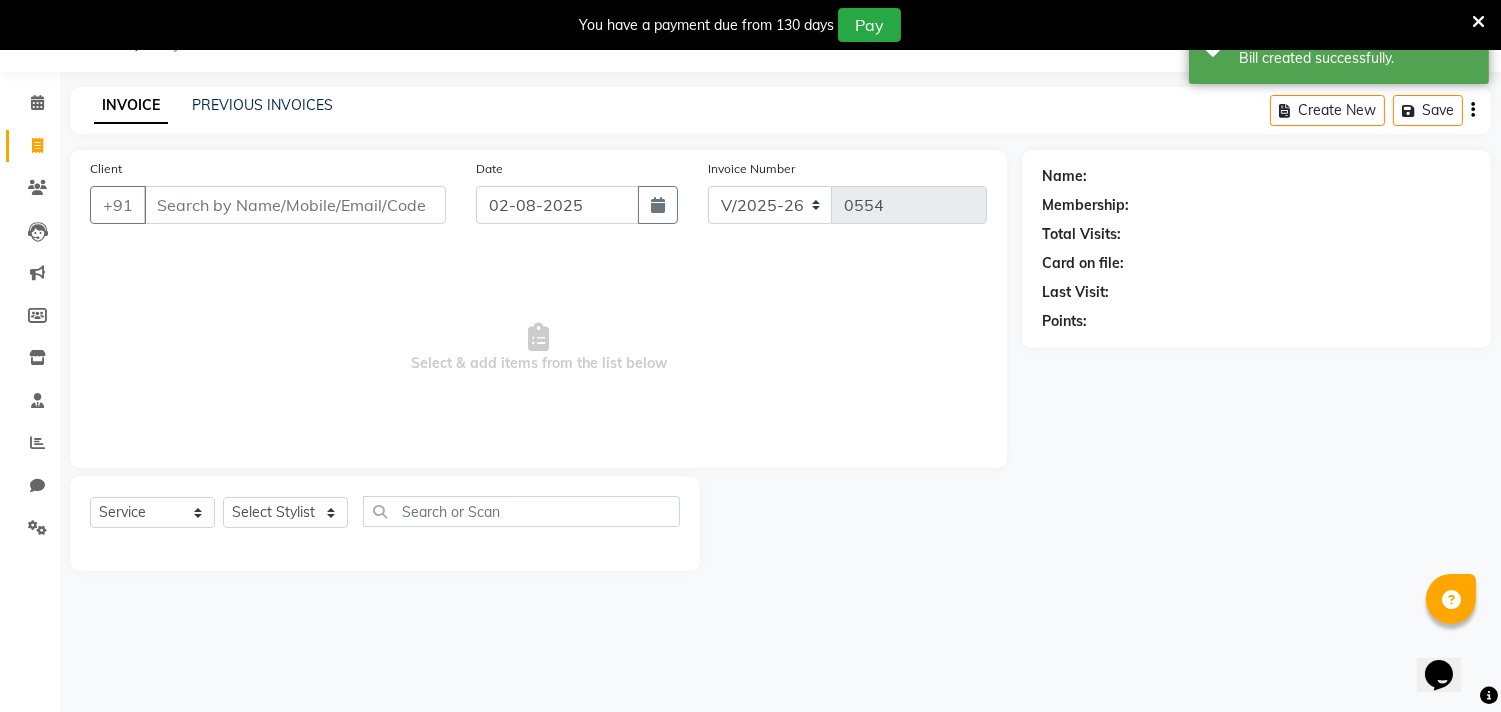 click on "Client" at bounding box center [295, 205] 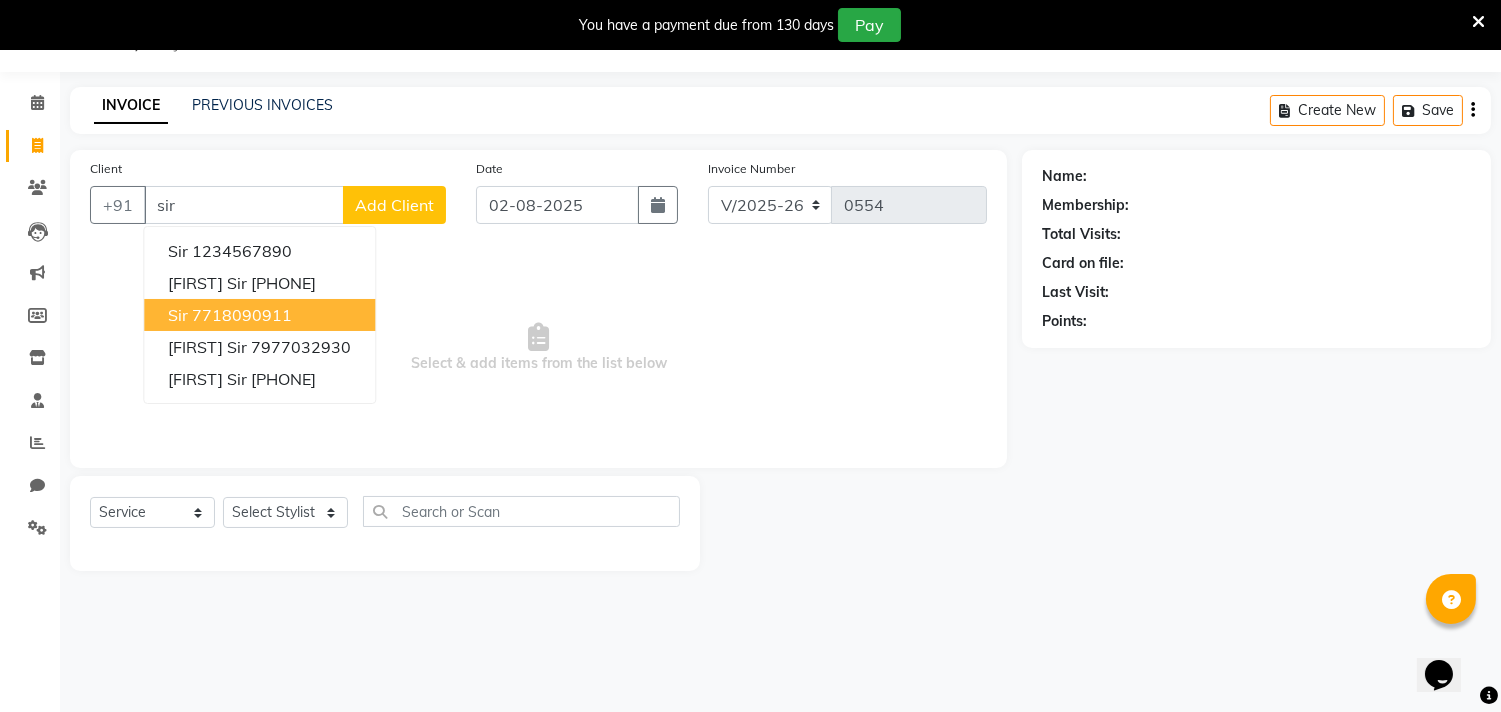 click on "7718090911" at bounding box center [242, 315] 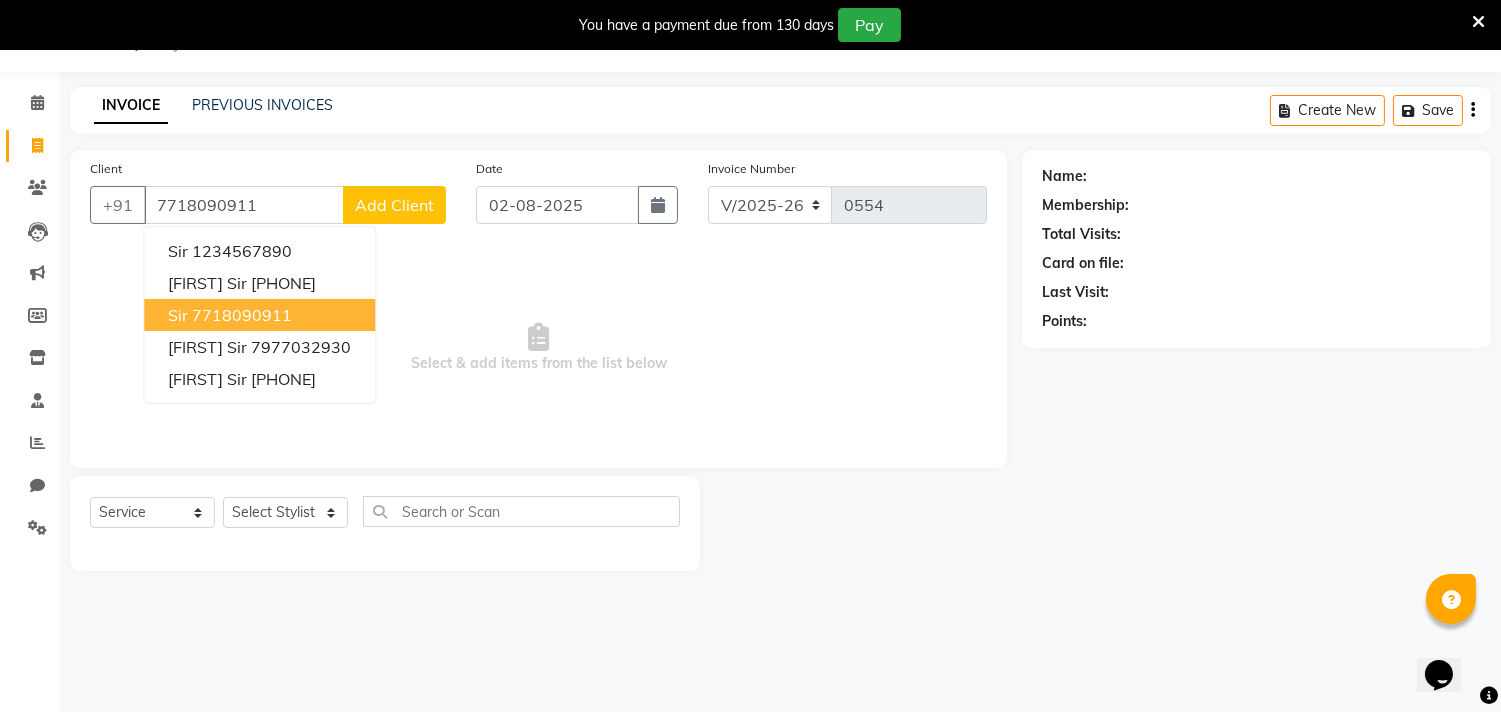 type on "7718090911" 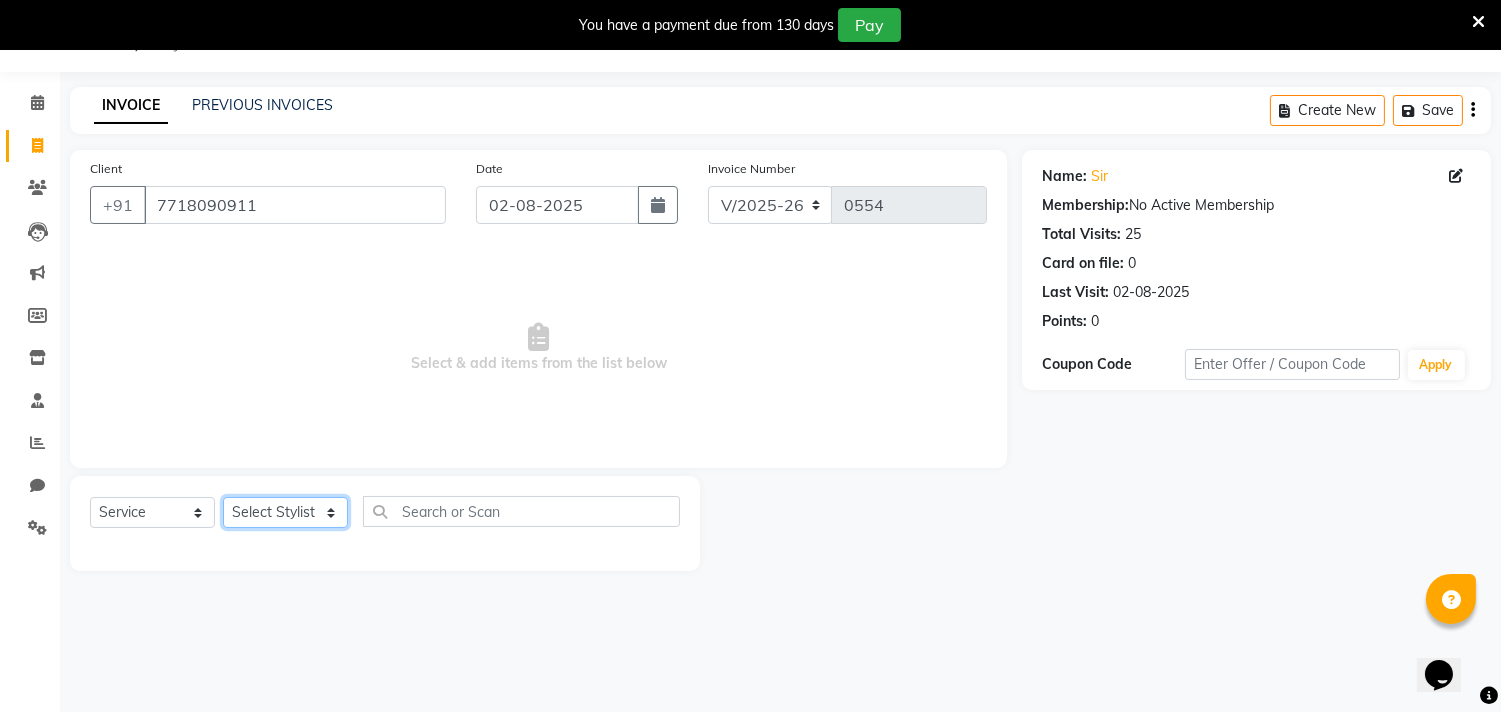 click on "Select Stylist [FIRST] [FIRST] [FIRST] [FIRST] [FIRST]                                                                                                                                                  [FIRST] [FIRST] [FIRST]                                                                                                                                                                 [FIRST] [FIRST]" 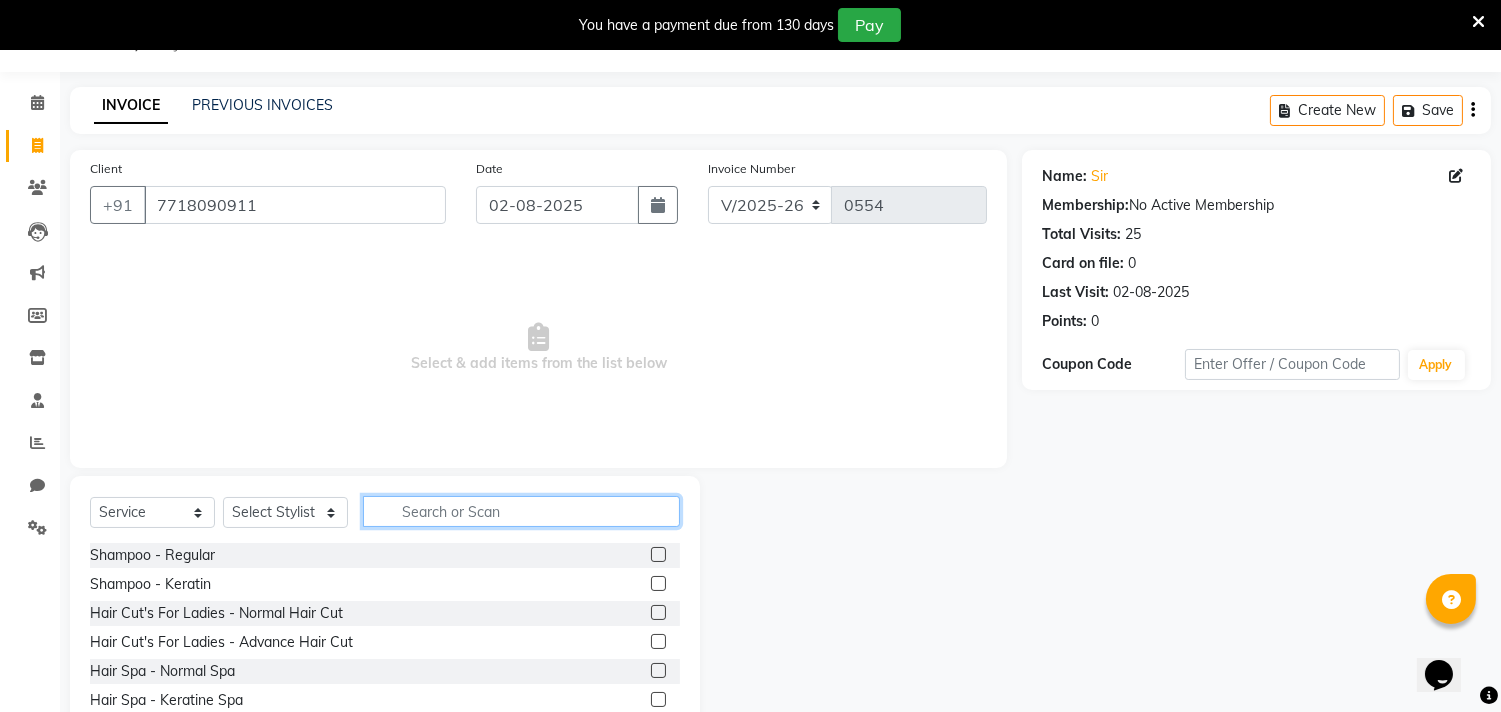 click 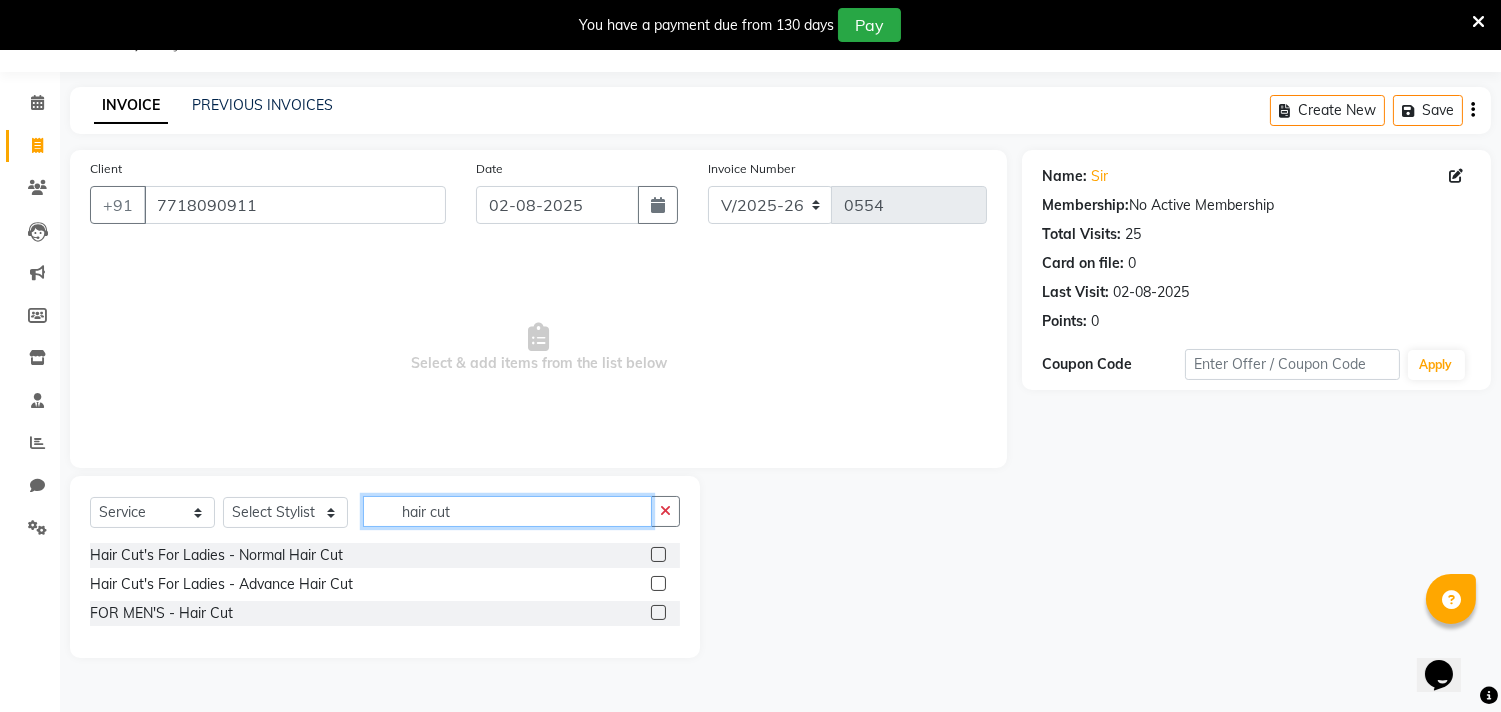 type on "hair cut" 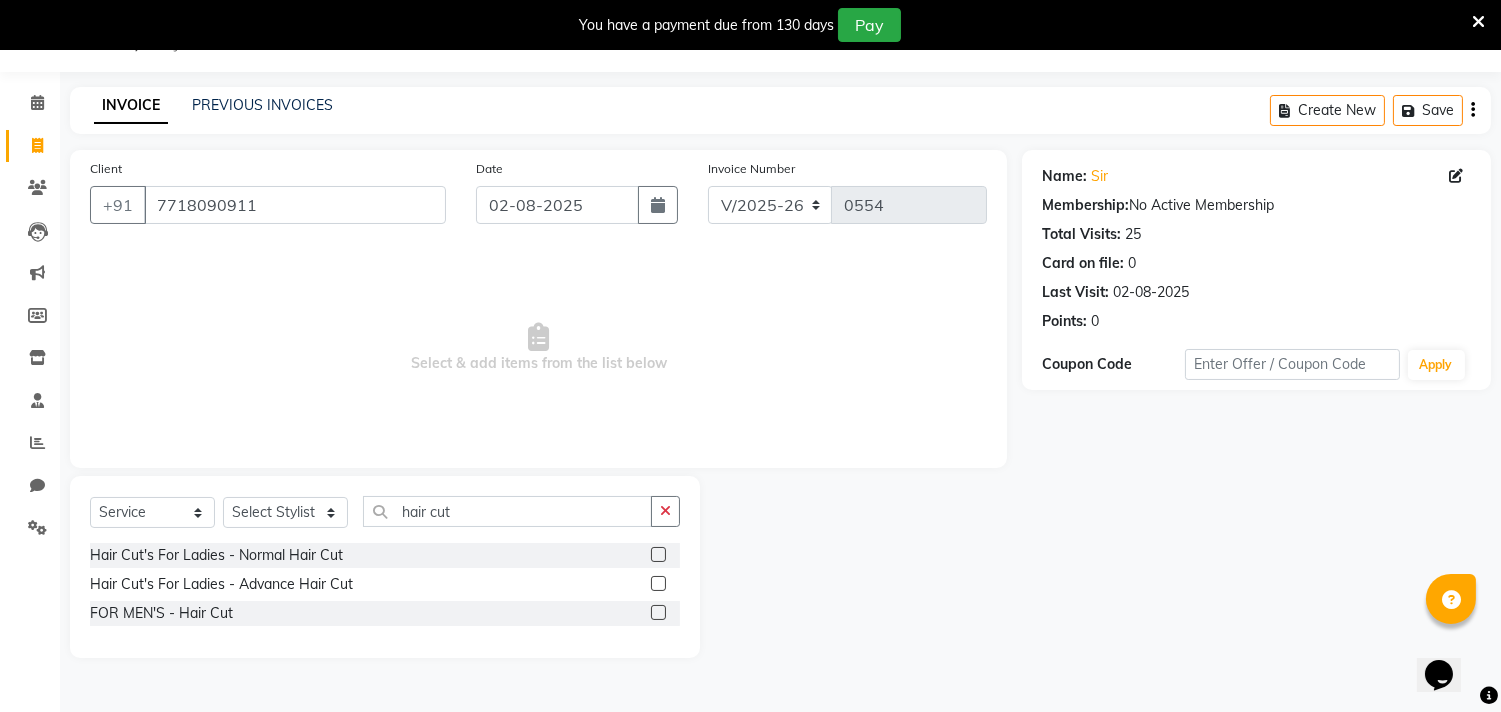 click 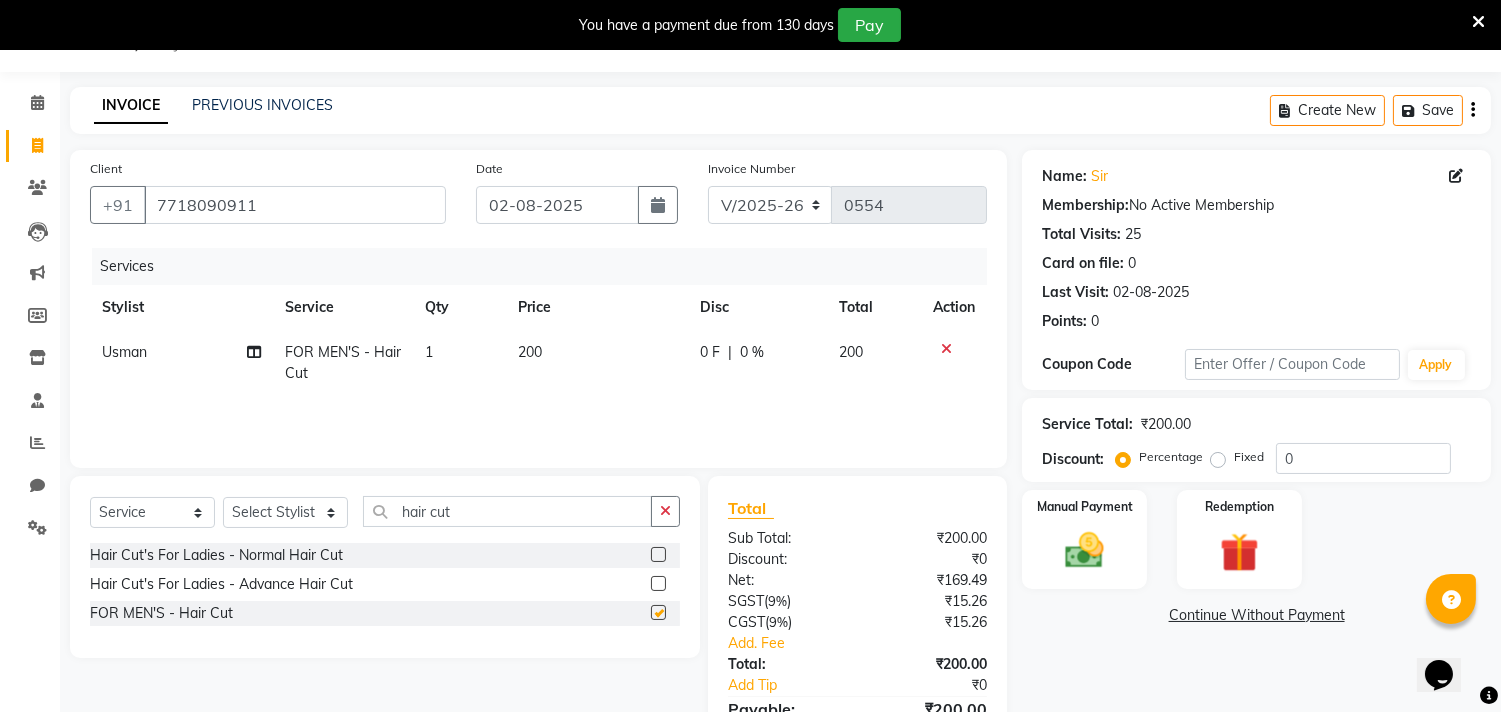 checkbox on "false" 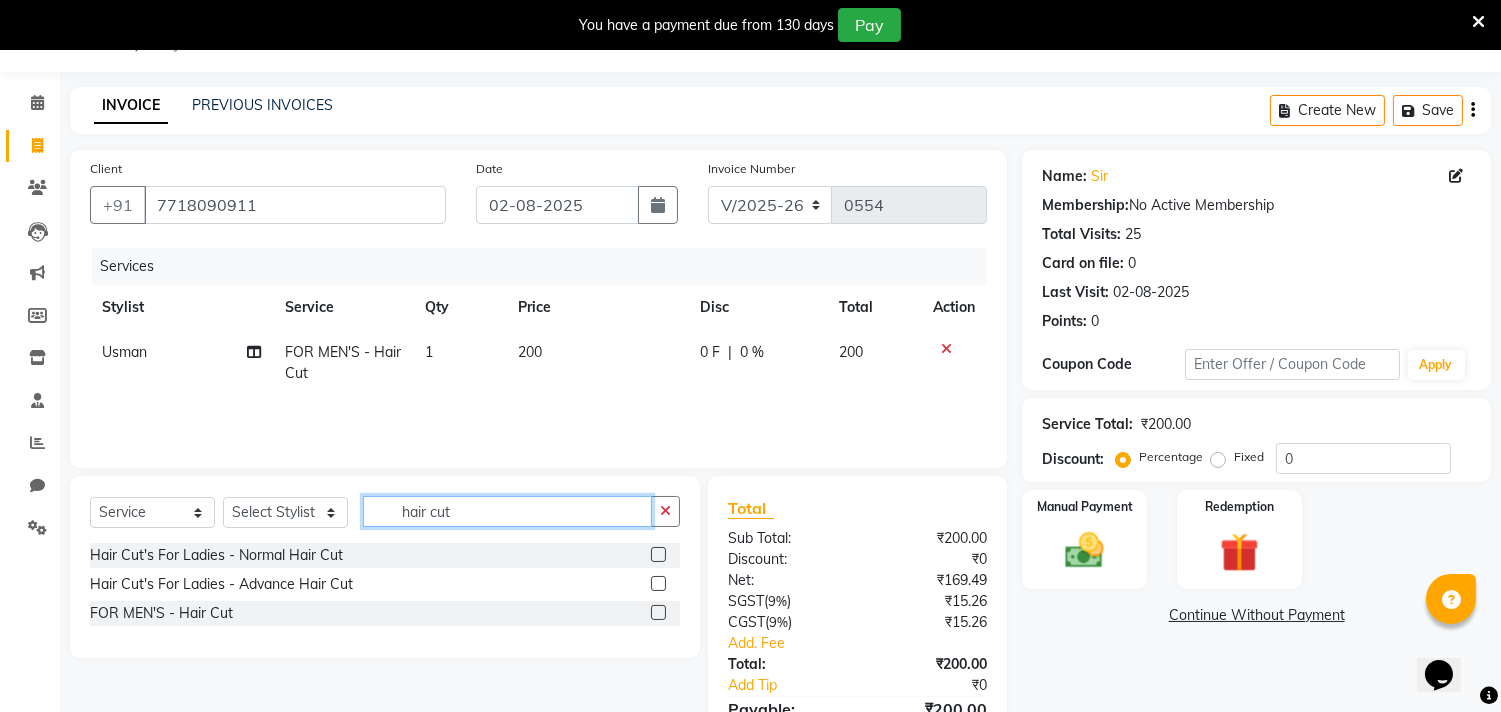 click on "hair cut" 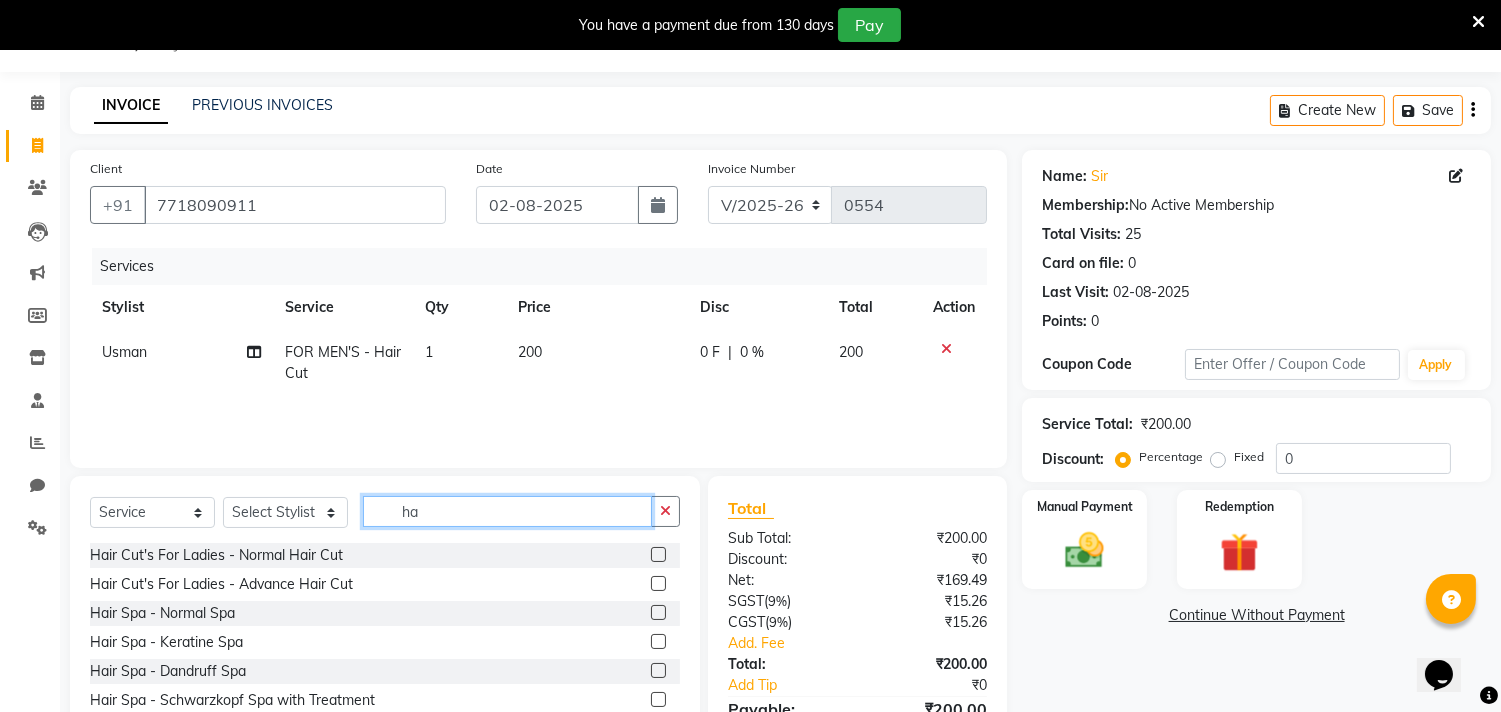 type on "h" 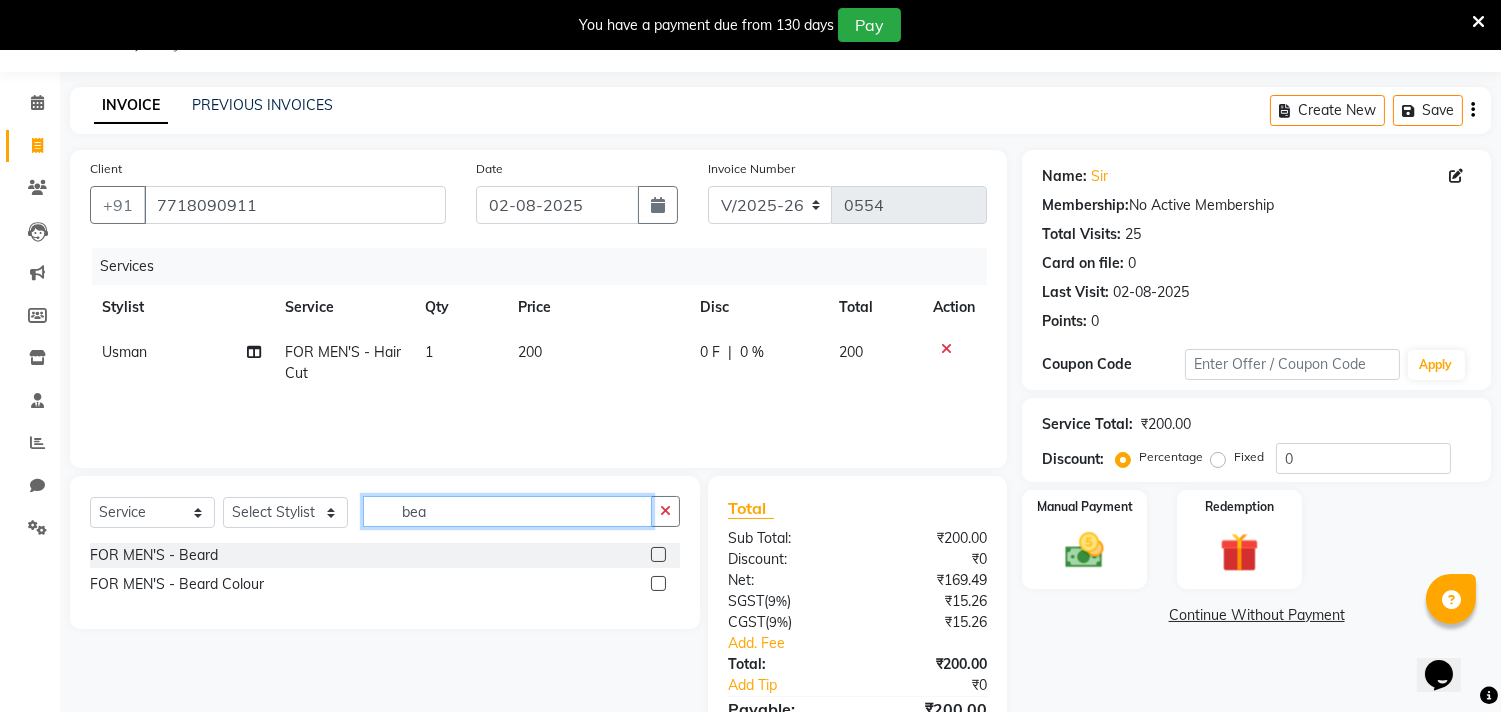 type on "bea" 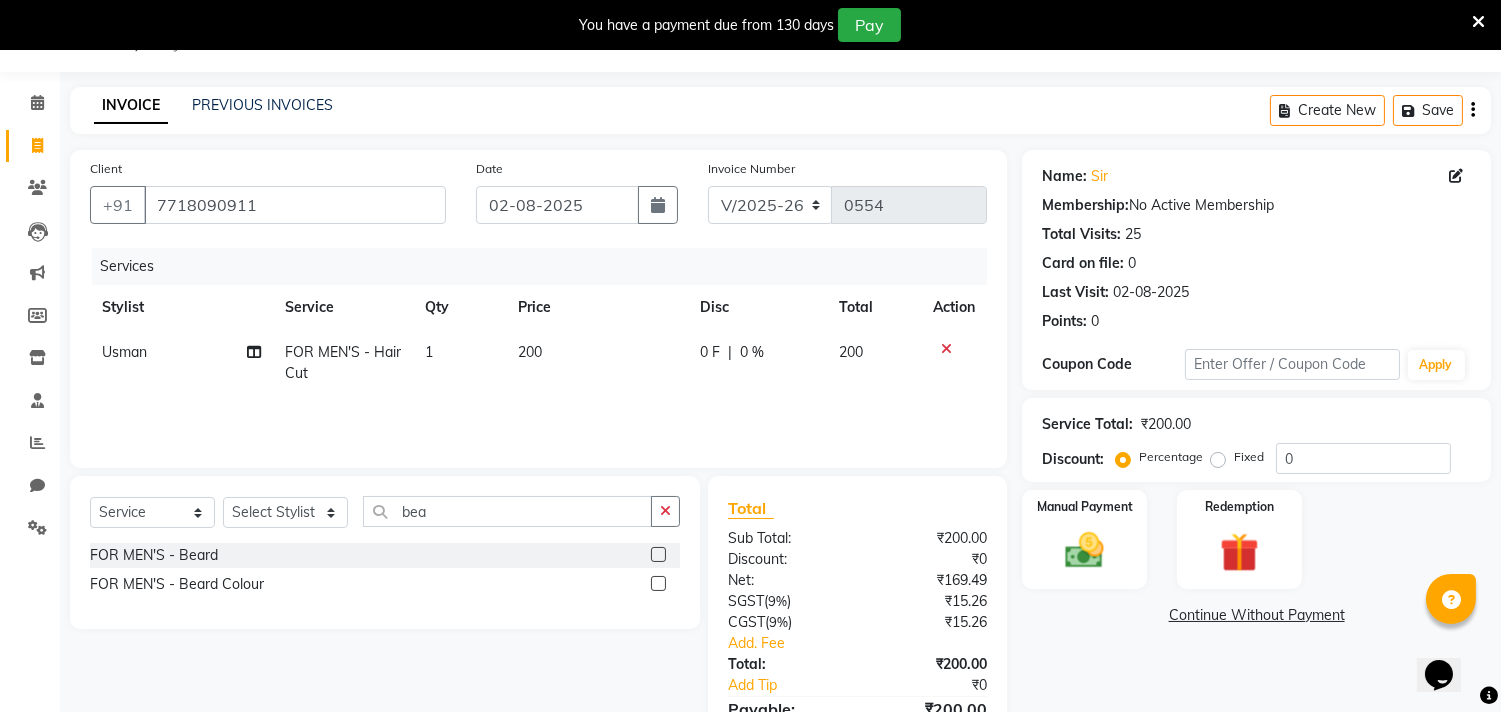 click 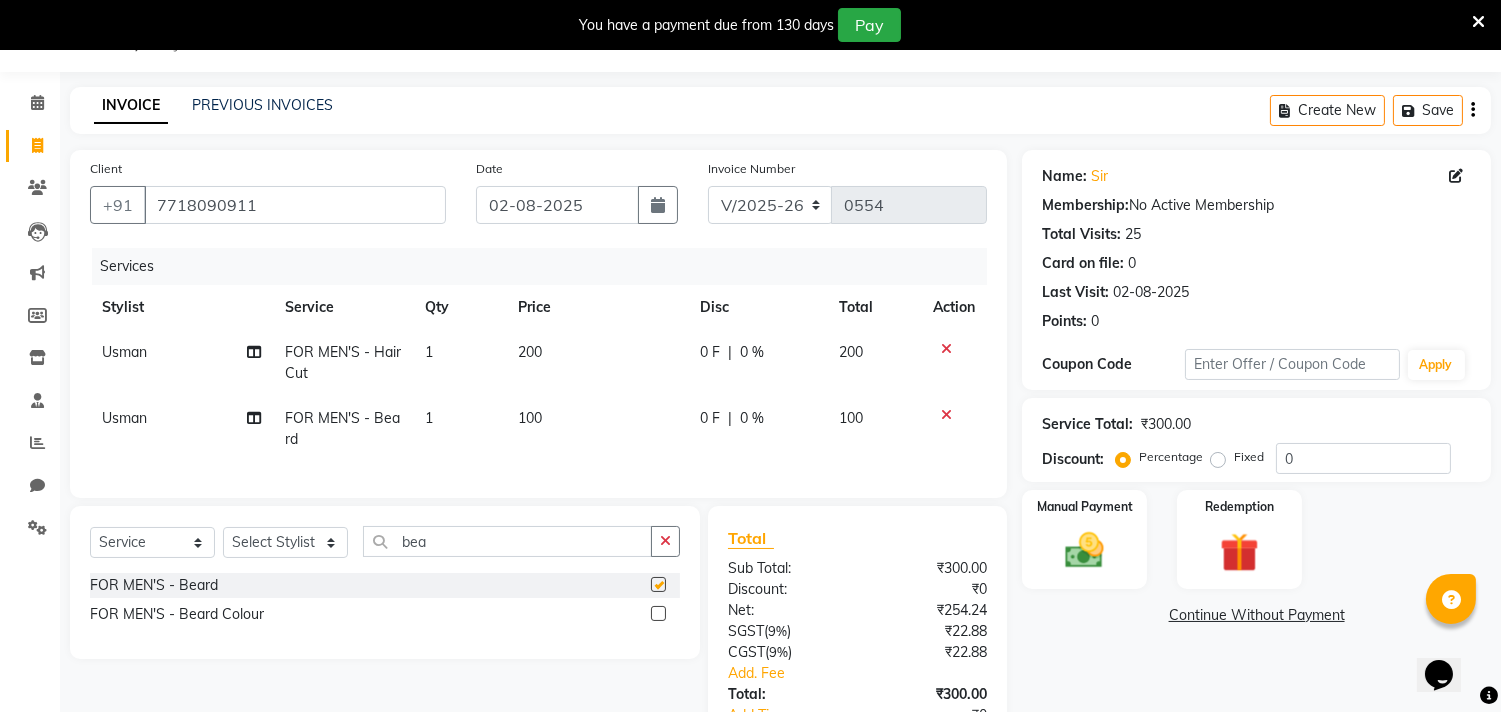 checkbox on "false" 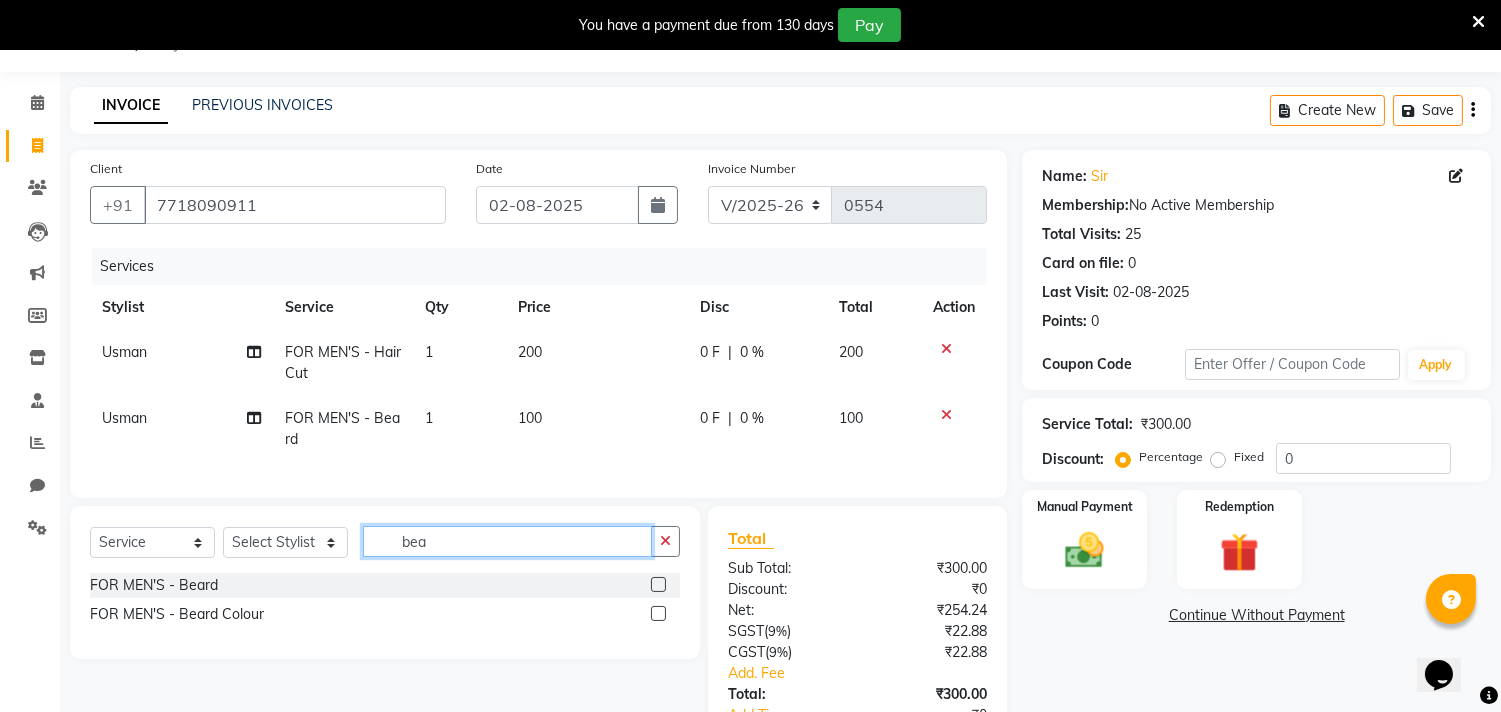 click on "bea" 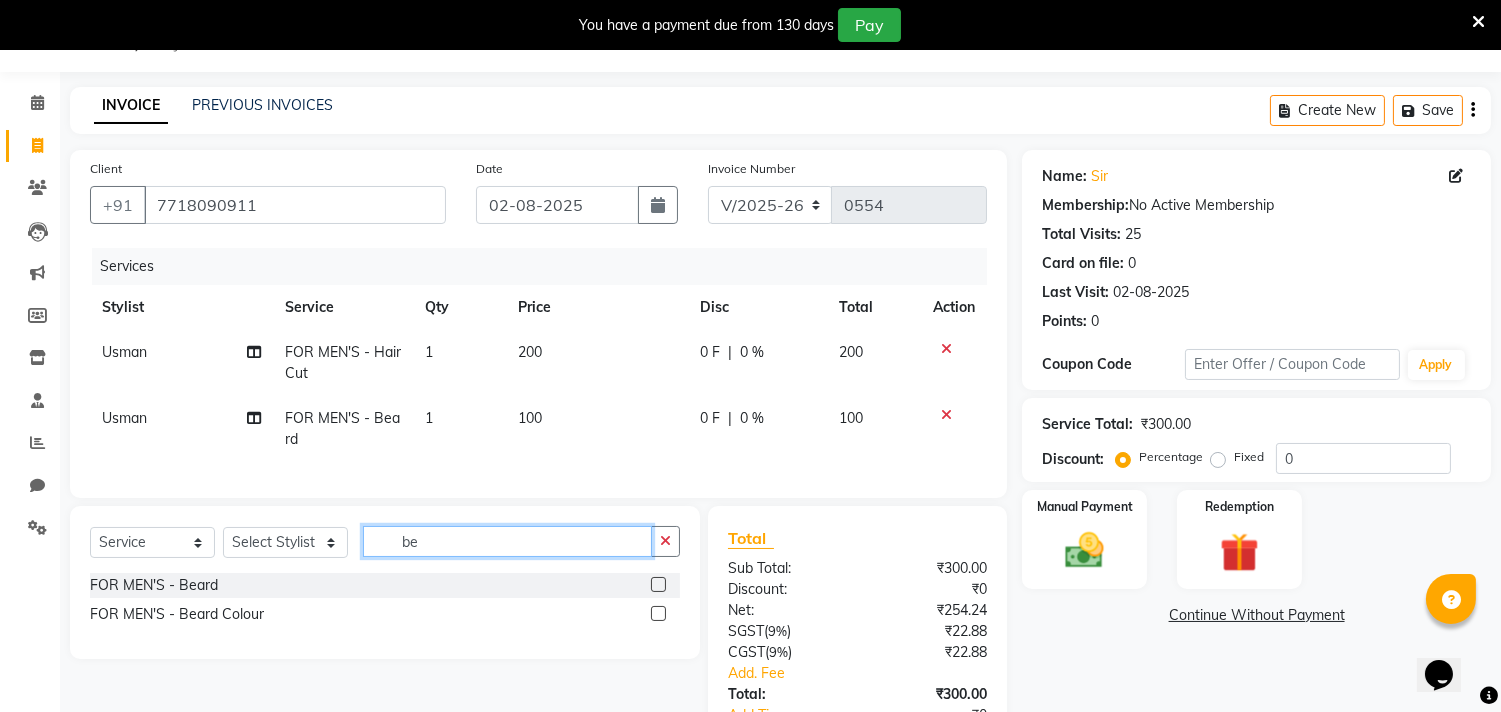 type on "b" 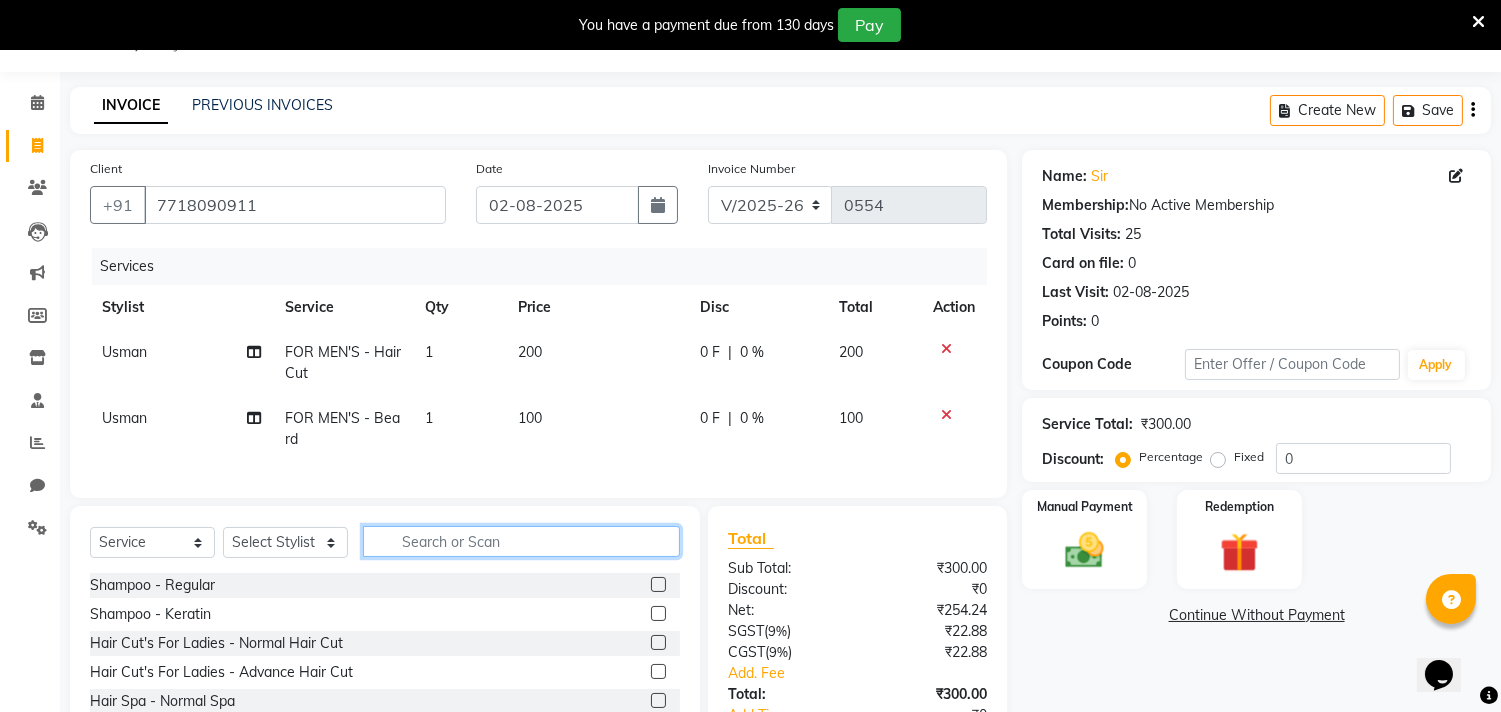 type 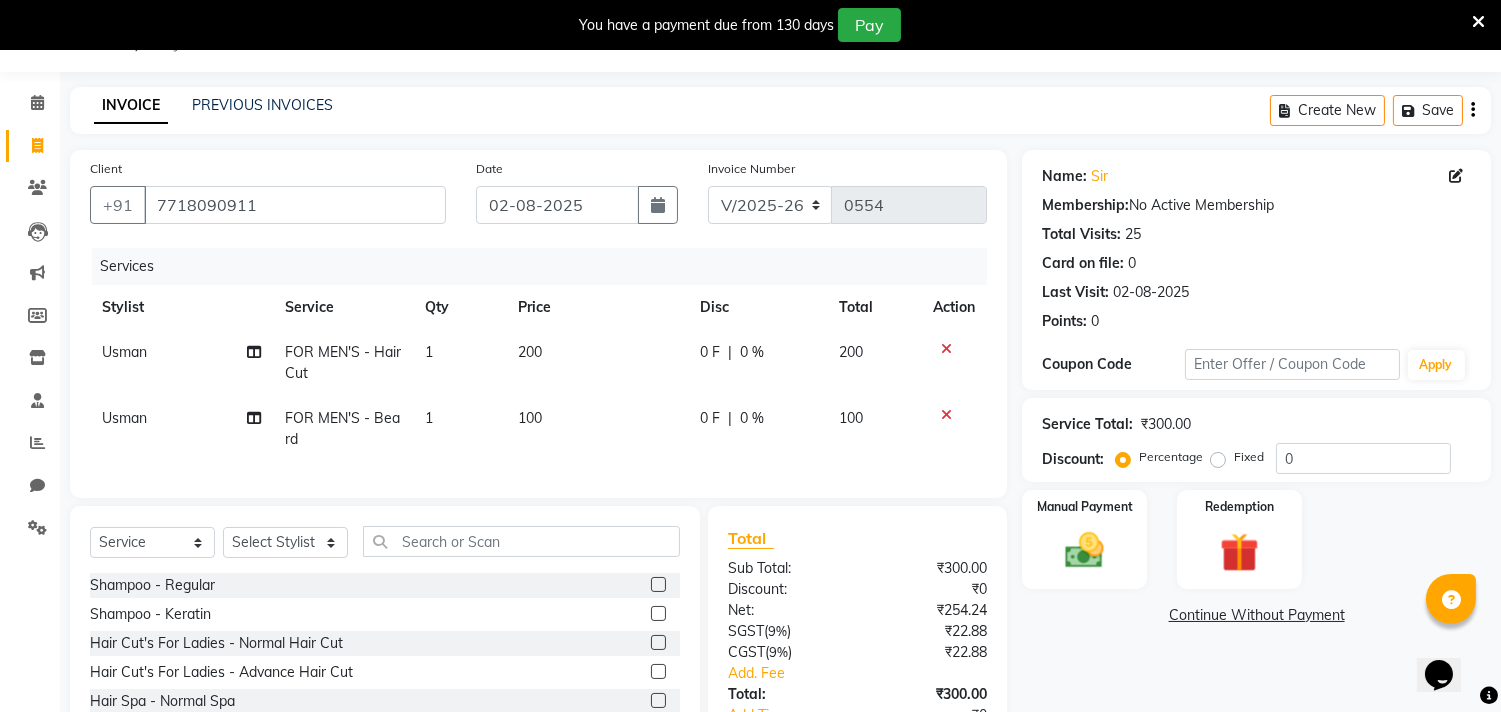 click 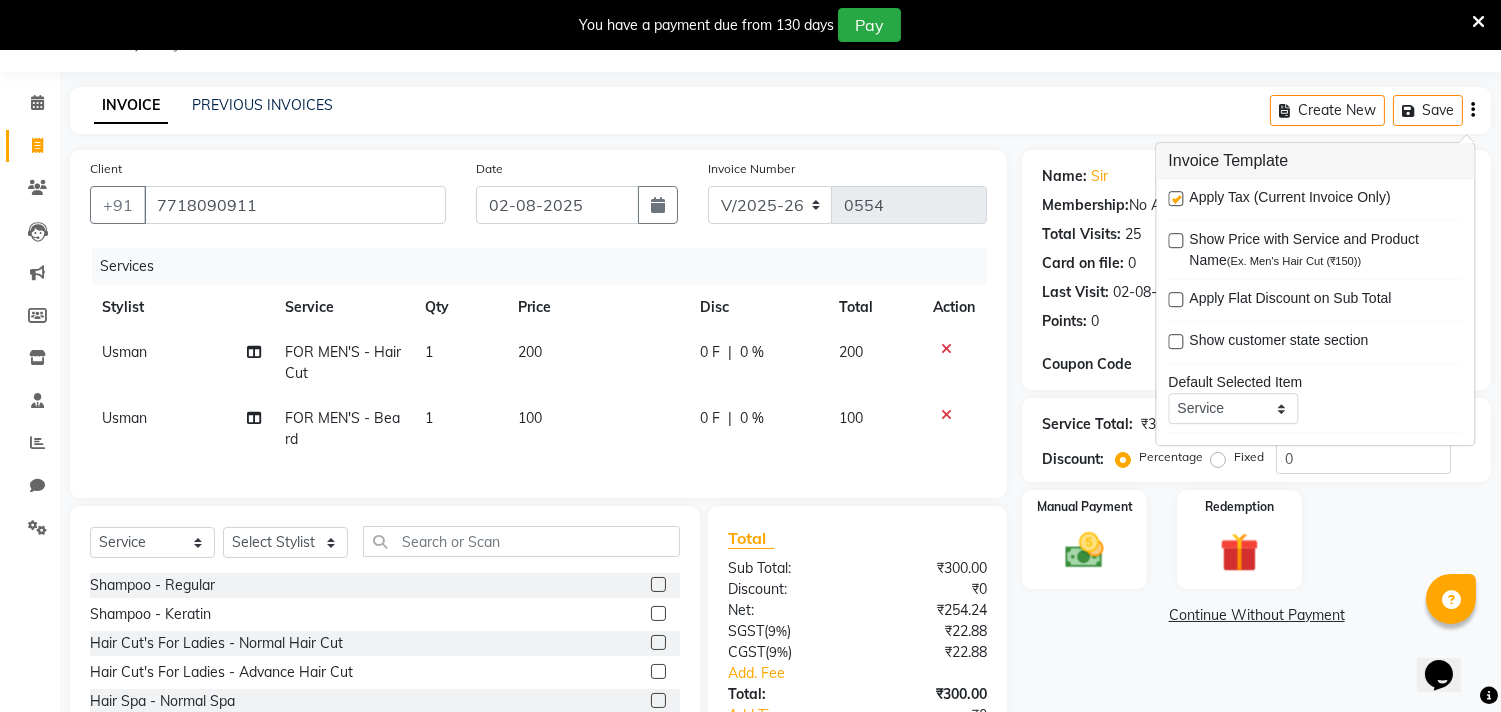 click at bounding box center [1175, 198] 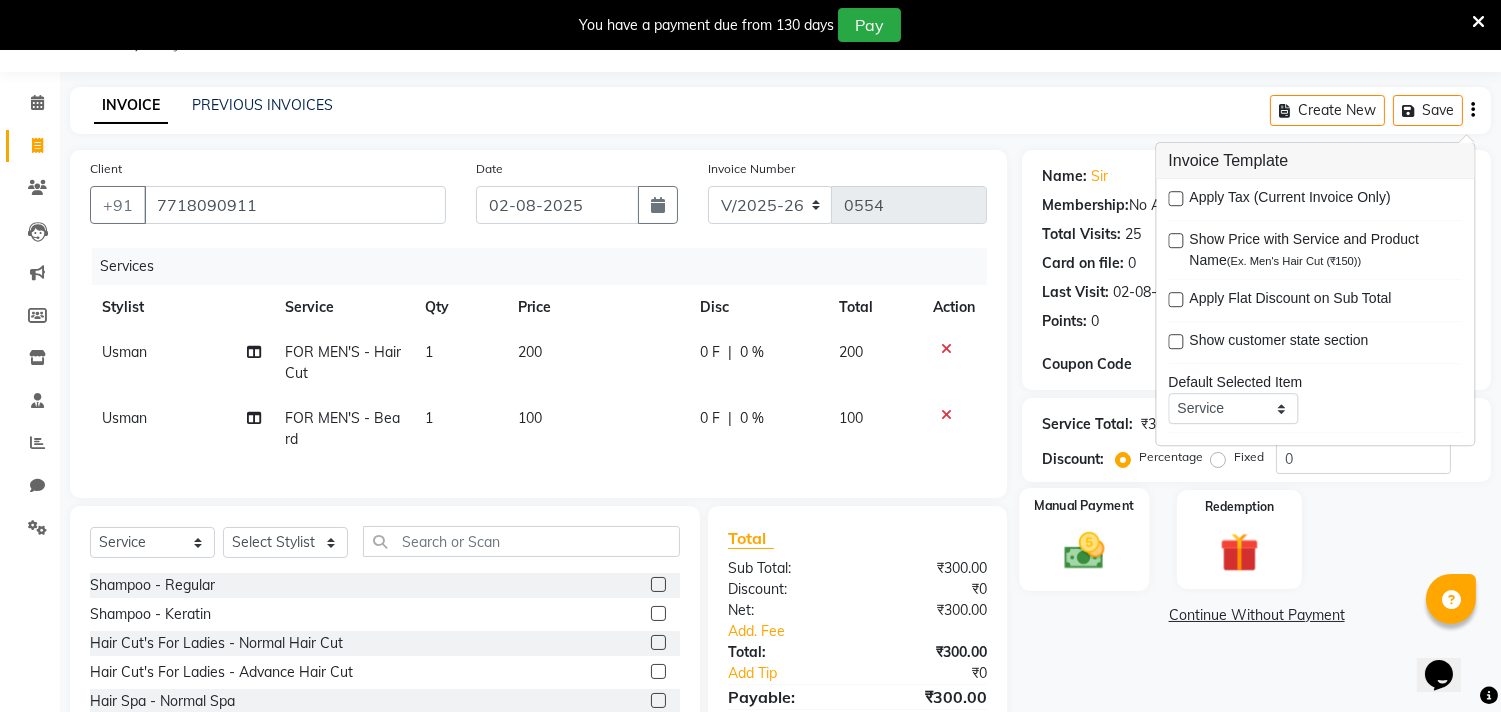 click 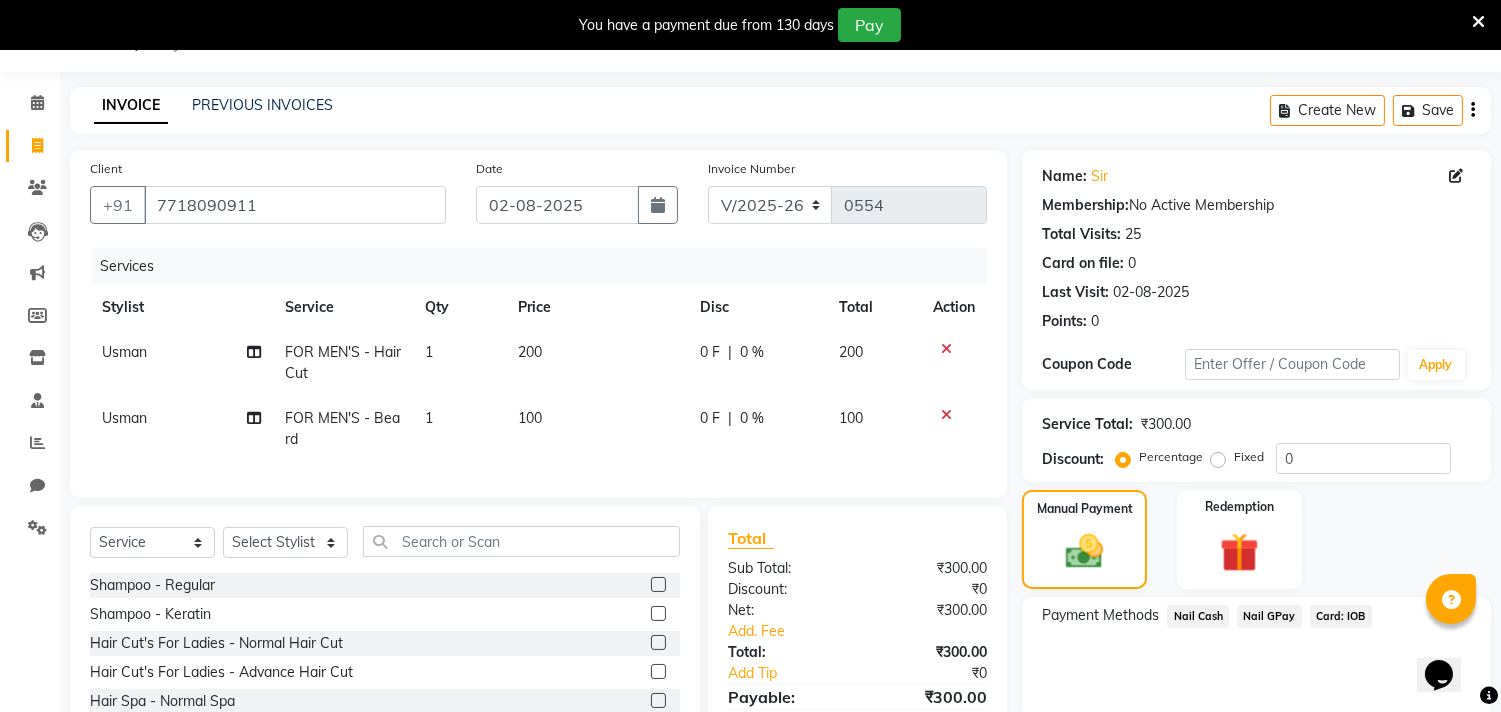 click on "Card: IOB" 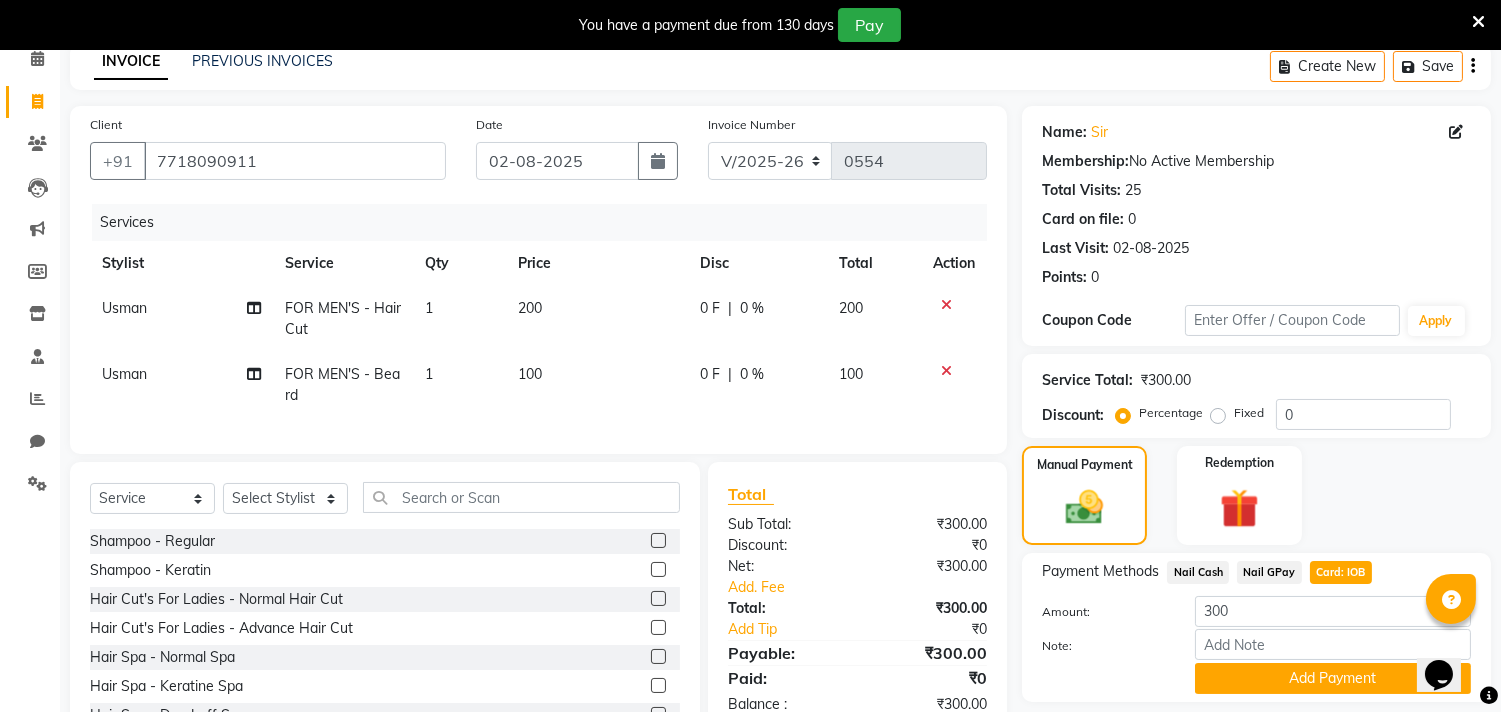 scroll, scrollTop: 138, scrollLeft: 0, axis: vertical 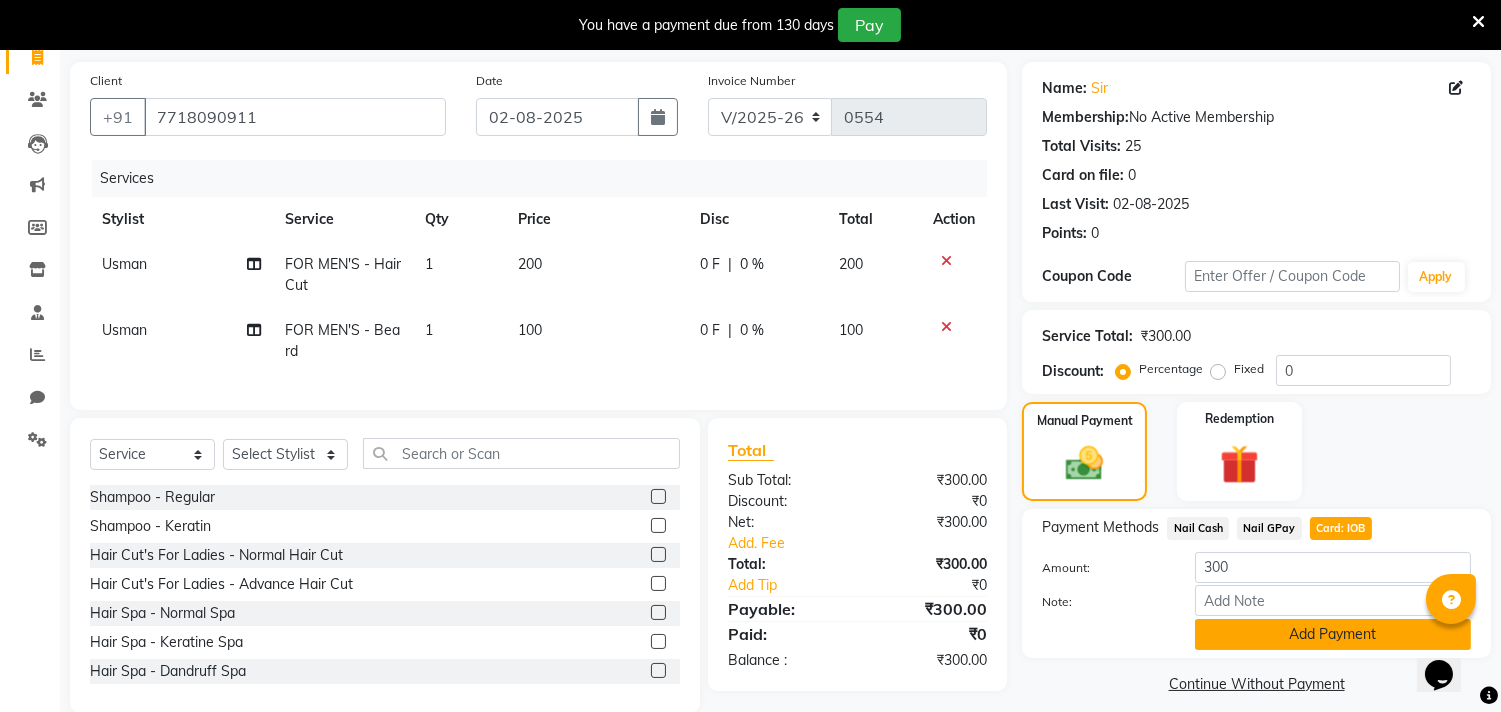 click on "Add Payment" 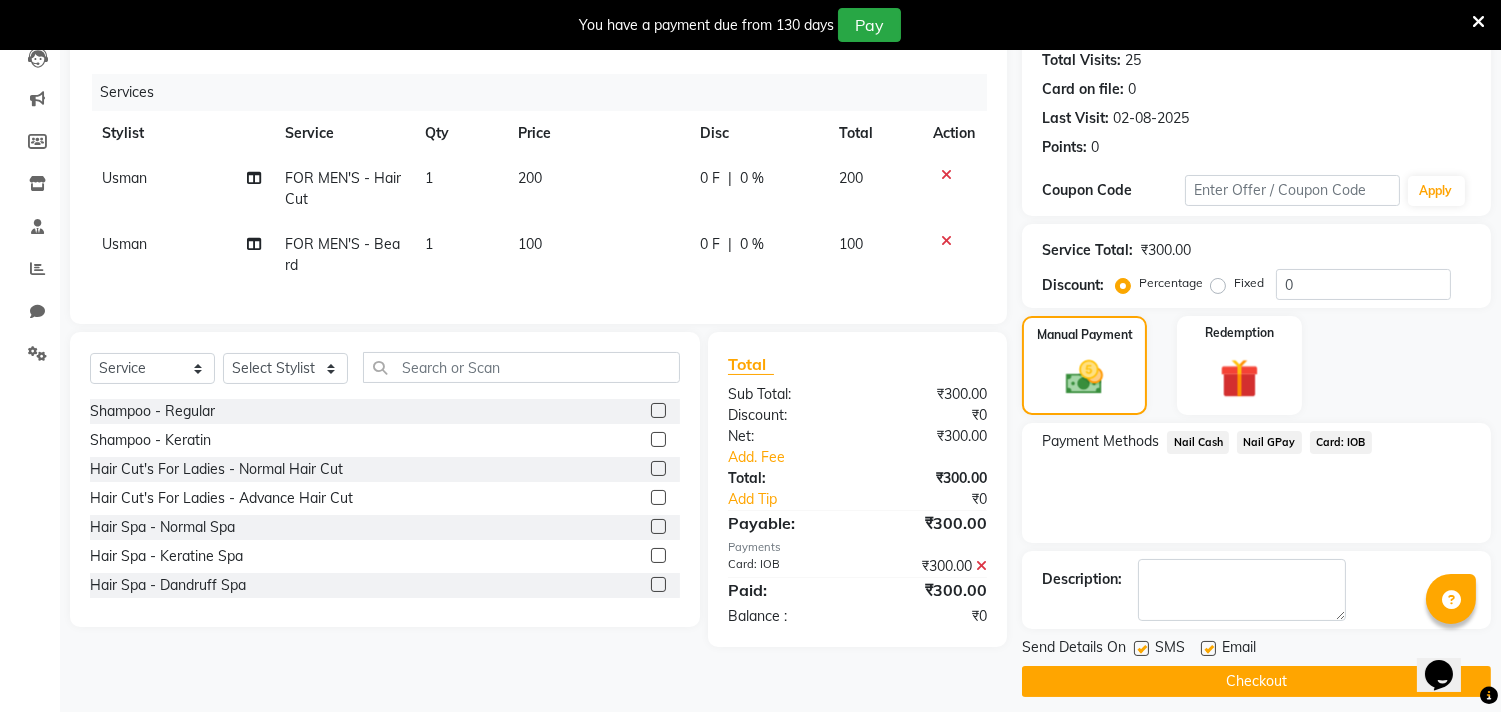 scroll, scrollTop: 227, scrollLeft: 0, axis: vertical 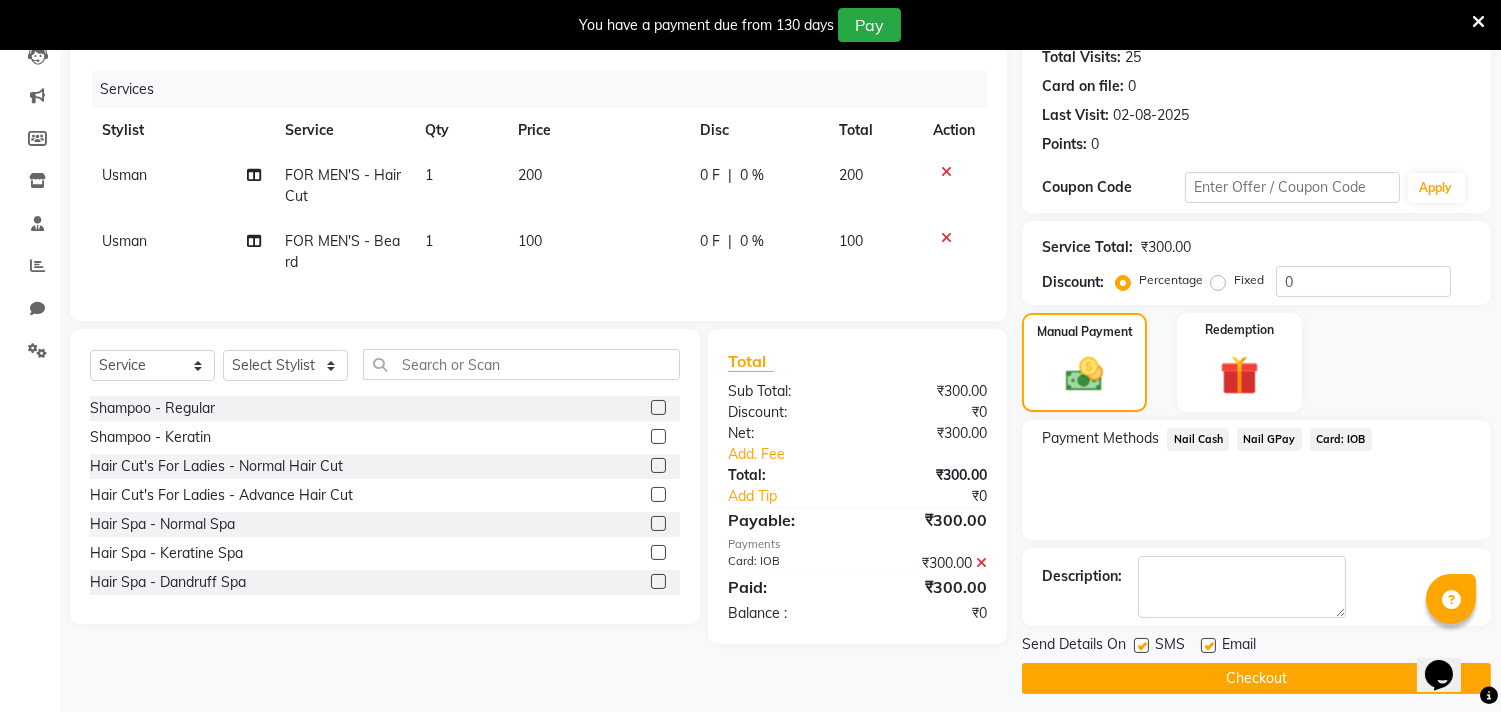 click on "Checkout" 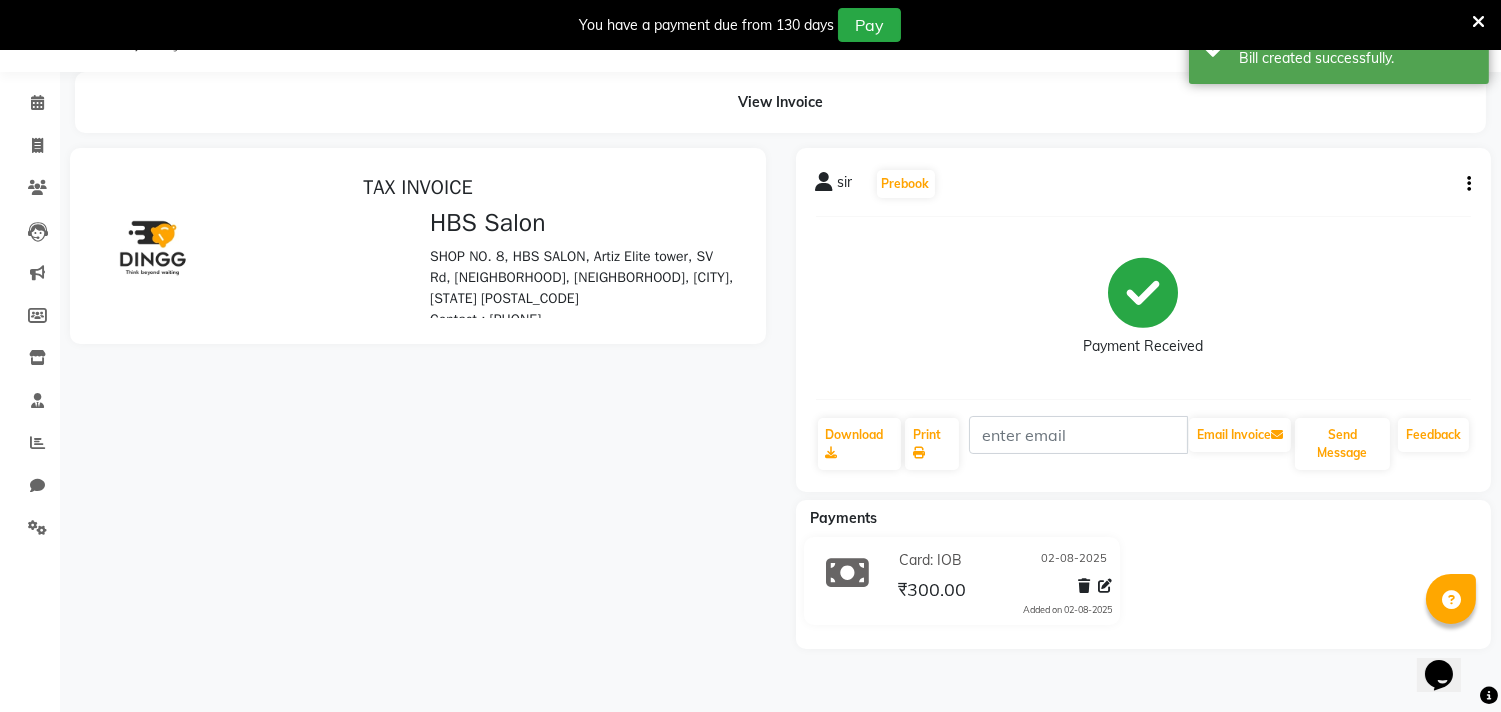 scroll, scrollTop: 0, scrollLeft: 0, axis: both 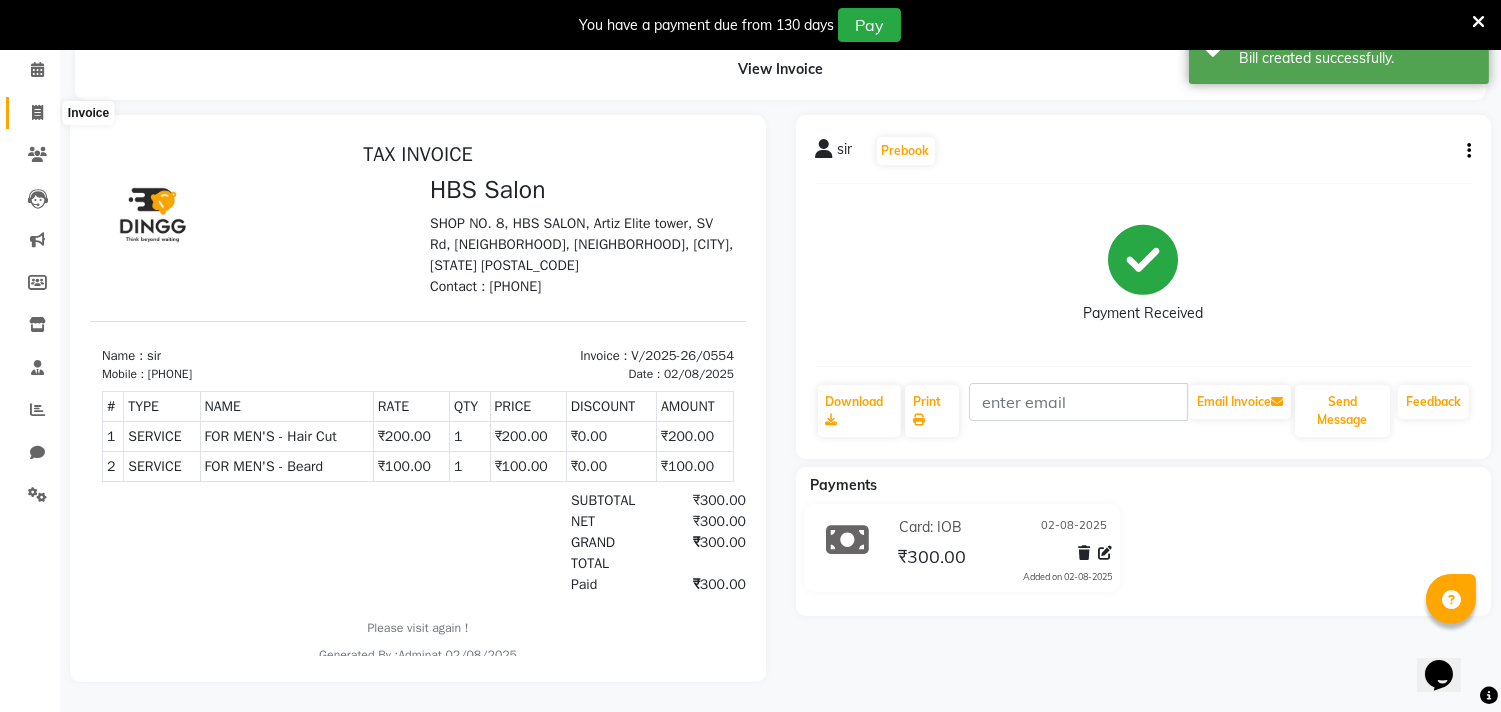 click 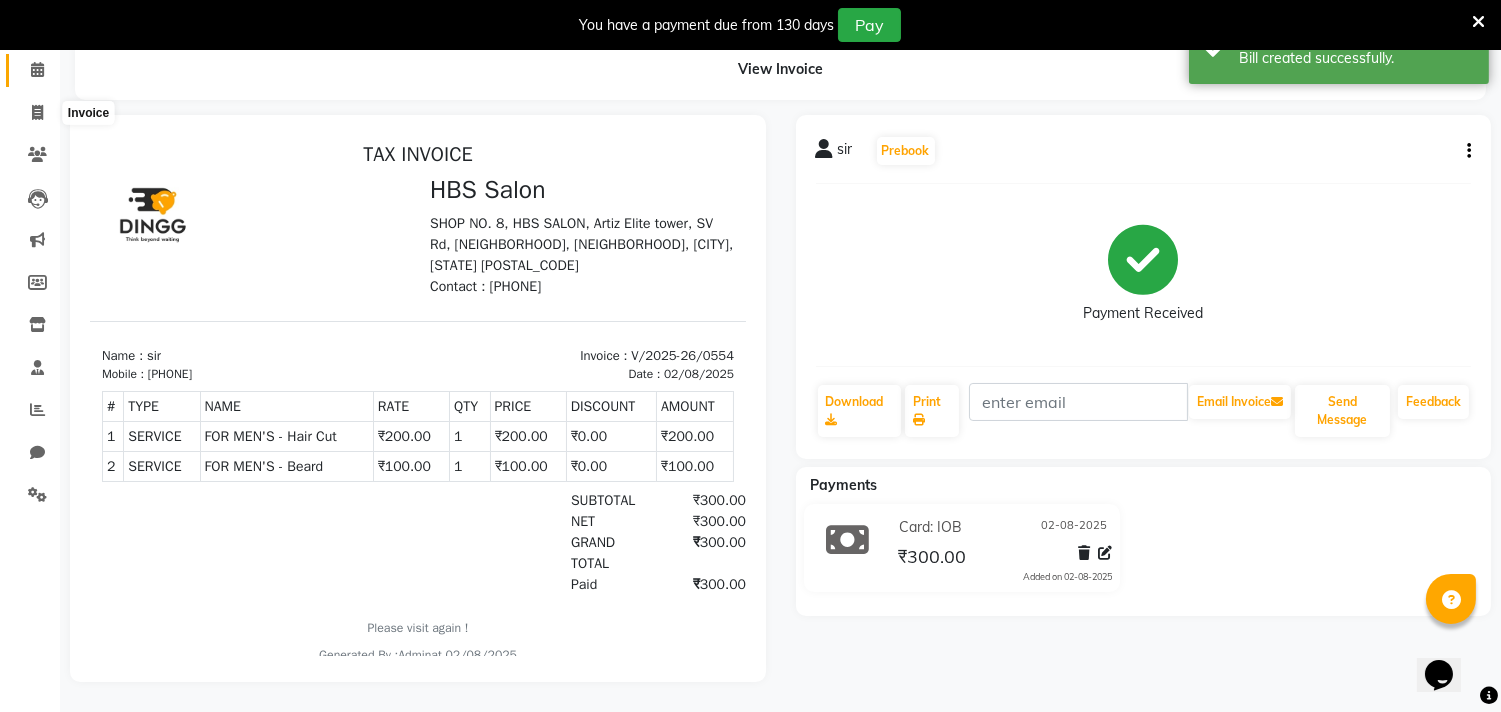 select on "service" 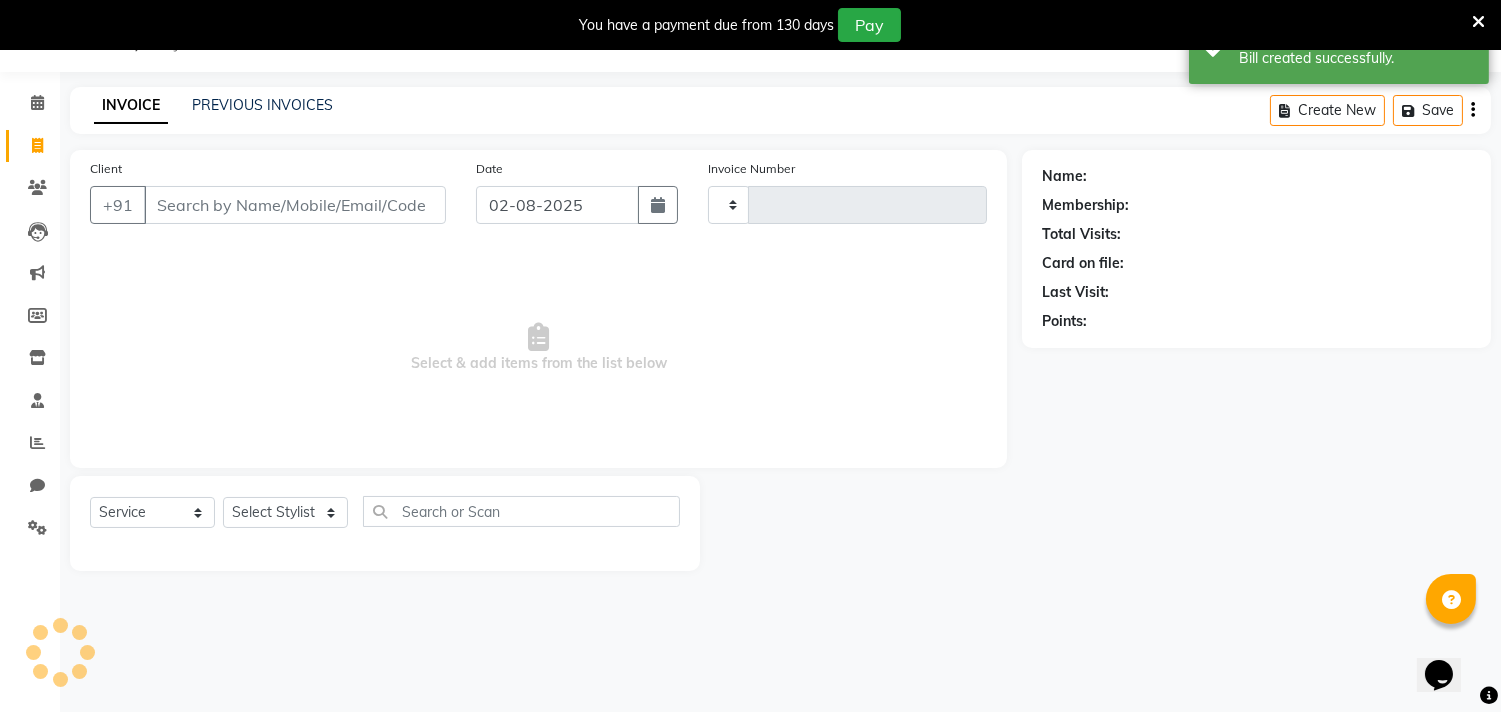 type on "0555" 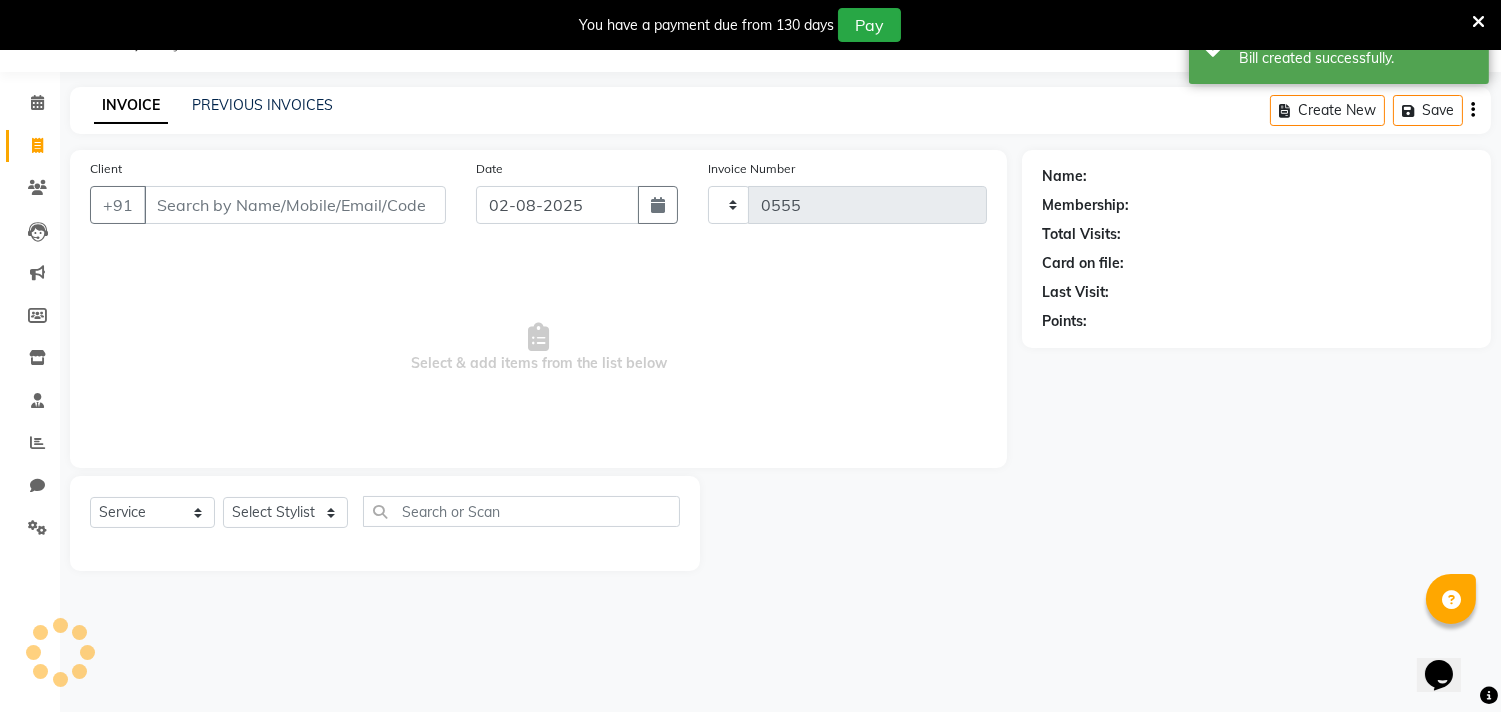 select on "7935" 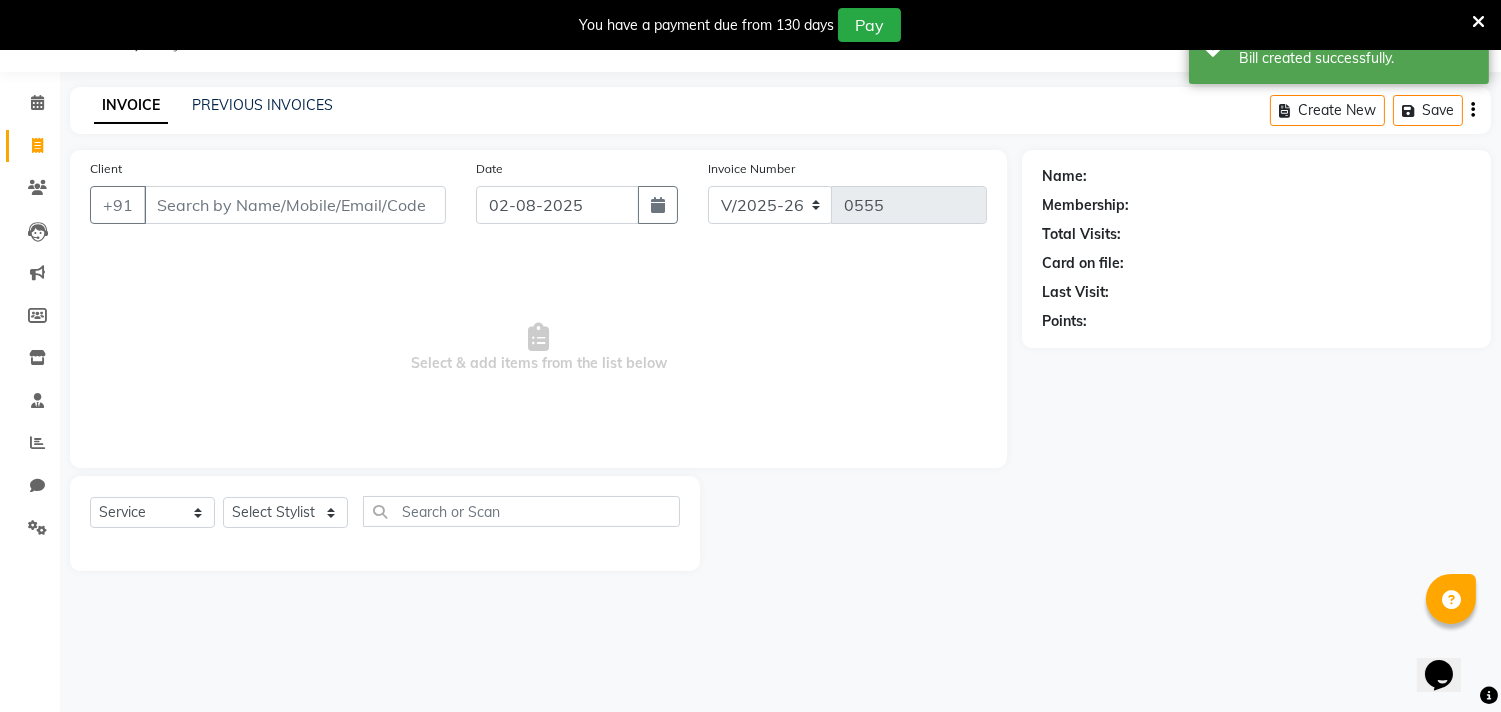 scroll, scrollTop: 50, scrollLeft: 0, axis: vertical 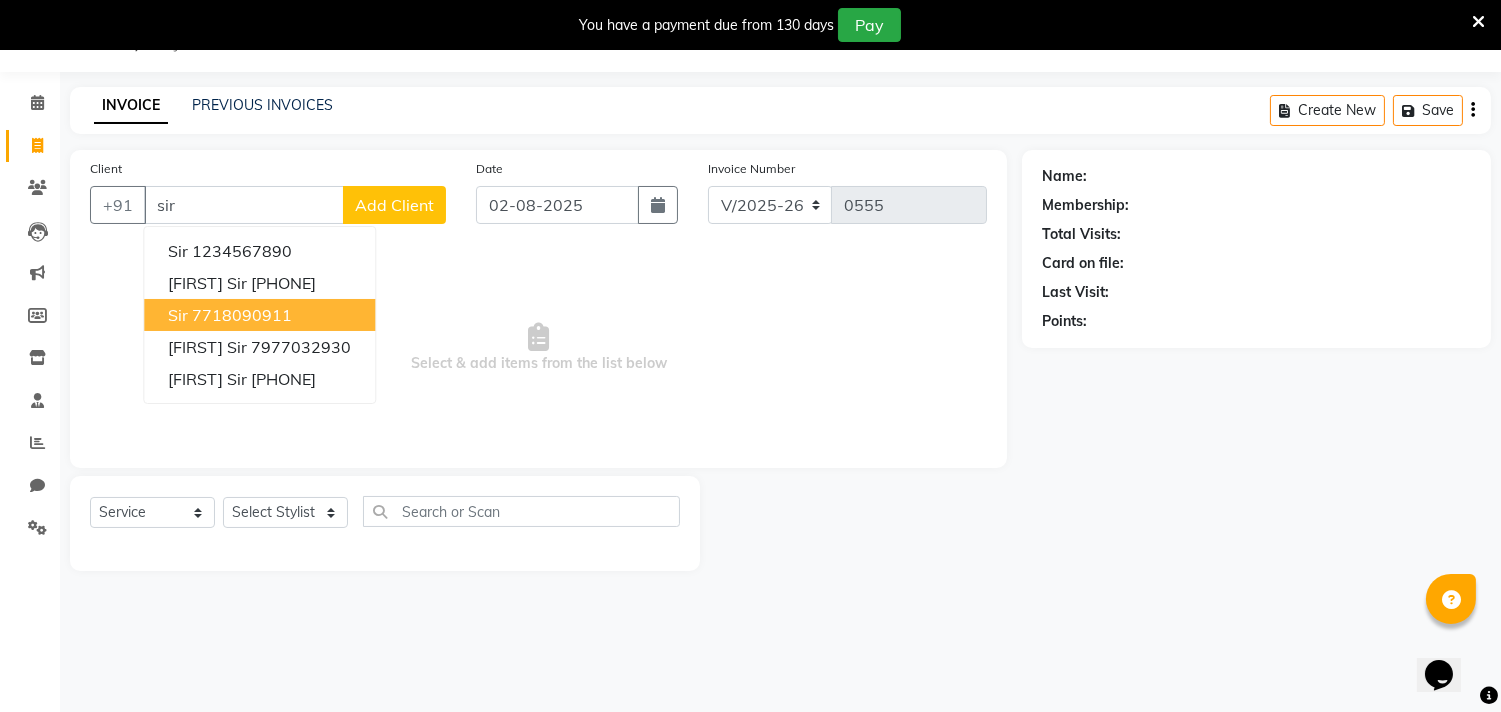 click on "7718090911" at bounding box center (242, 315) 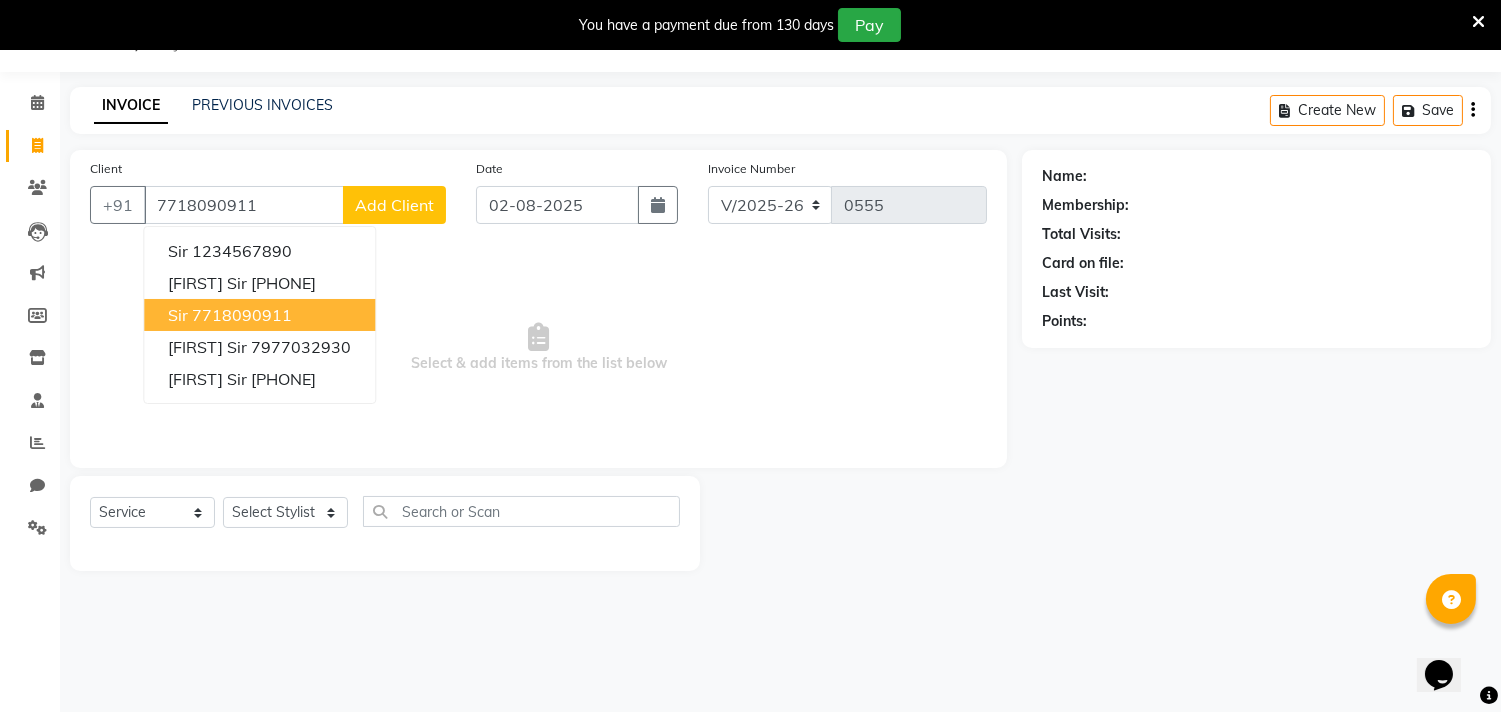 type on "7718090911" 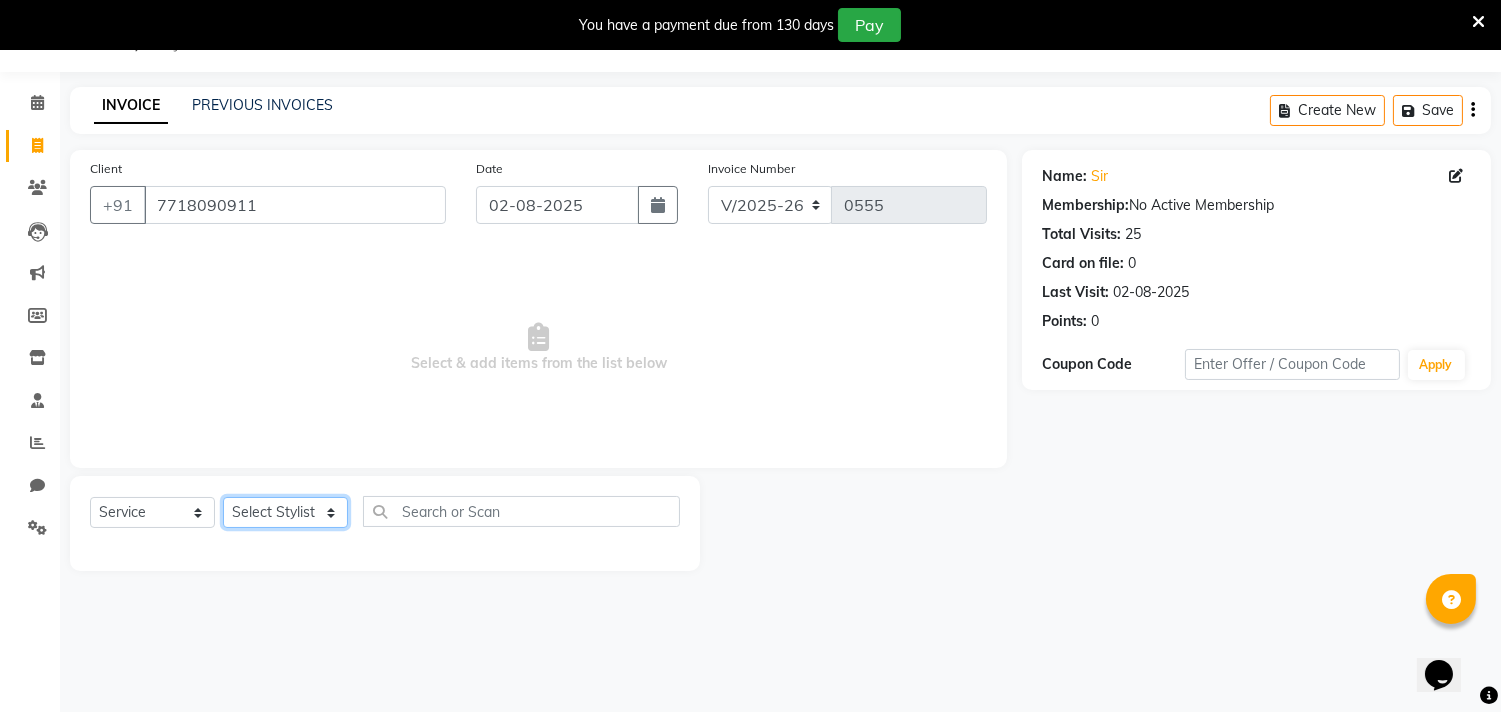 click on "Select Stylist [FIRST] [FIRST] [FIRST] [FIRST] [FIRST]                                                                                                                                                  [FIRST] [FIRST] [FIRST]                                                                                                                                                                 [FIRST] [FIRST]" 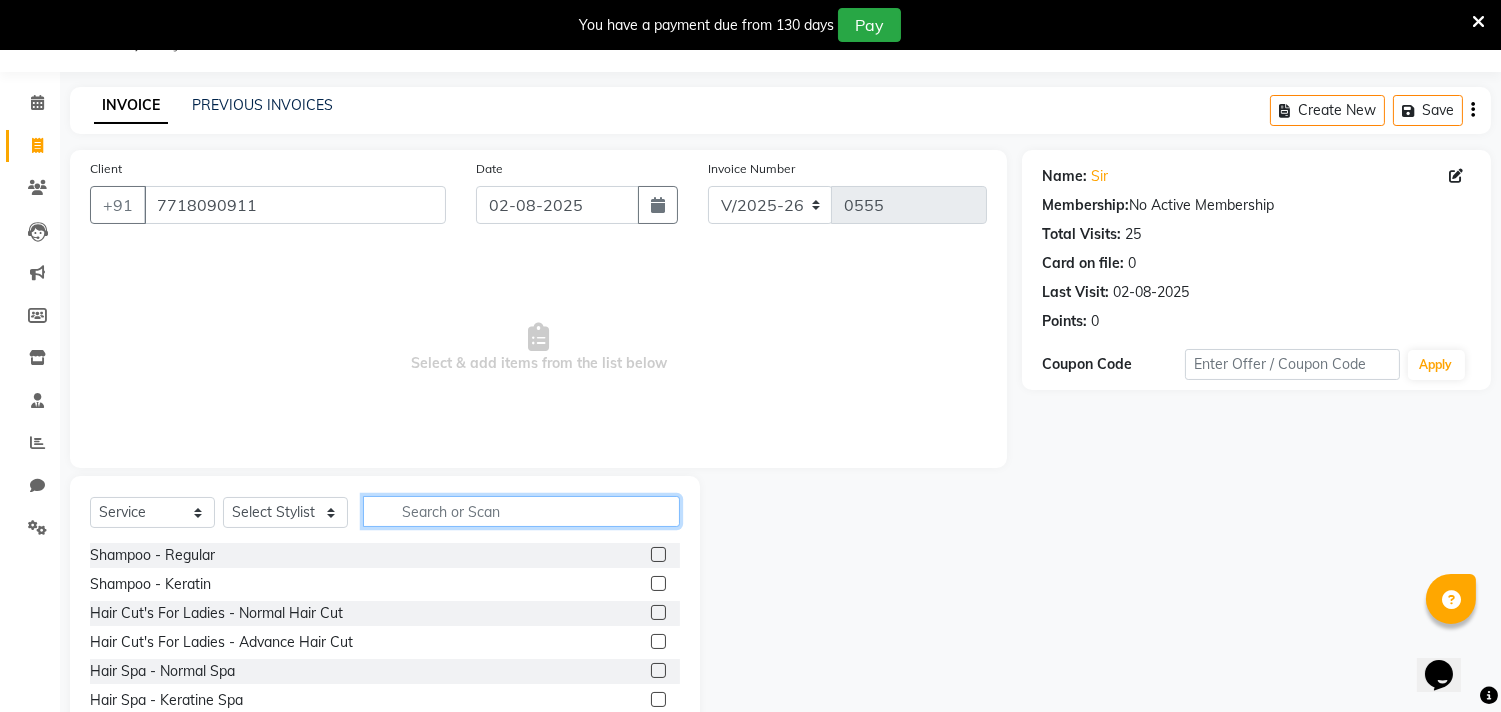 click 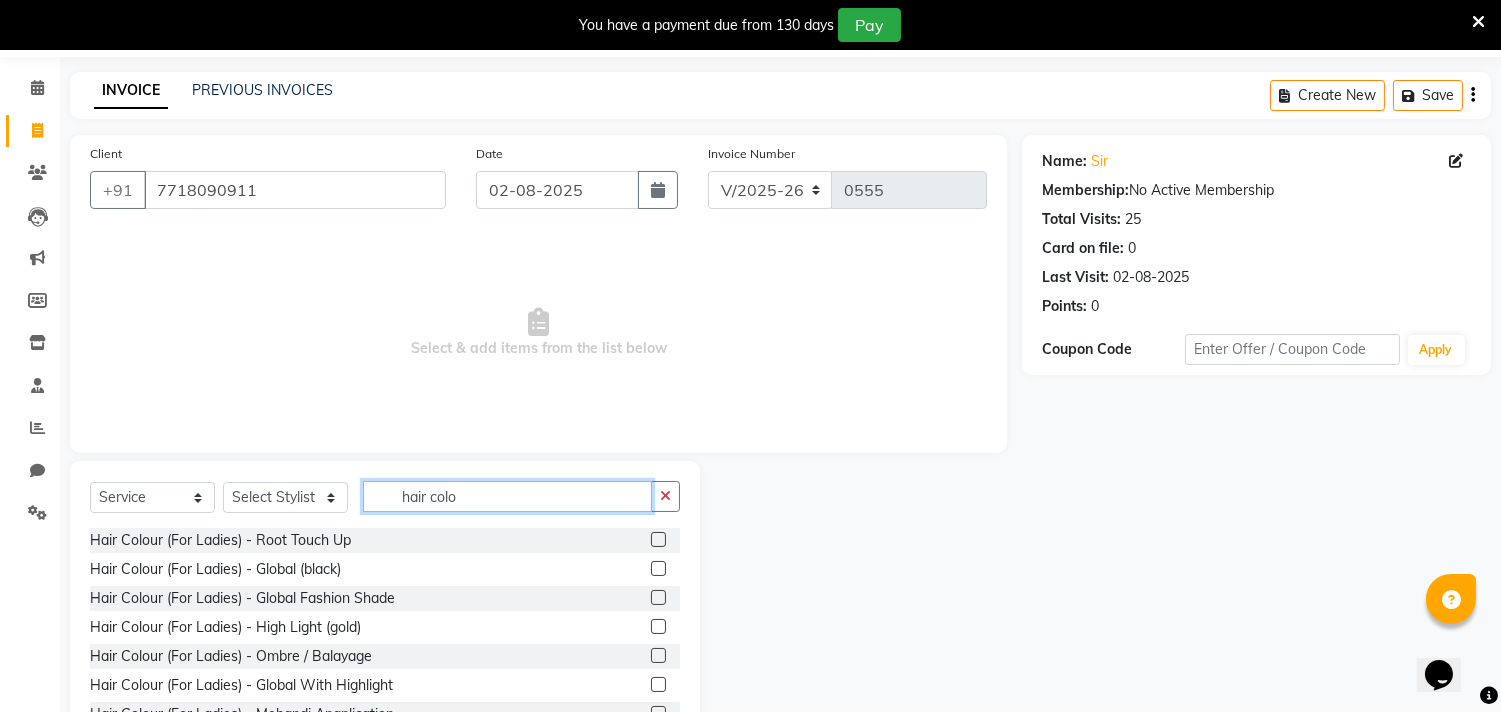 scroll, scrollTop: 61, scrollLeft: 0, axis: vertical 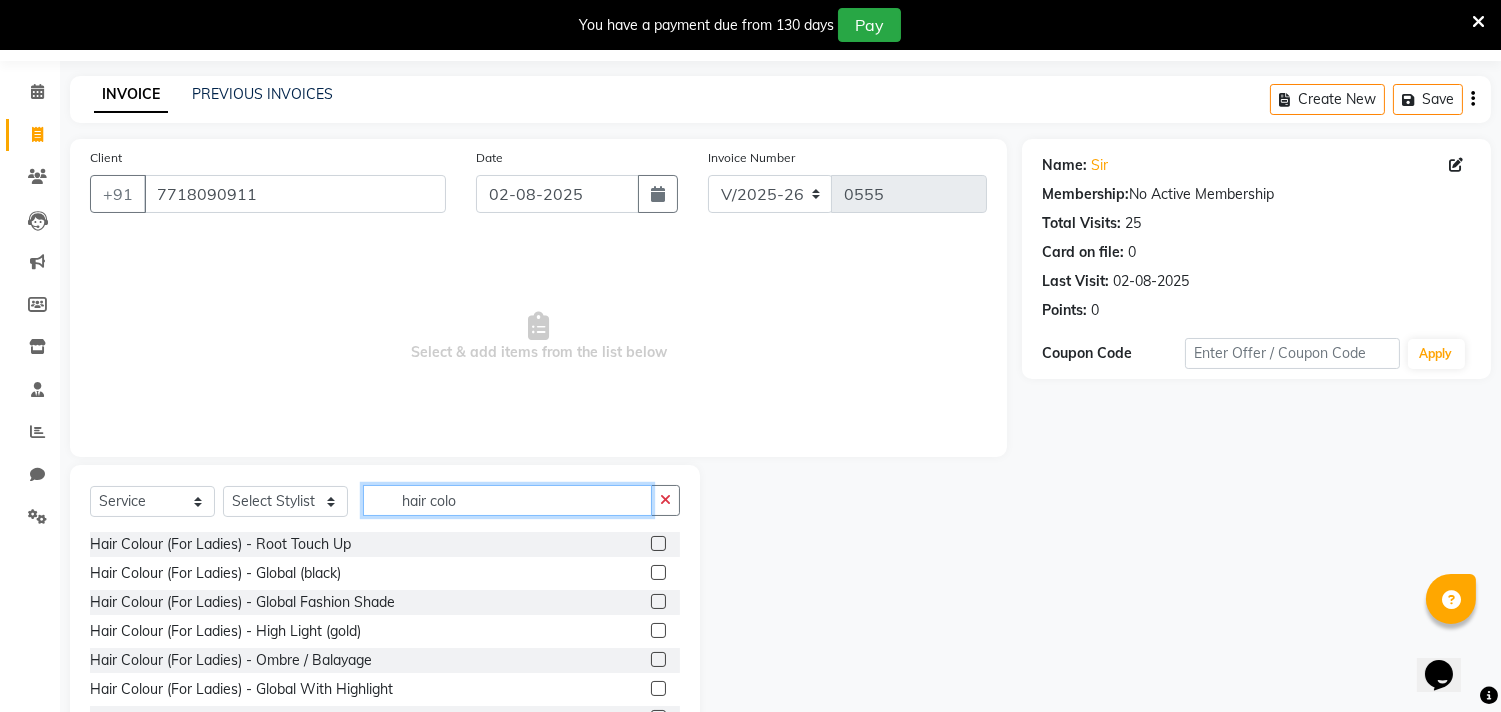 click on "hair colo" 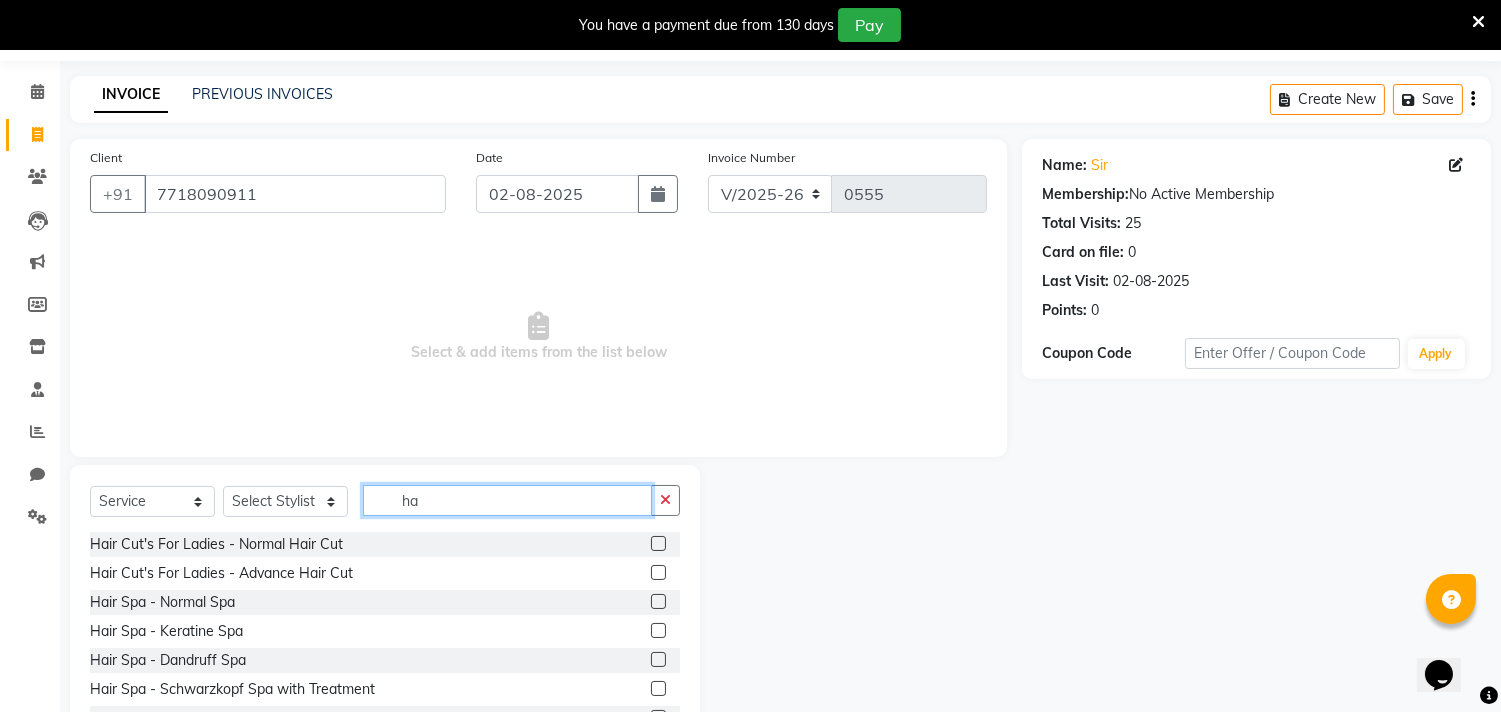 type on "h" 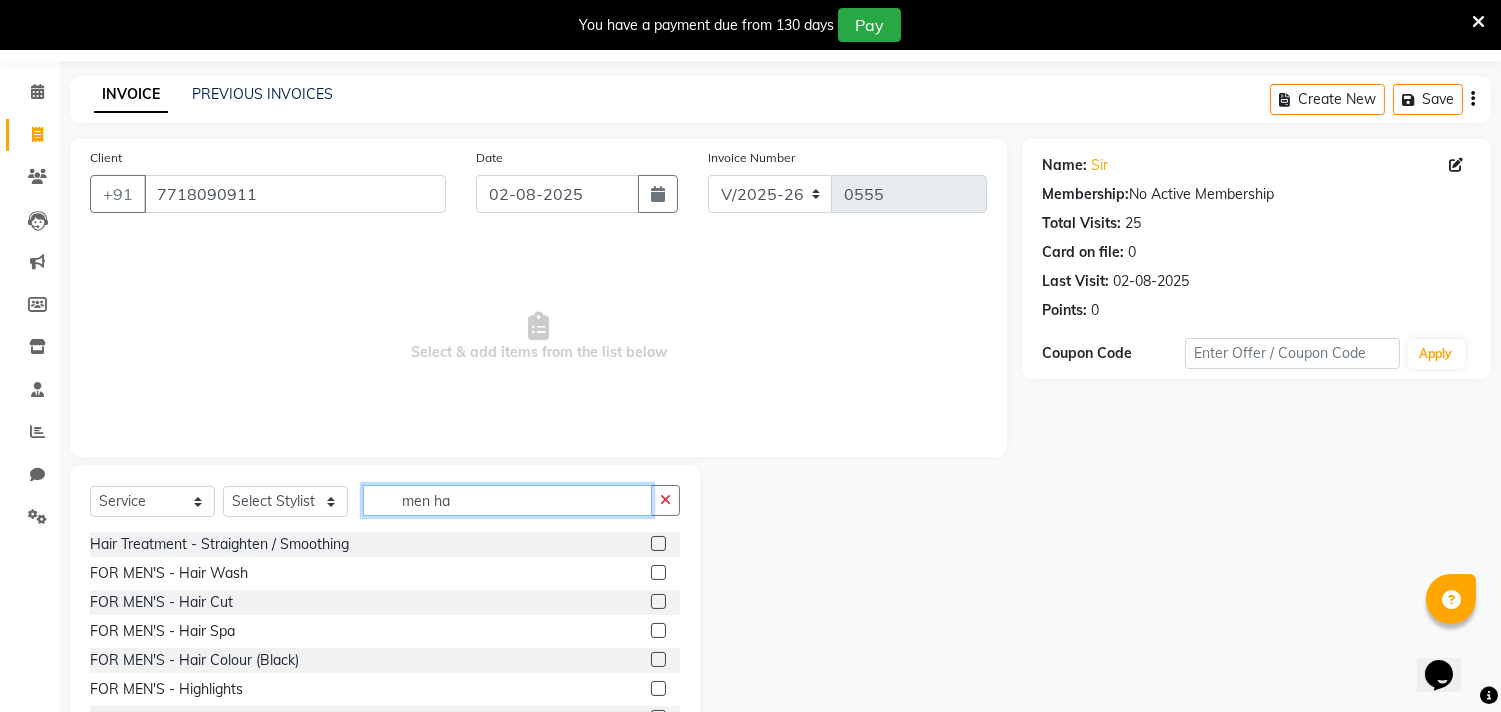 scroll, scrollTop: 55, scrollLeft: 0, axis: vertical 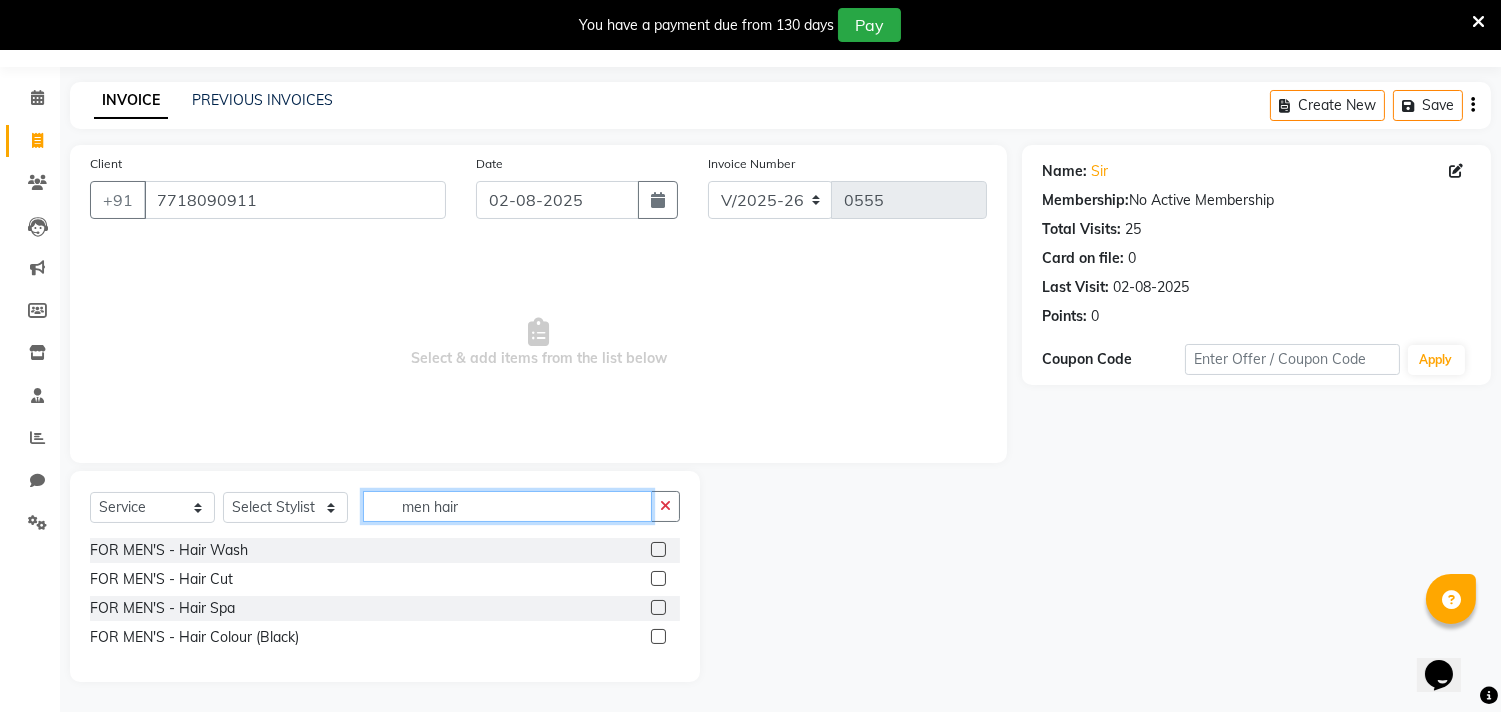 type on "men hair" 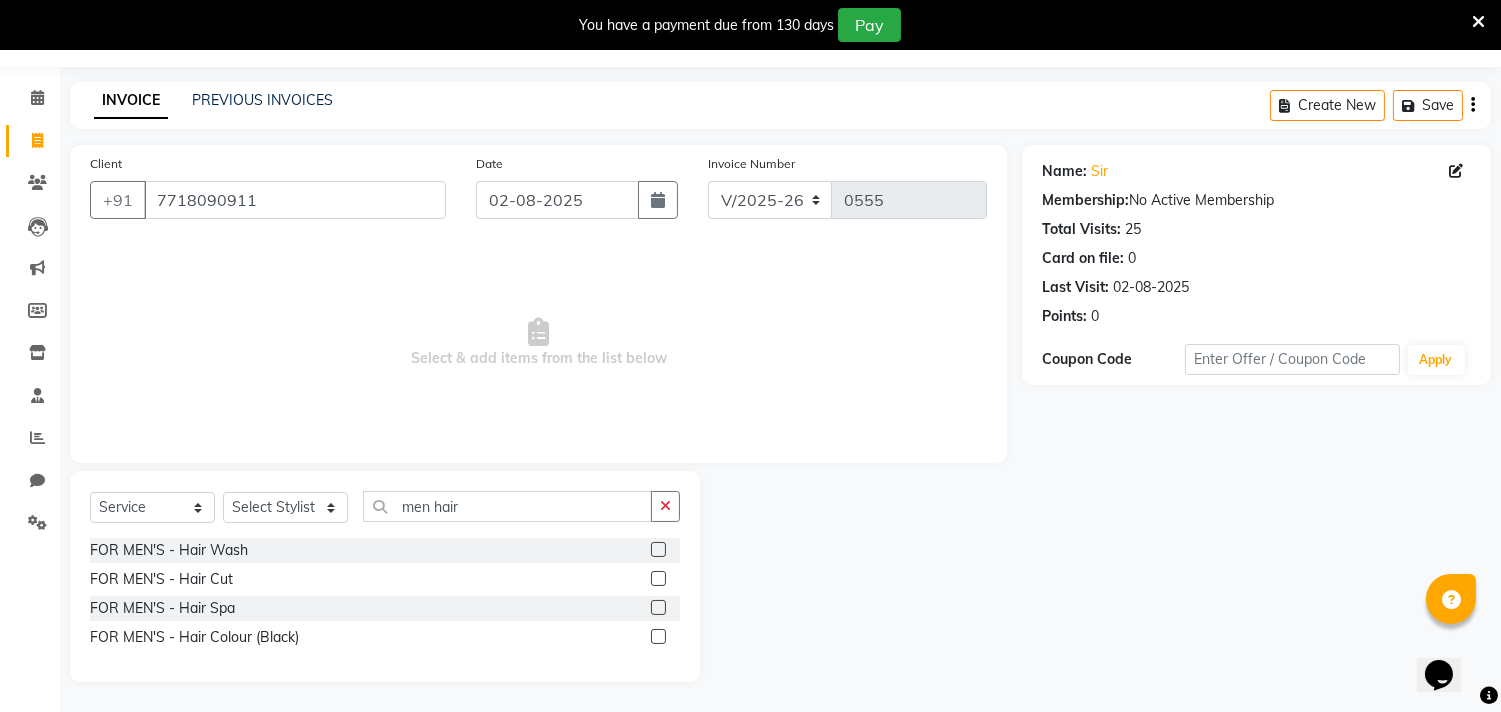 click 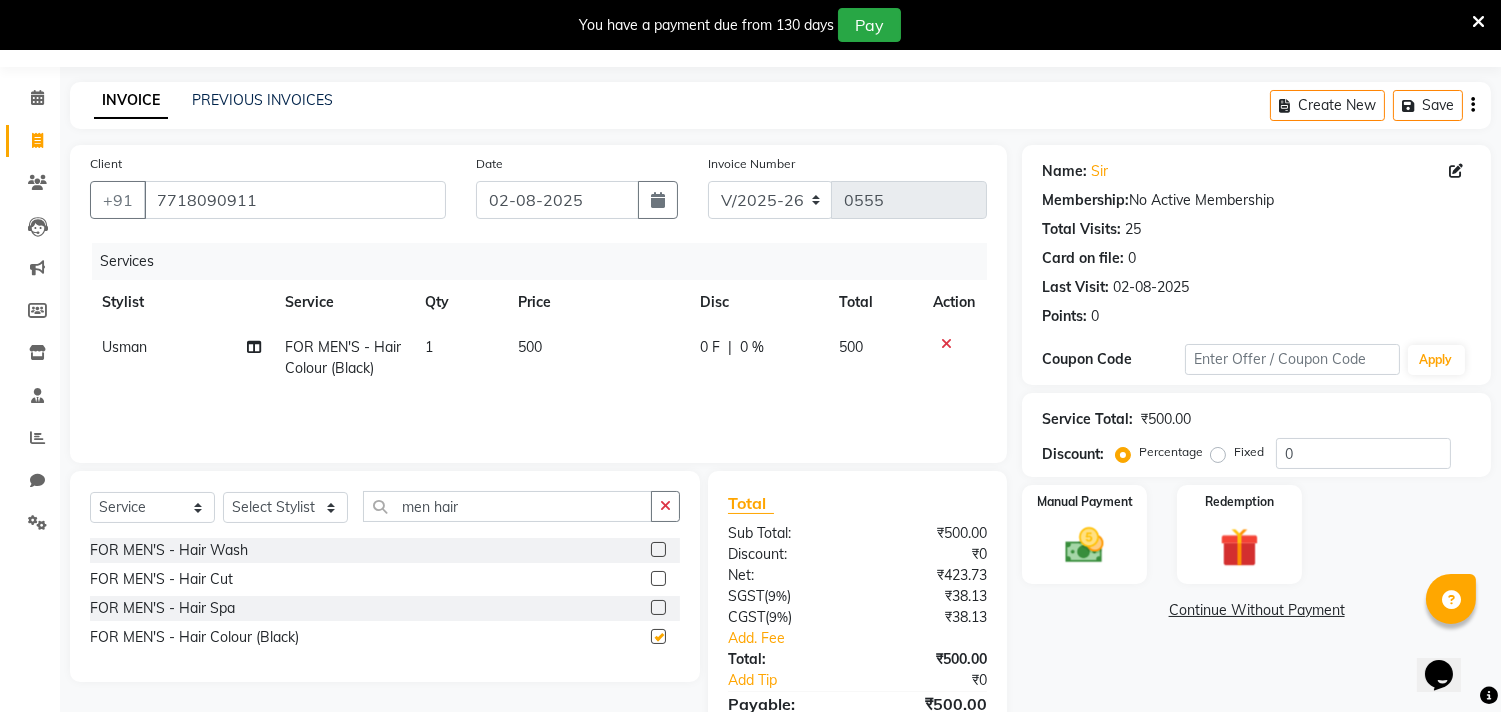checkbox on "false" 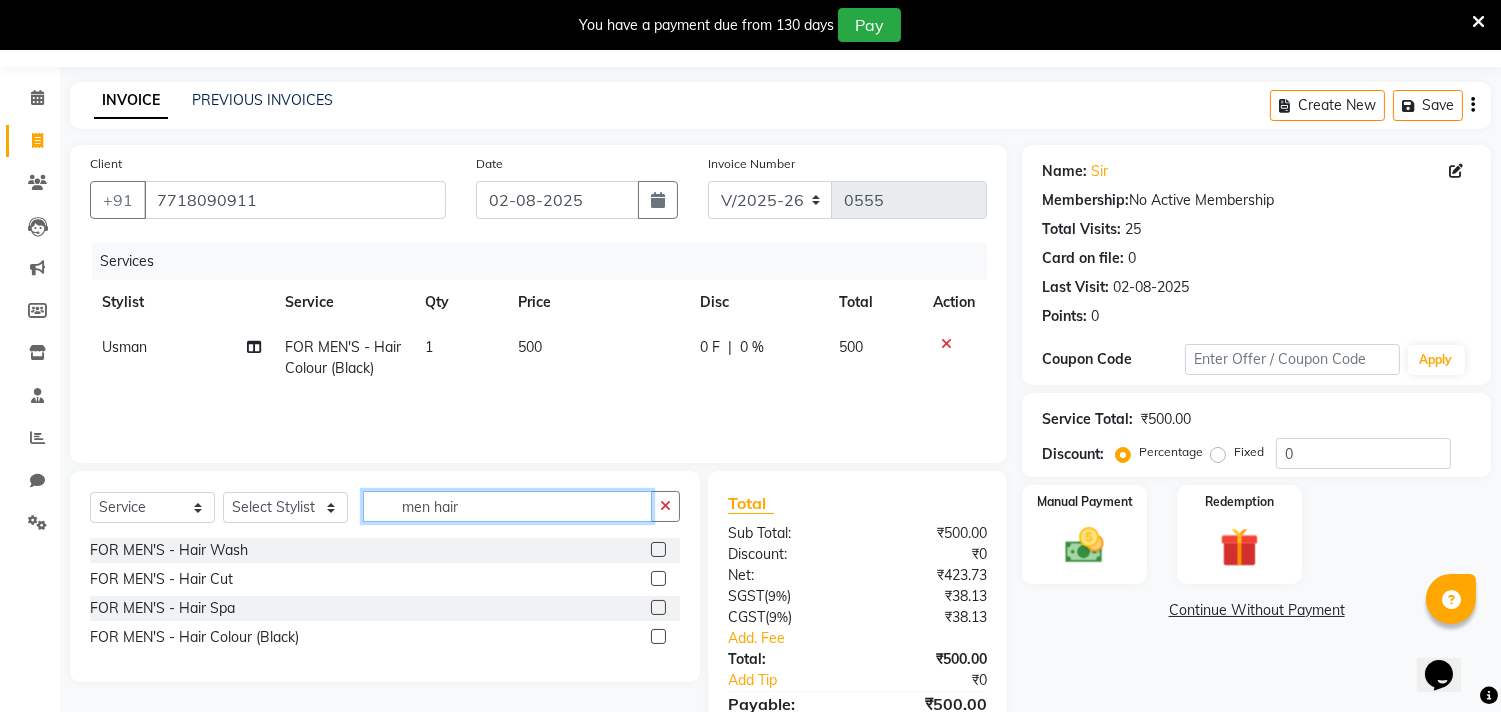 click on "men hair" 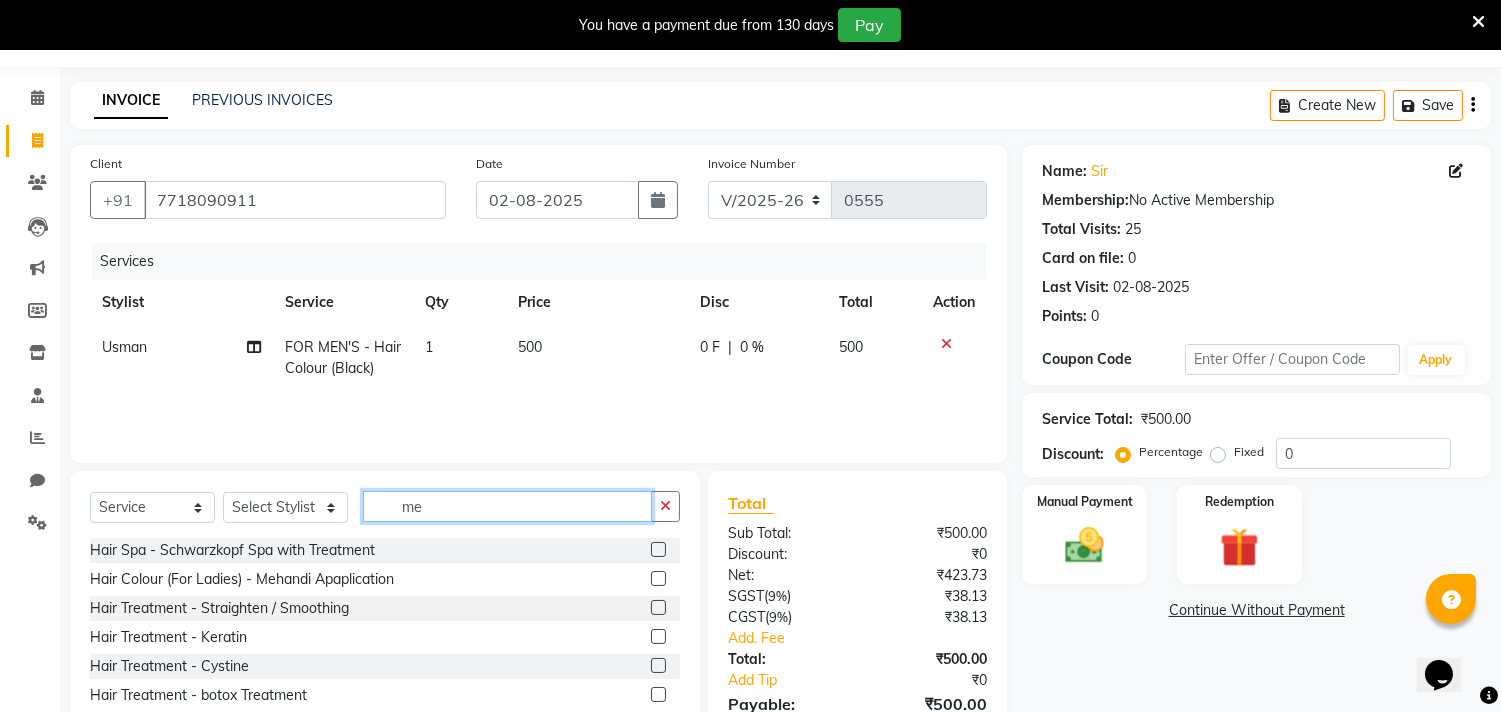 type on "m" 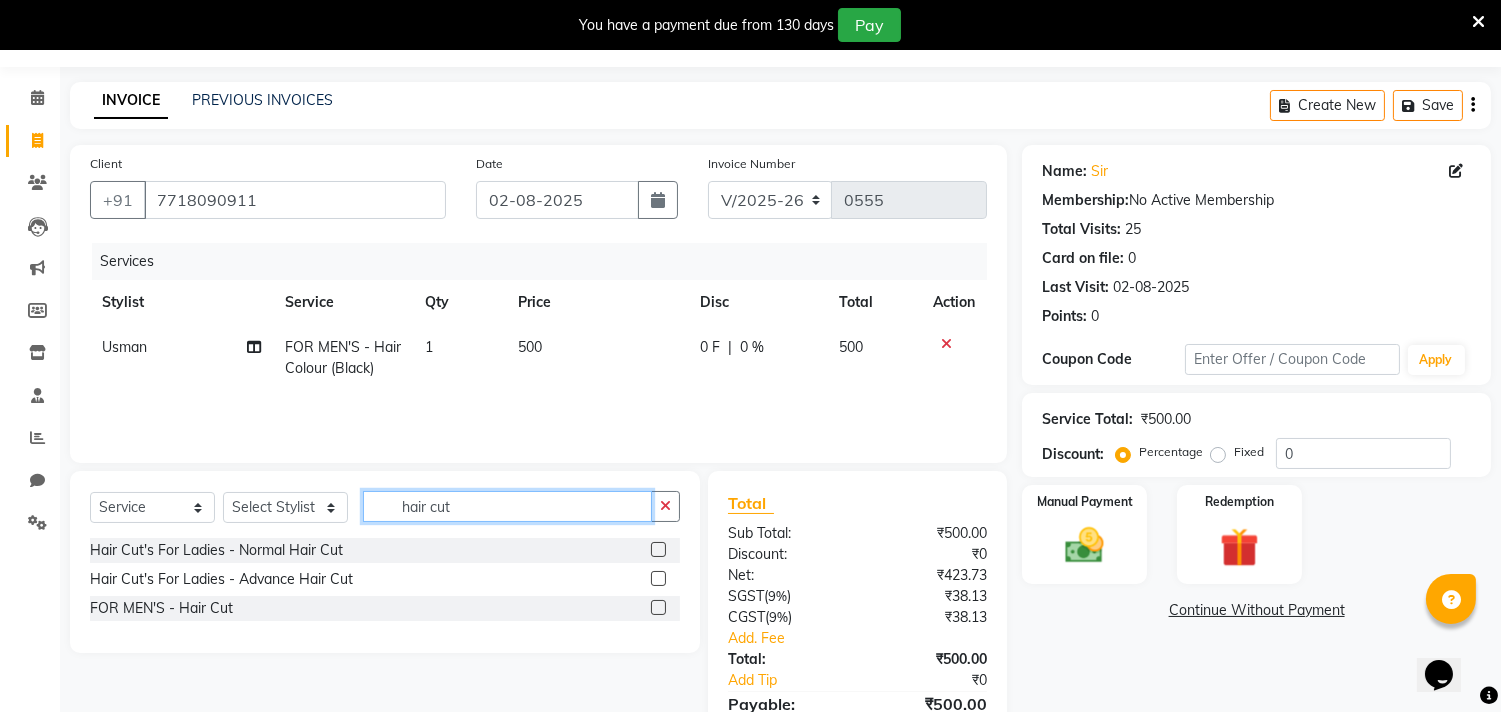 type on "hair cut" 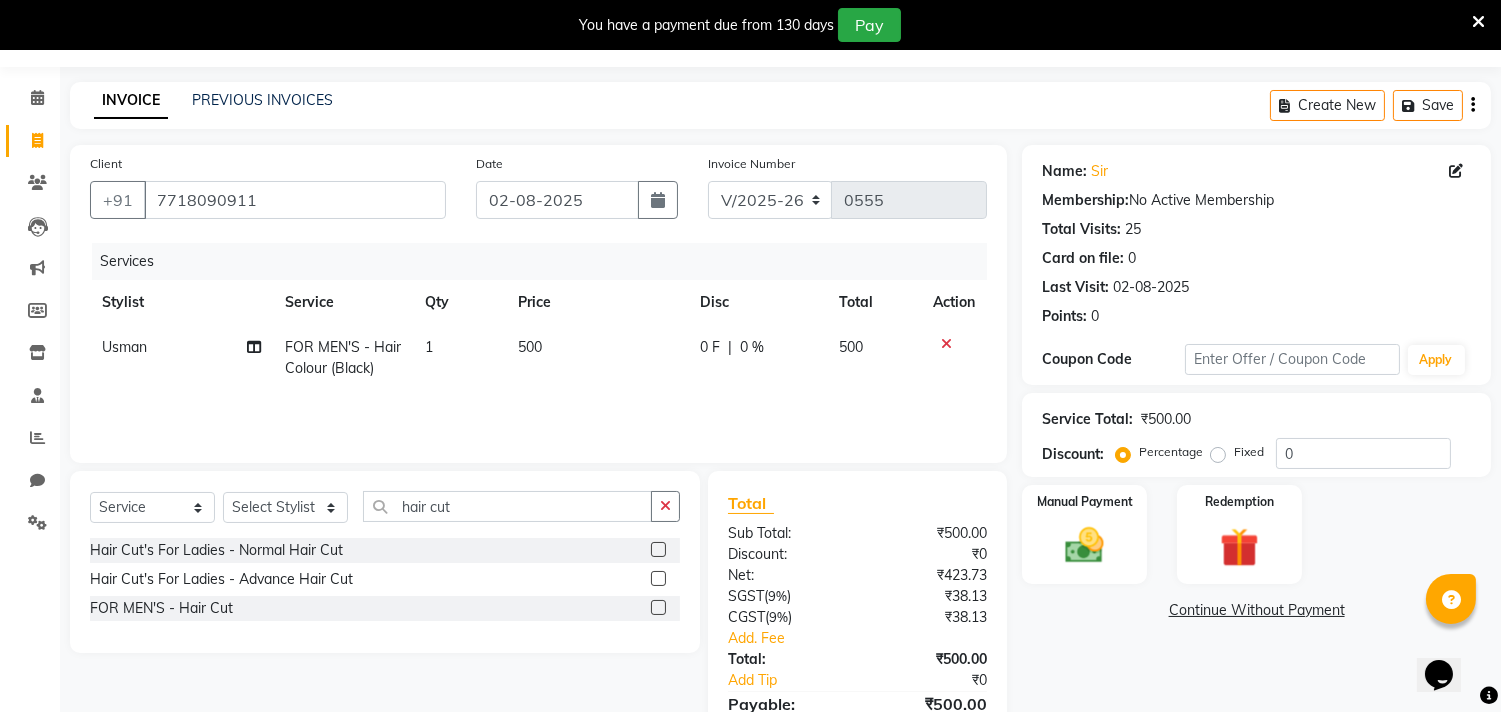 click 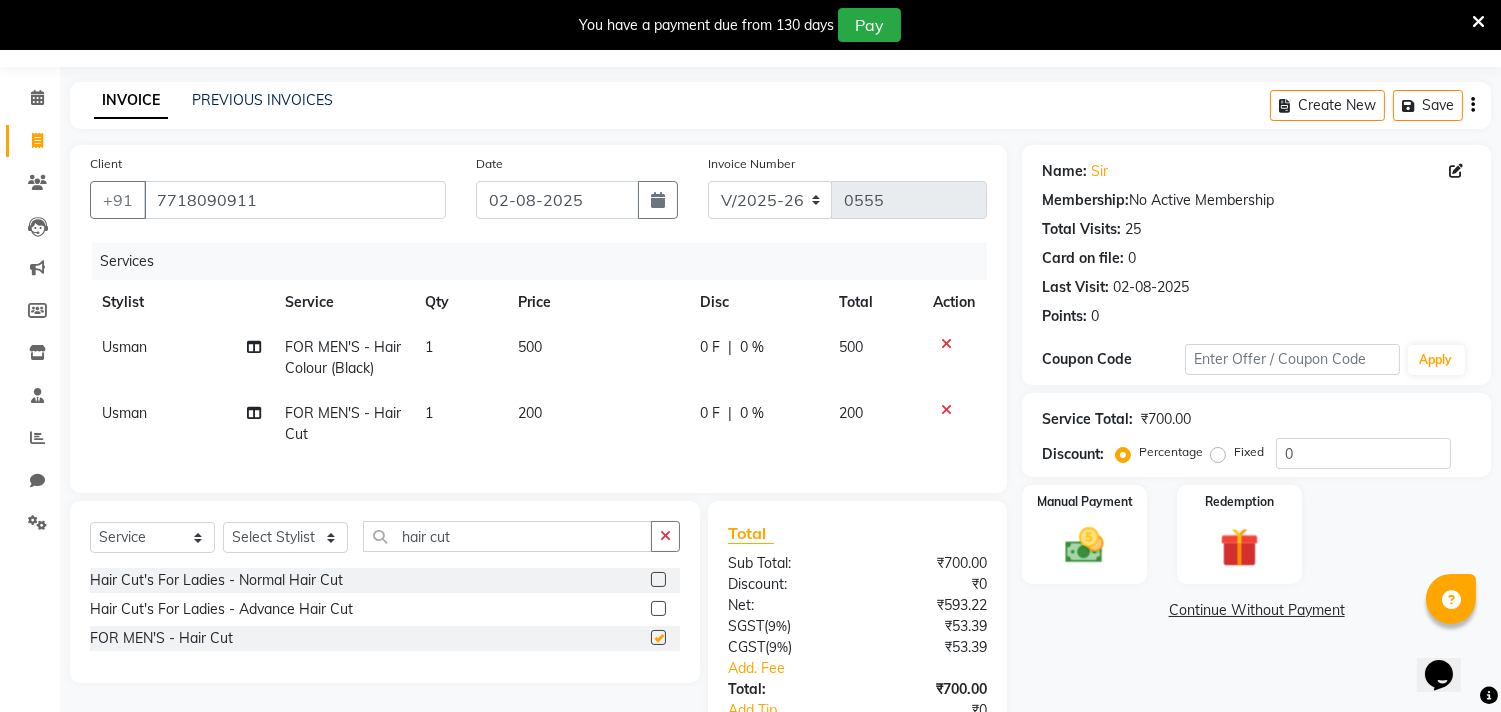 checkbox on "false" 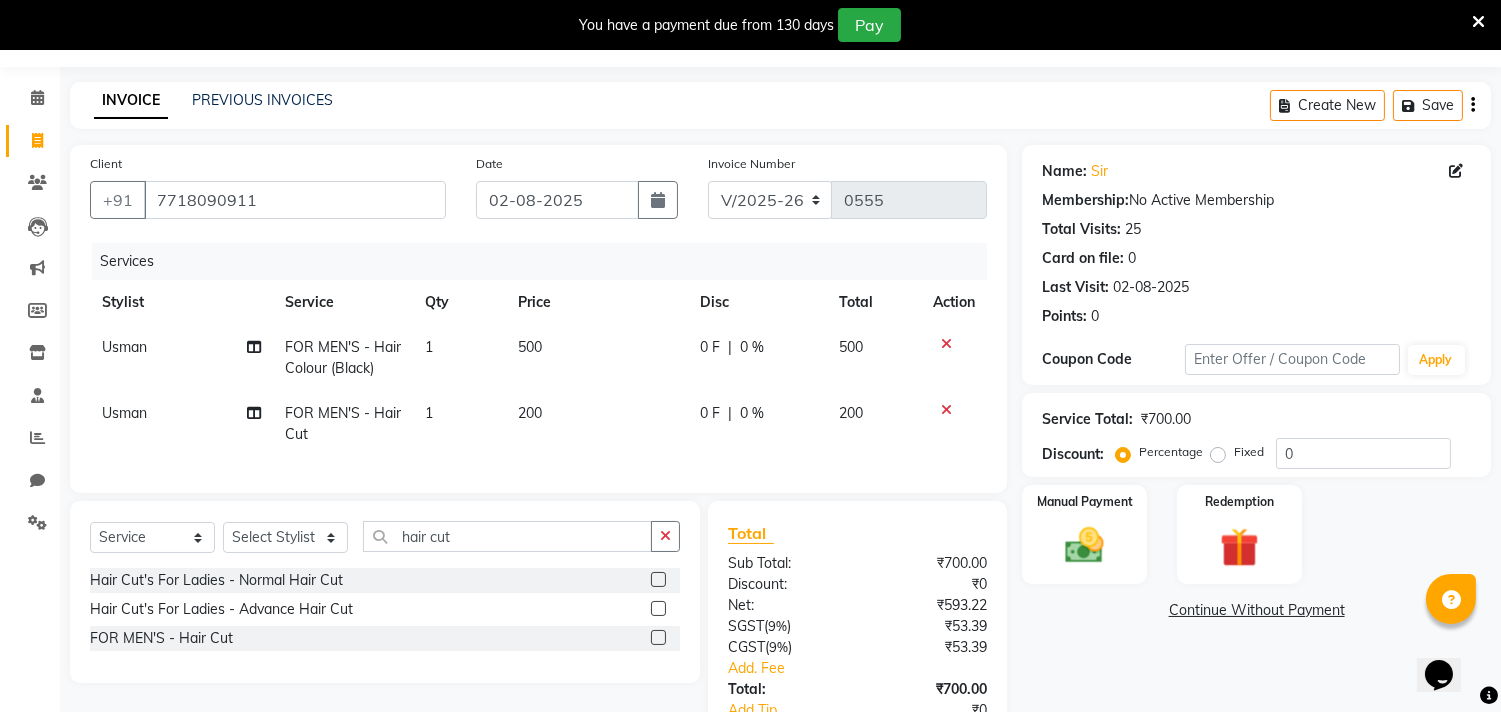 click 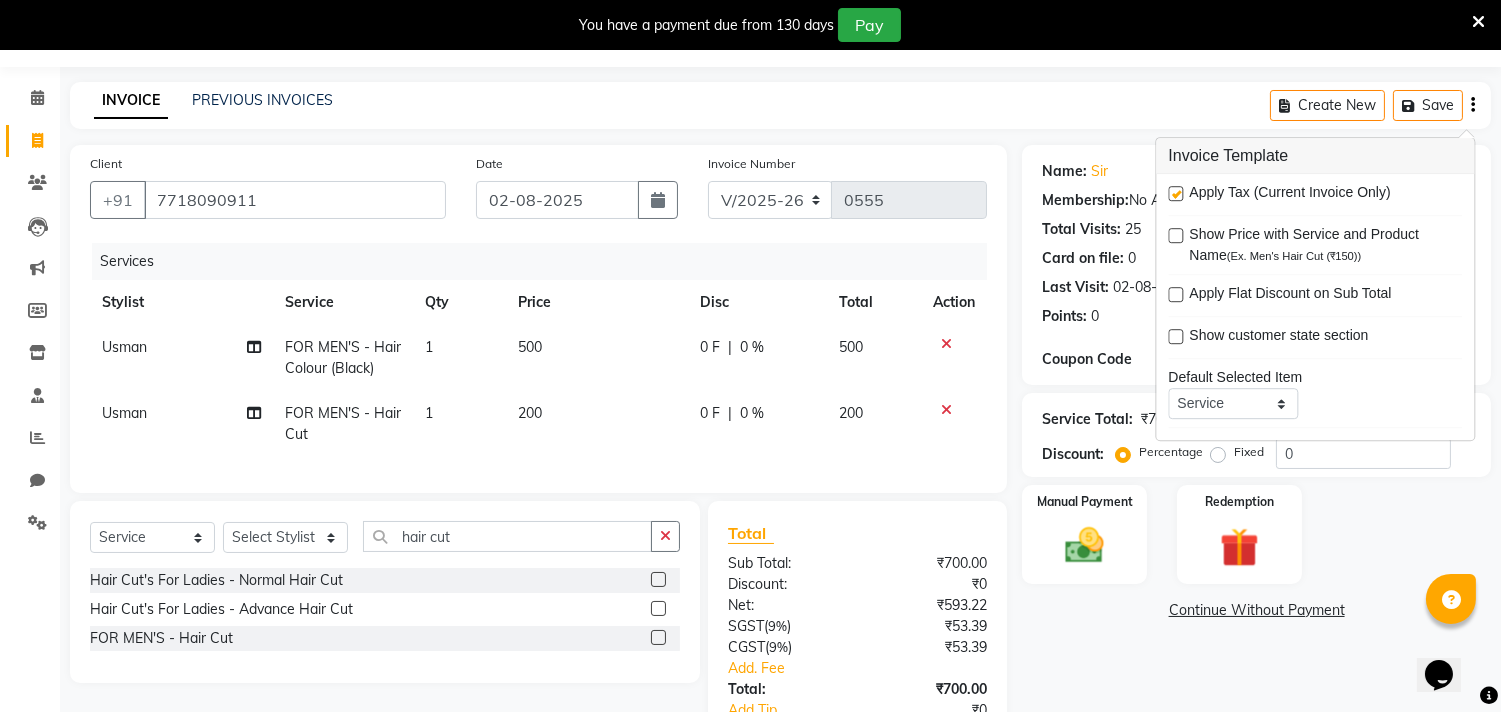 click at bounding box center [1175, 193] 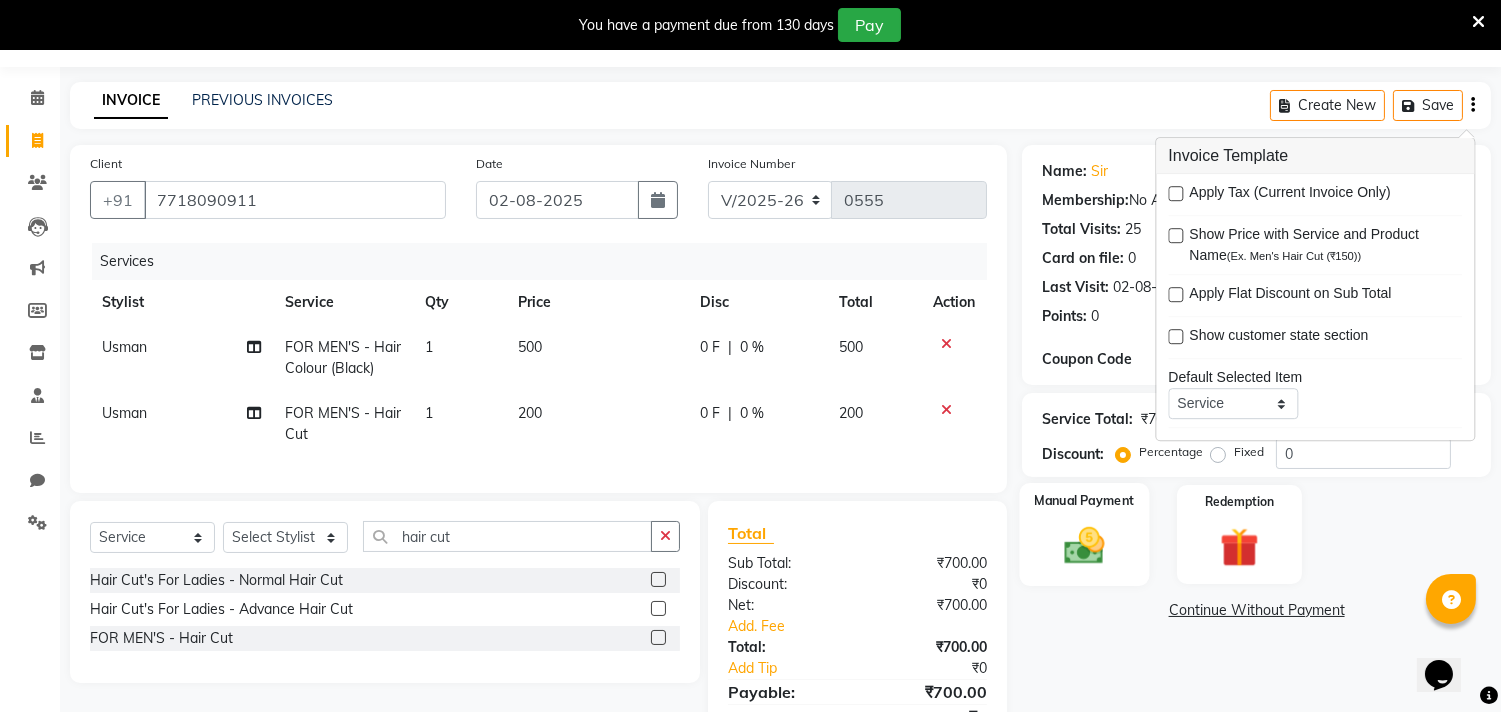 click on "Manual Payment" 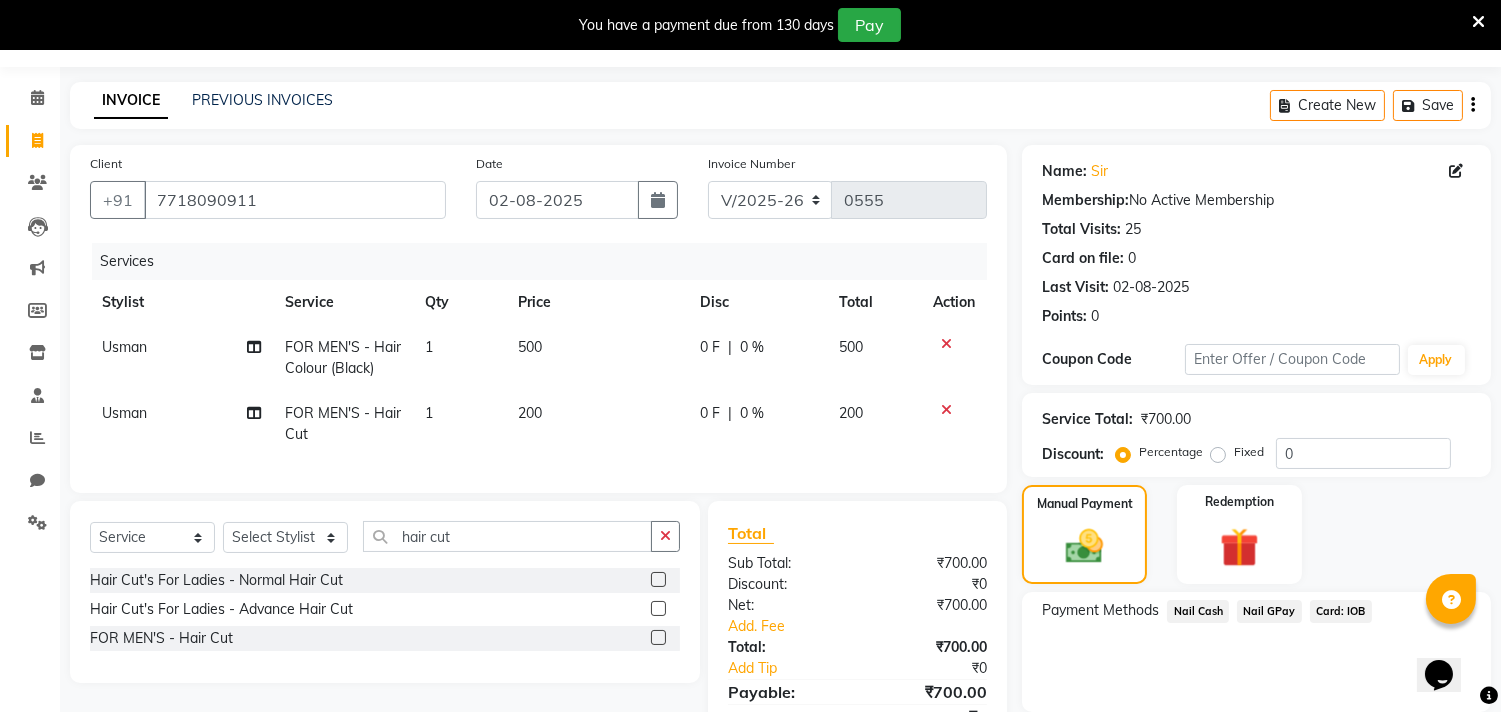 click on "Nail GPay" 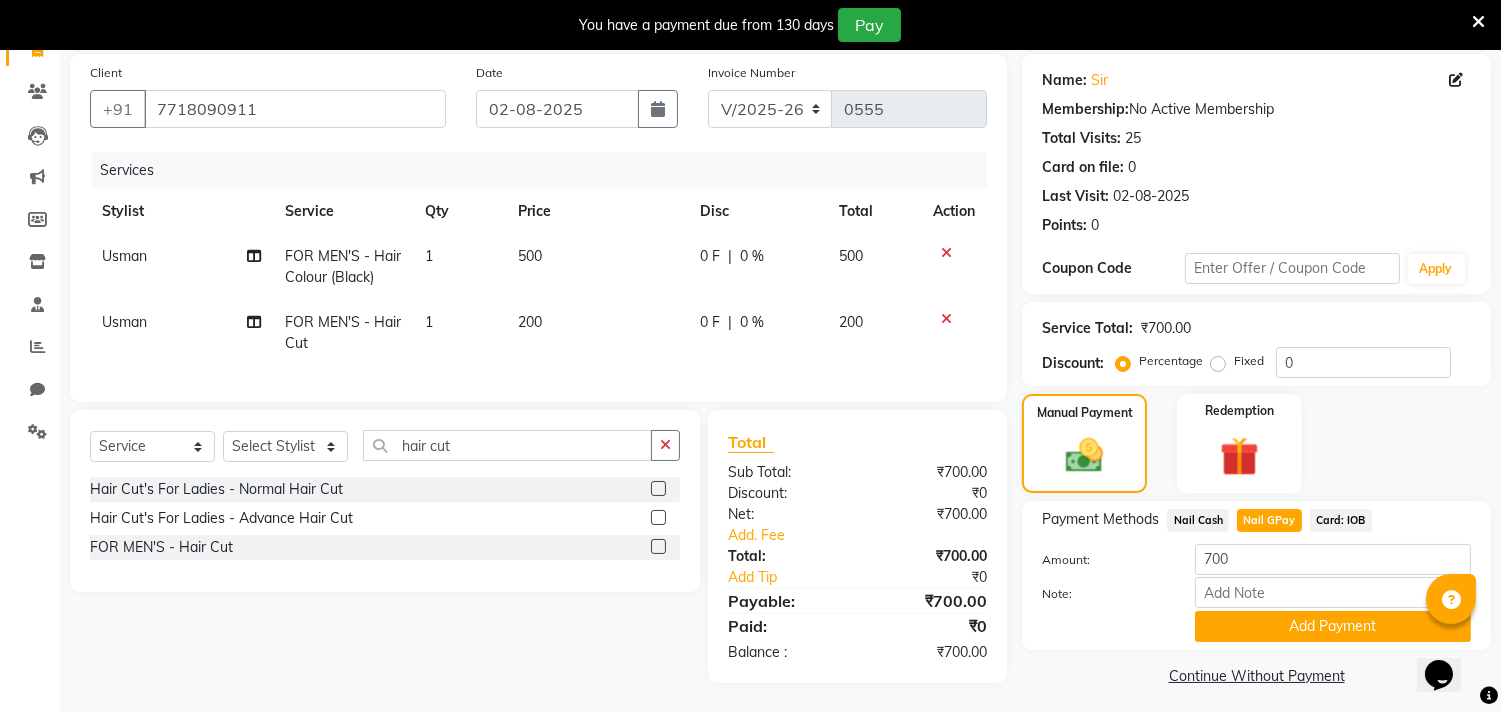 scroll, scrollTop: 163, scrollLeft: 0, axis: vertical 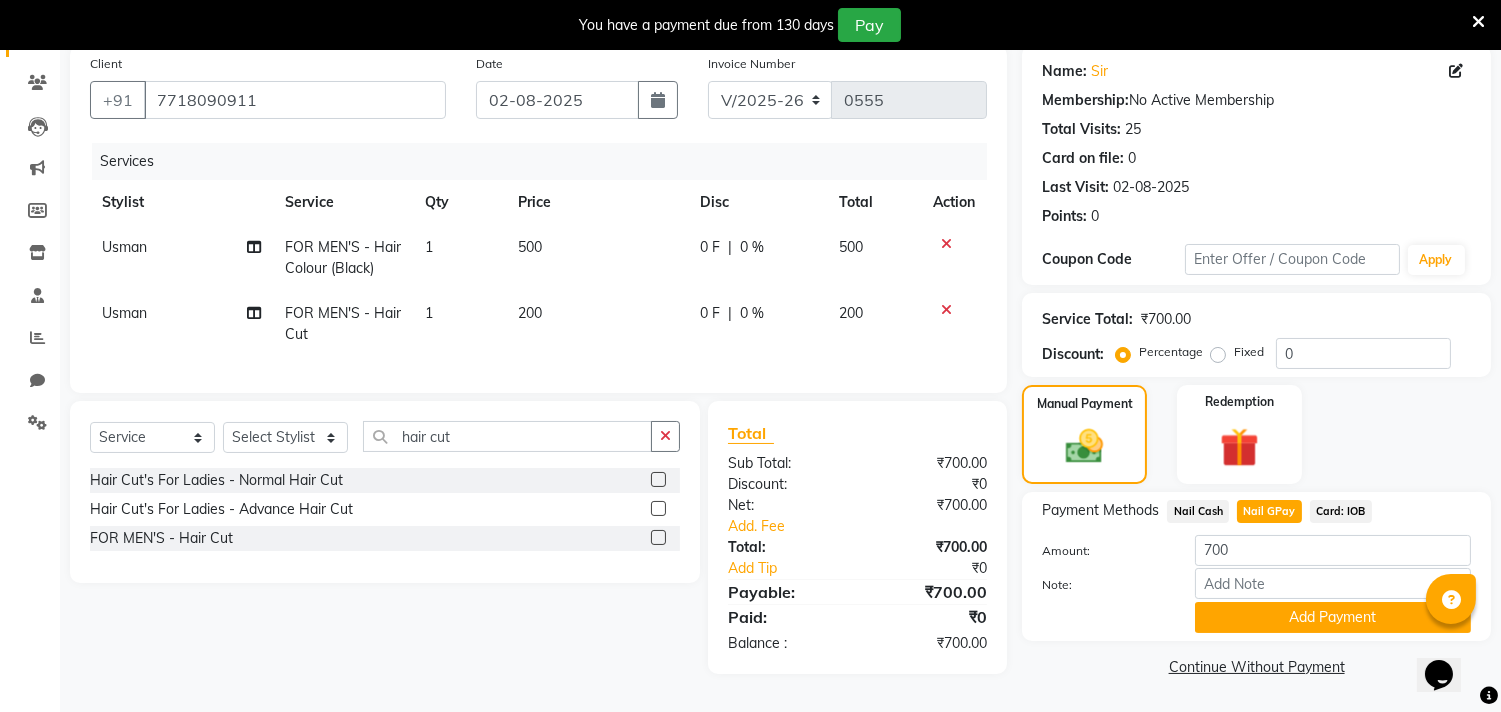 click on "Add Payment" 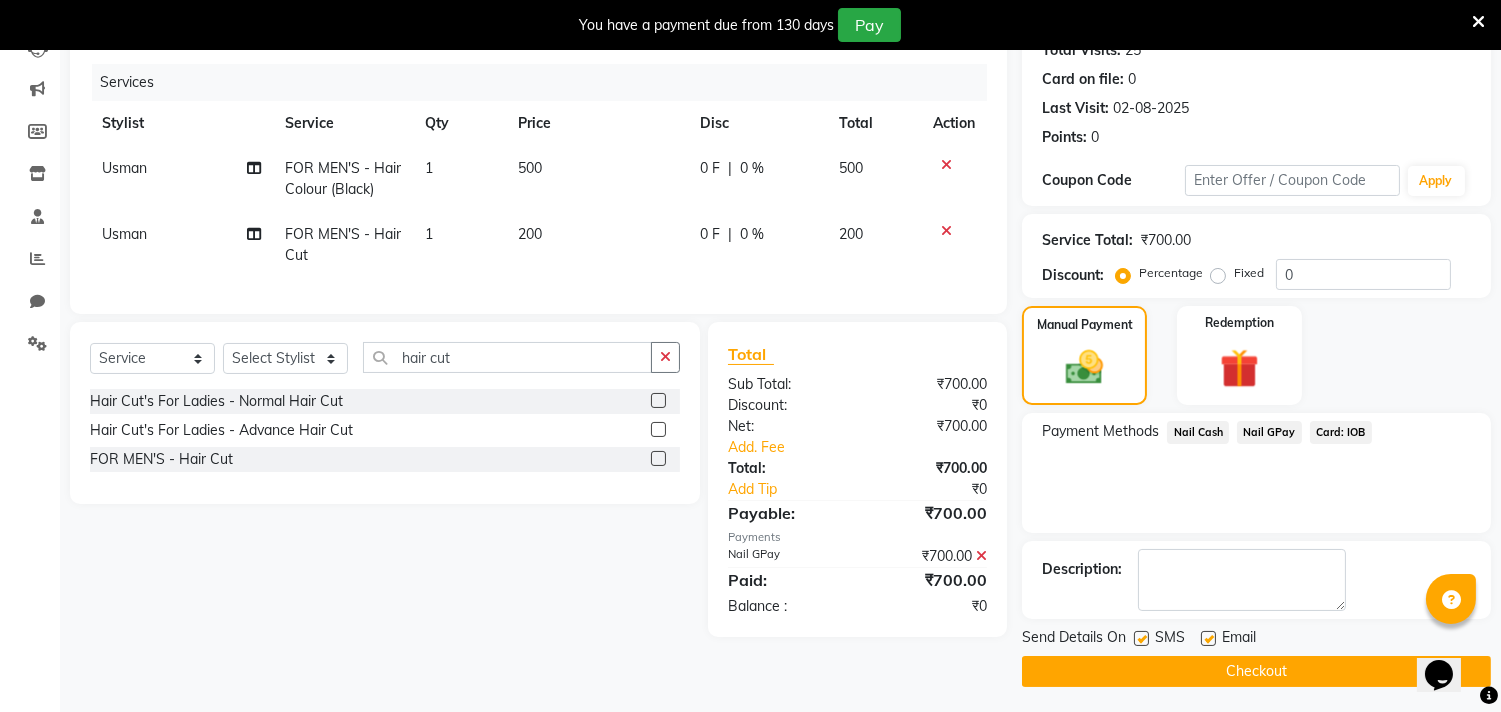 scroll, scrollTop: 237, scrollLeft: 0, axis: vertical 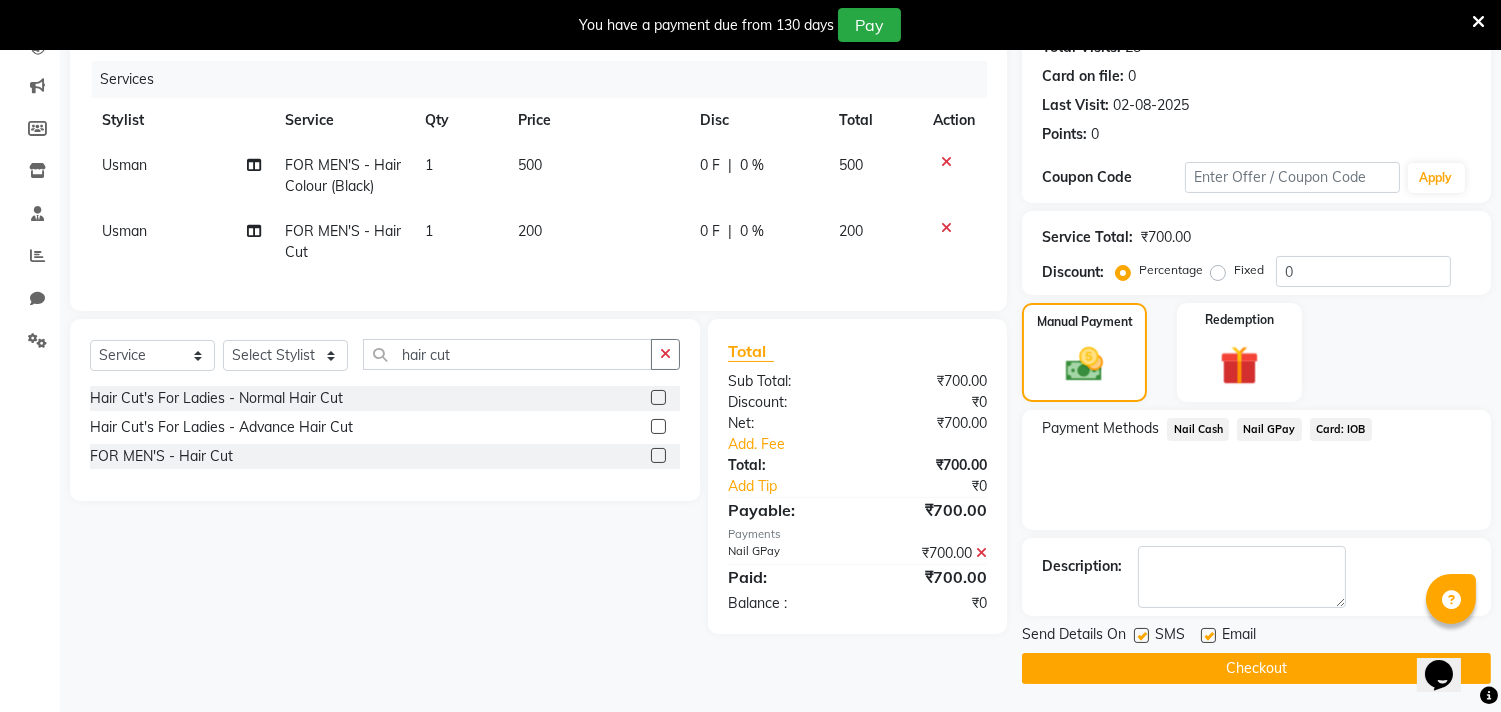 click on "Checkout" 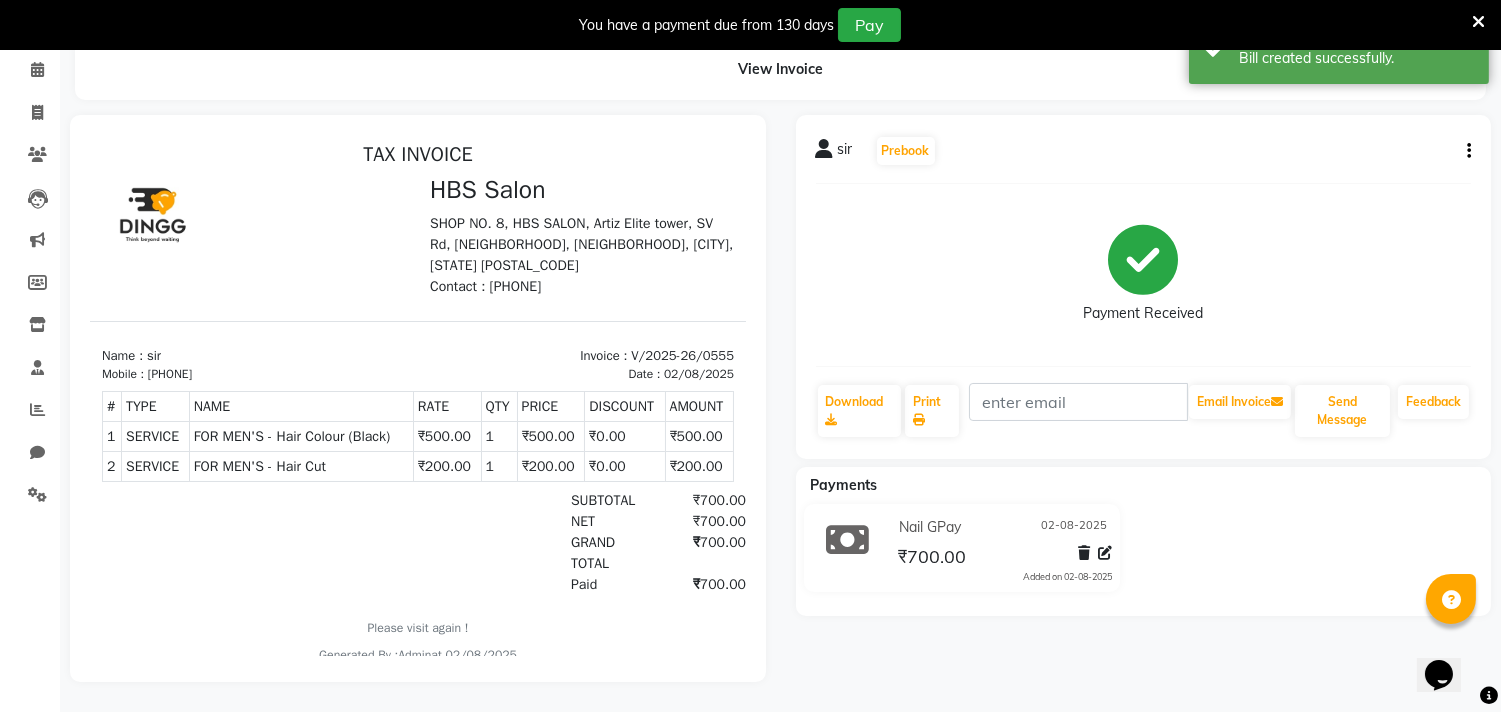 scroll, scrollTop: 0, scrollLeft: 0, axis: both 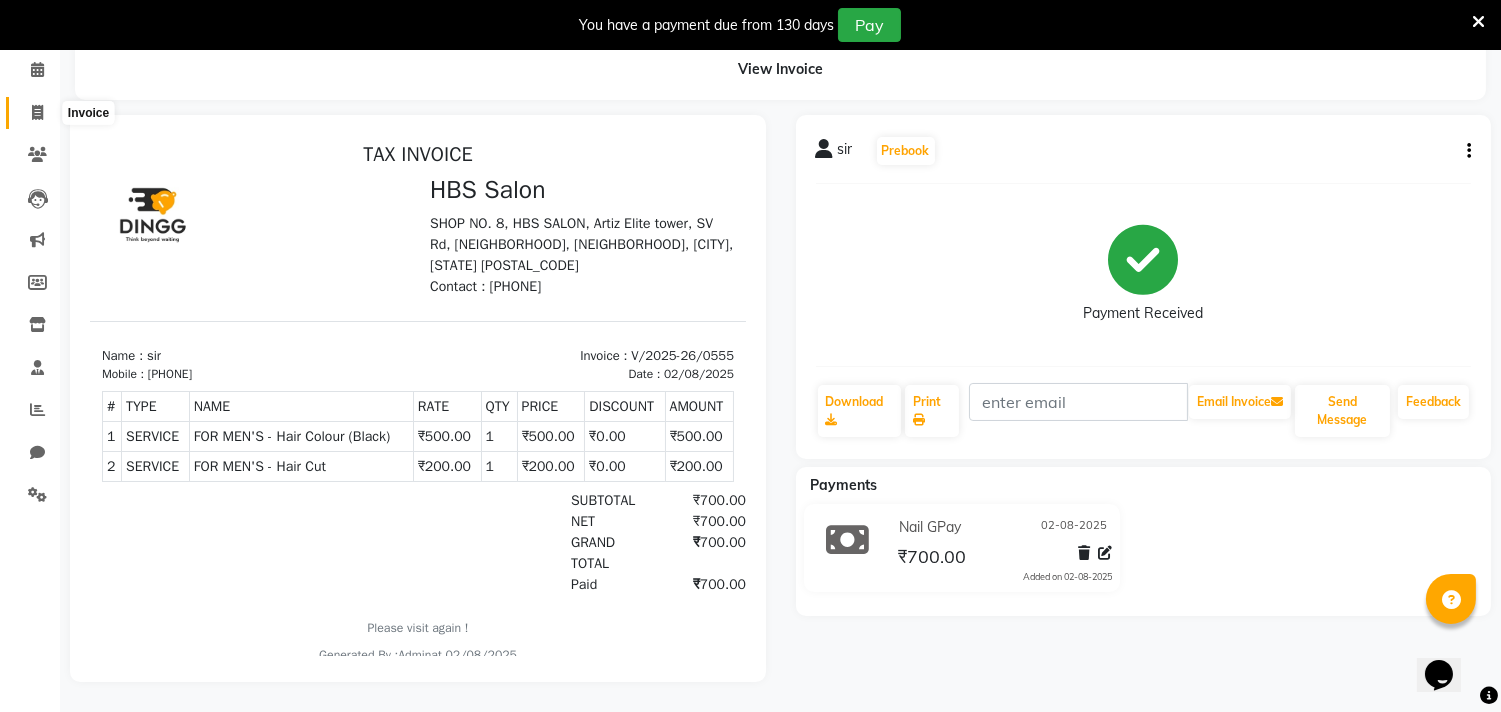 click 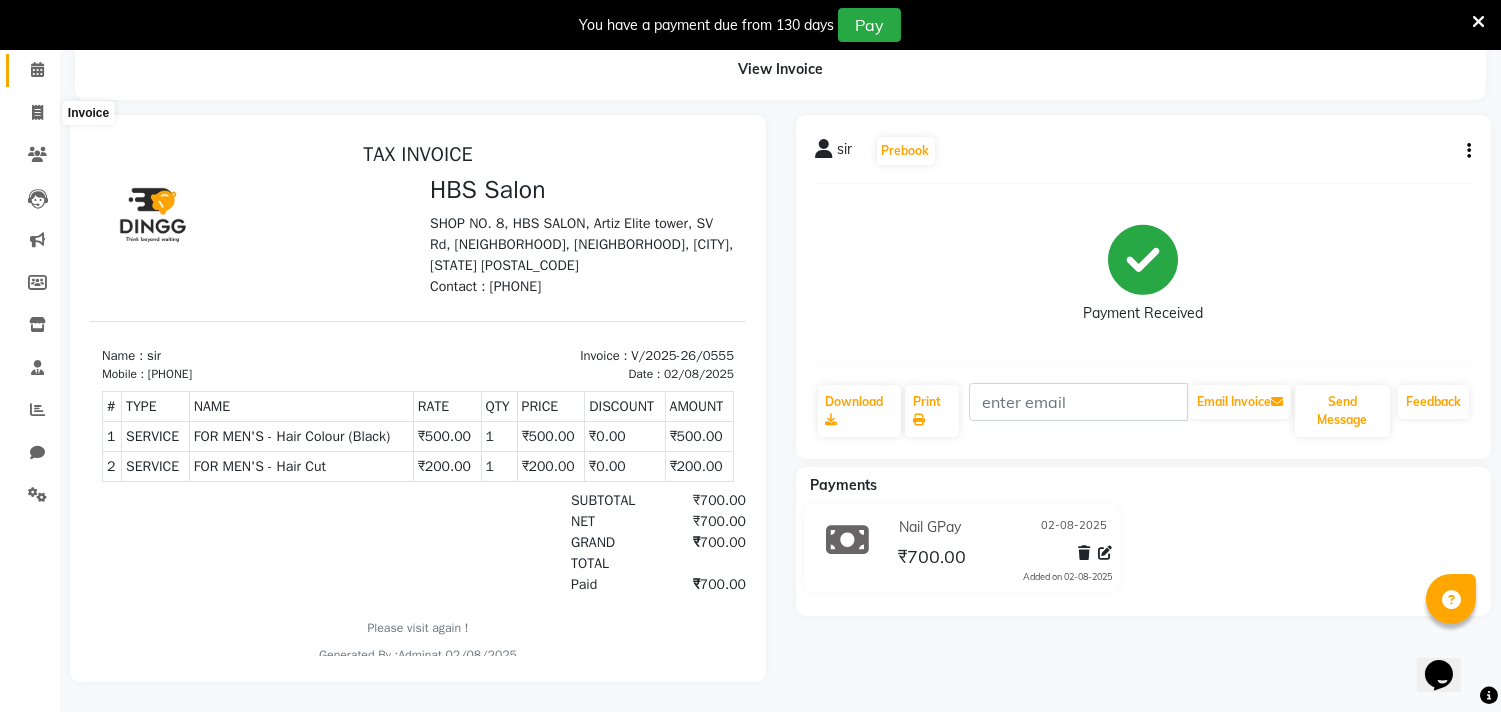 select on "7935" 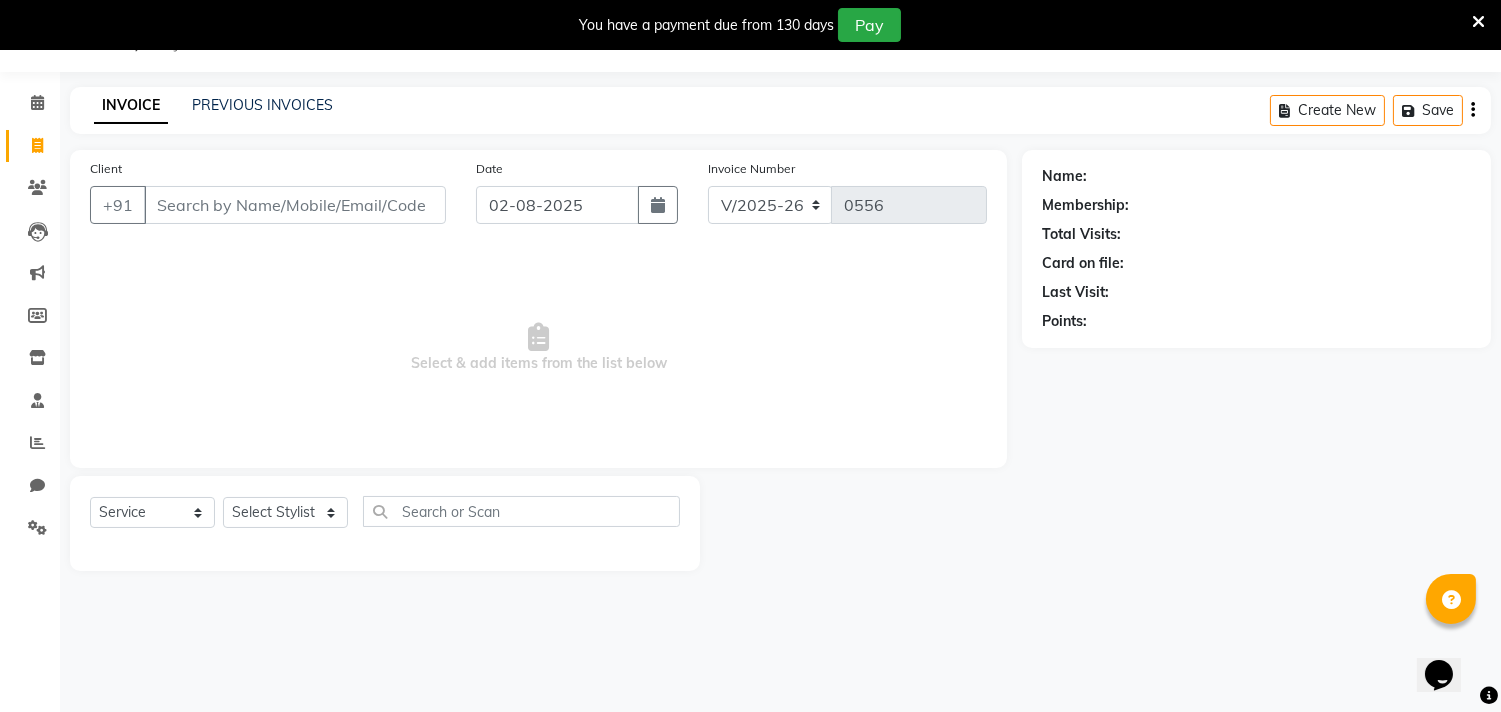 scroll, scrollTop: 50, scrollLeft: 0, axis: vertical 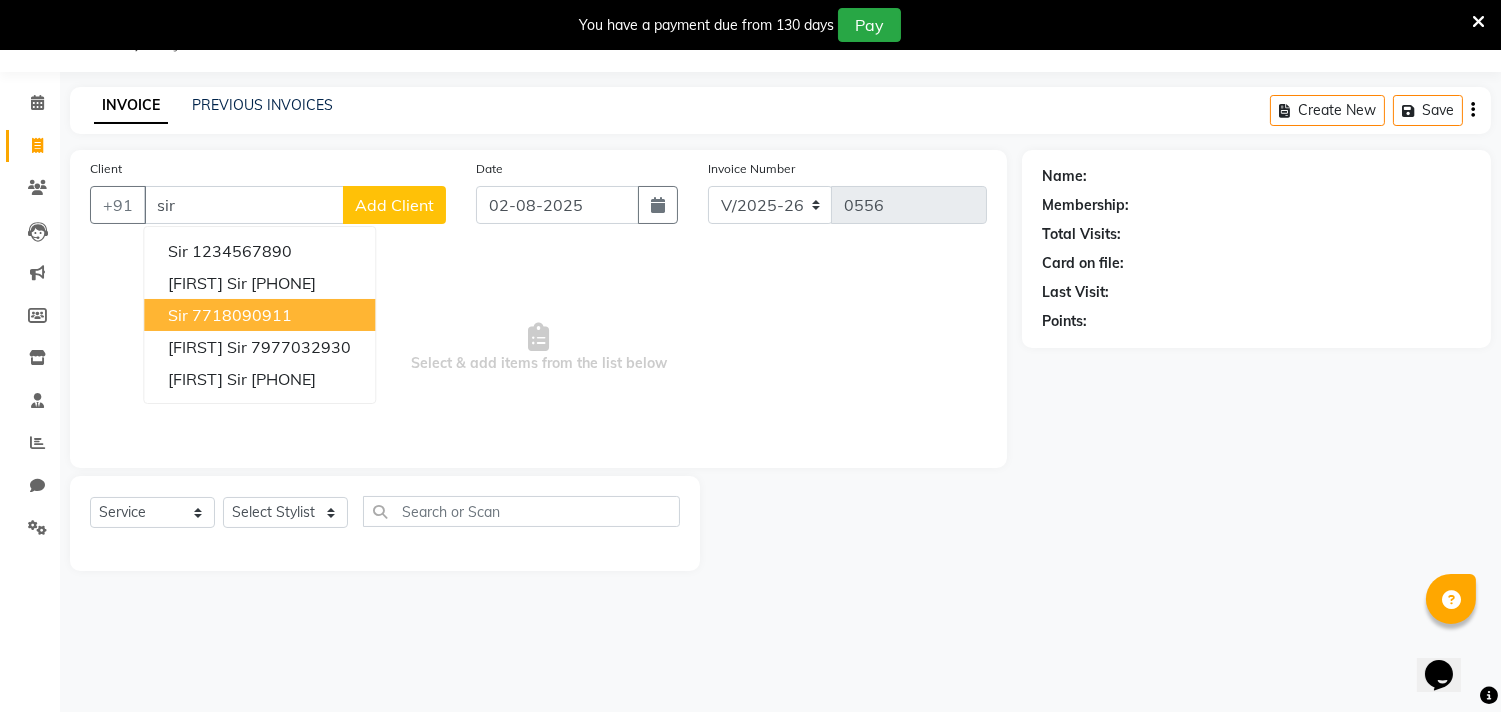 click on "7718090911" at bounding box center [242, 315] 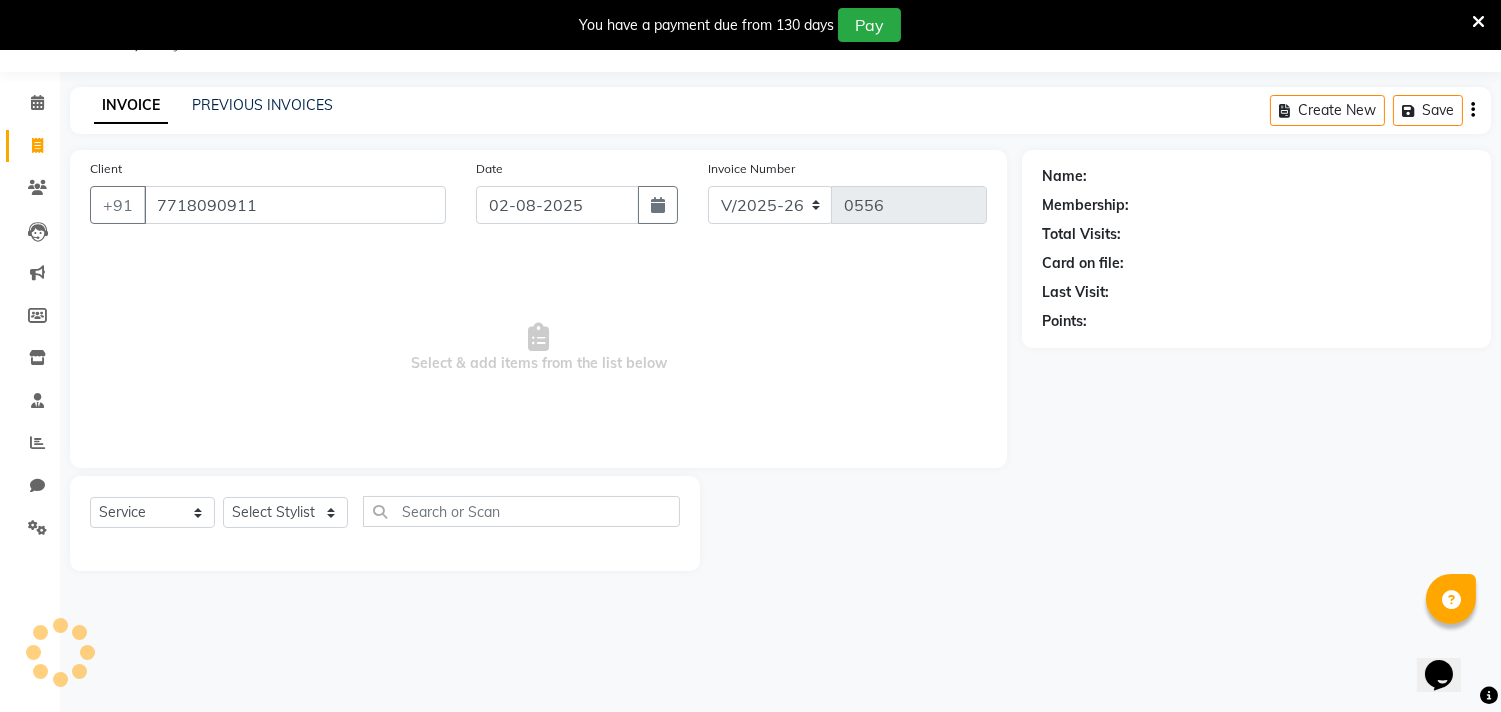 type on "7718090911" 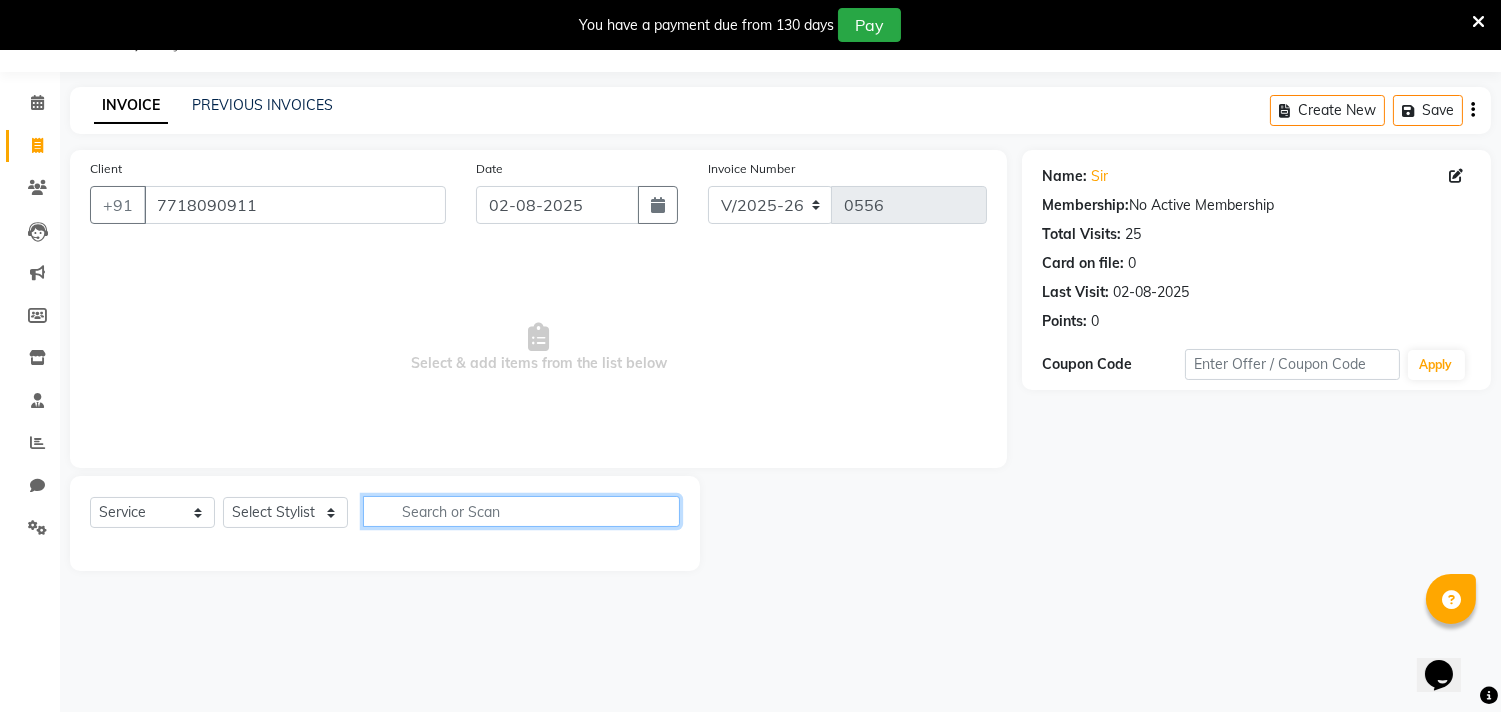 click 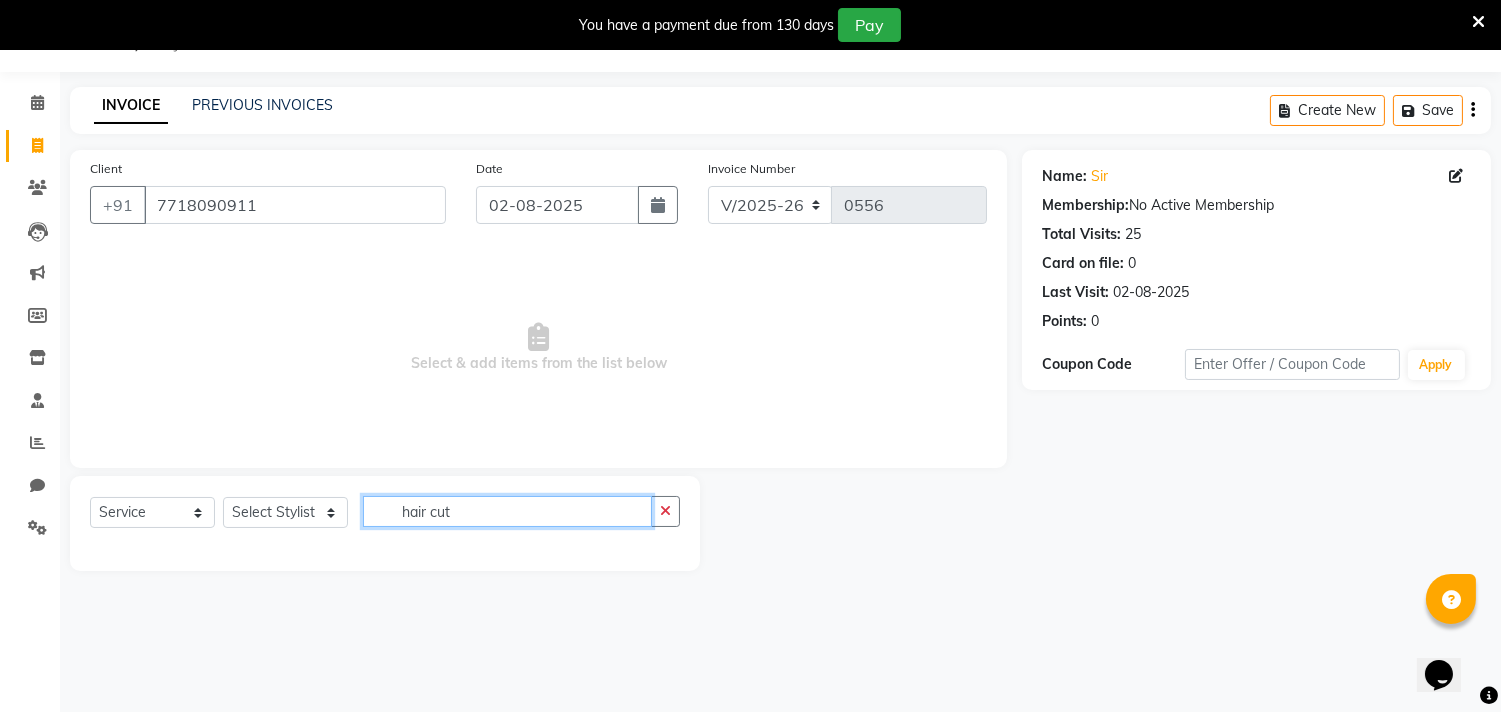 type on "hair cut" 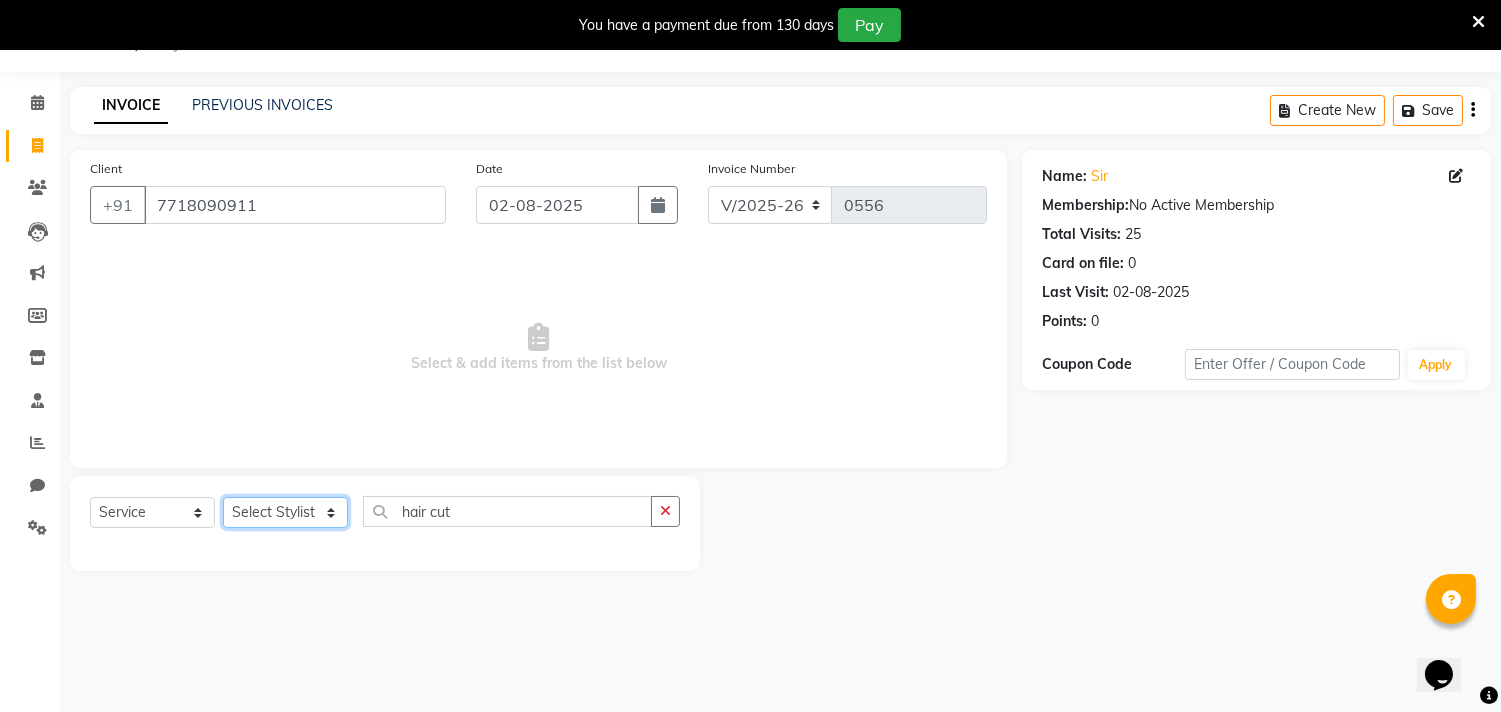 click on "Select Stylist [FIRST] [FIRST] [FIRST] [FIRST] [FIRST]                                                                                                                                                  [FIRST] [FIRST] [FIRST]                                                                                                                                                                 [FIRST] [FIRST]" 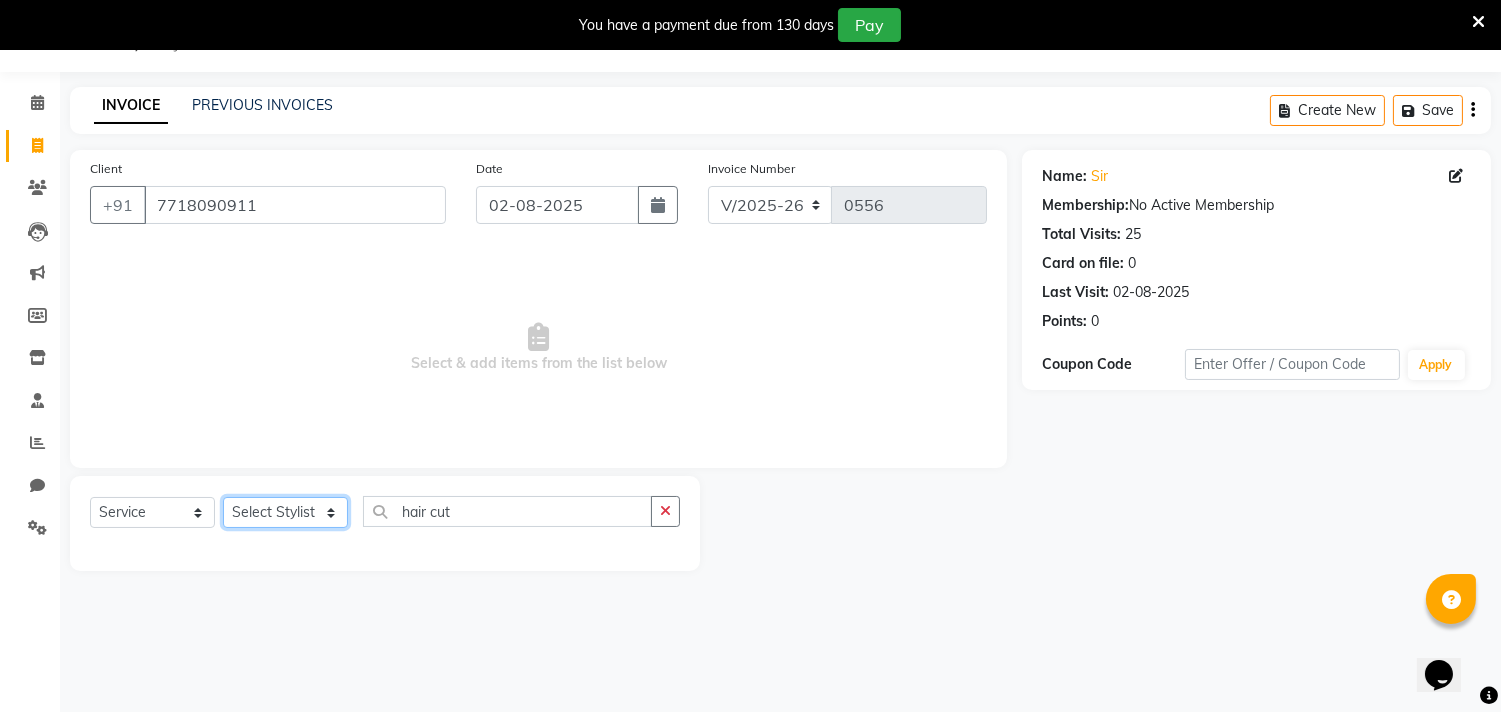 select on "80335" 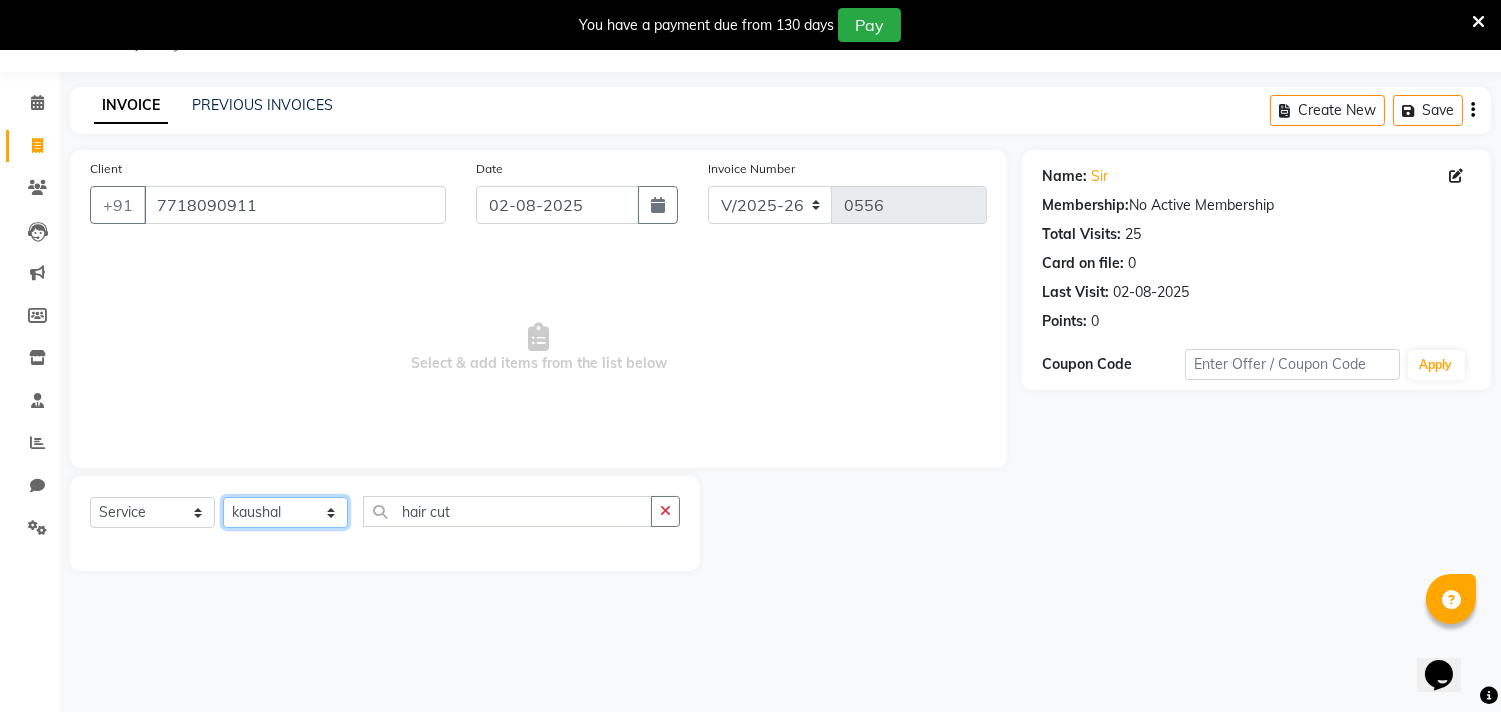 click on "Select Stylist [FIRST] [FIRST] [FIRST] [FIRST] [FIRST]                                                                                                                                                  [FIRST] [FIRST] [FIRST]                                                                                                                                                                 [FIRST] [FIRST]" 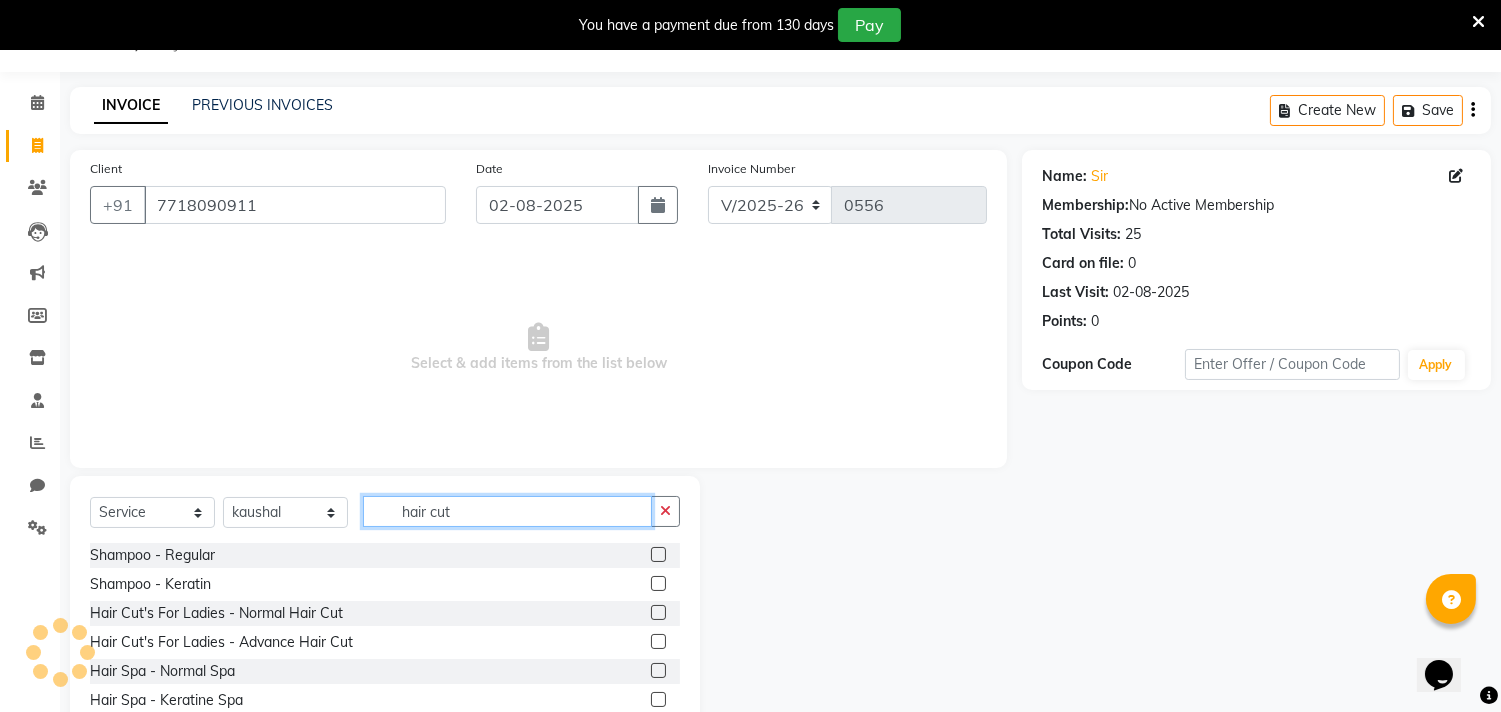click on "hair cut" 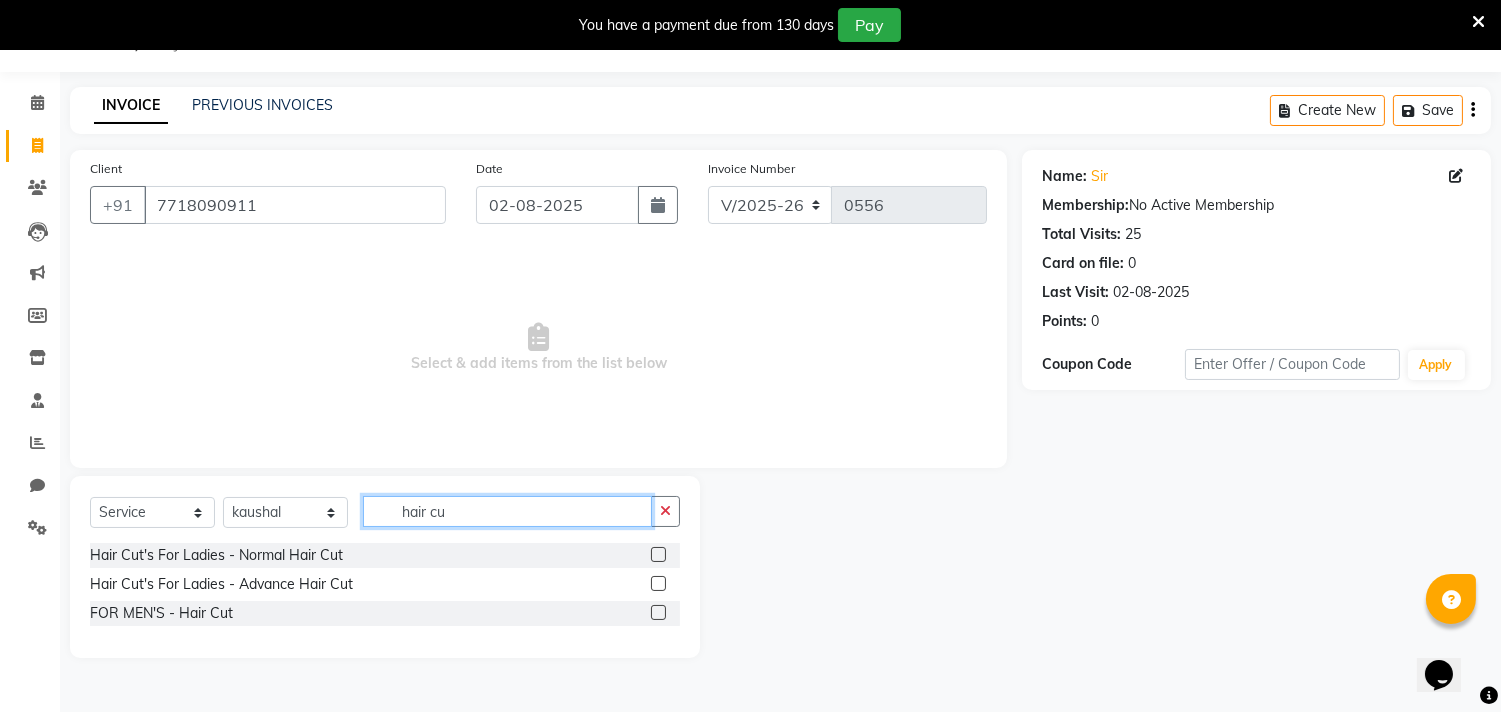 type on "hair cut" 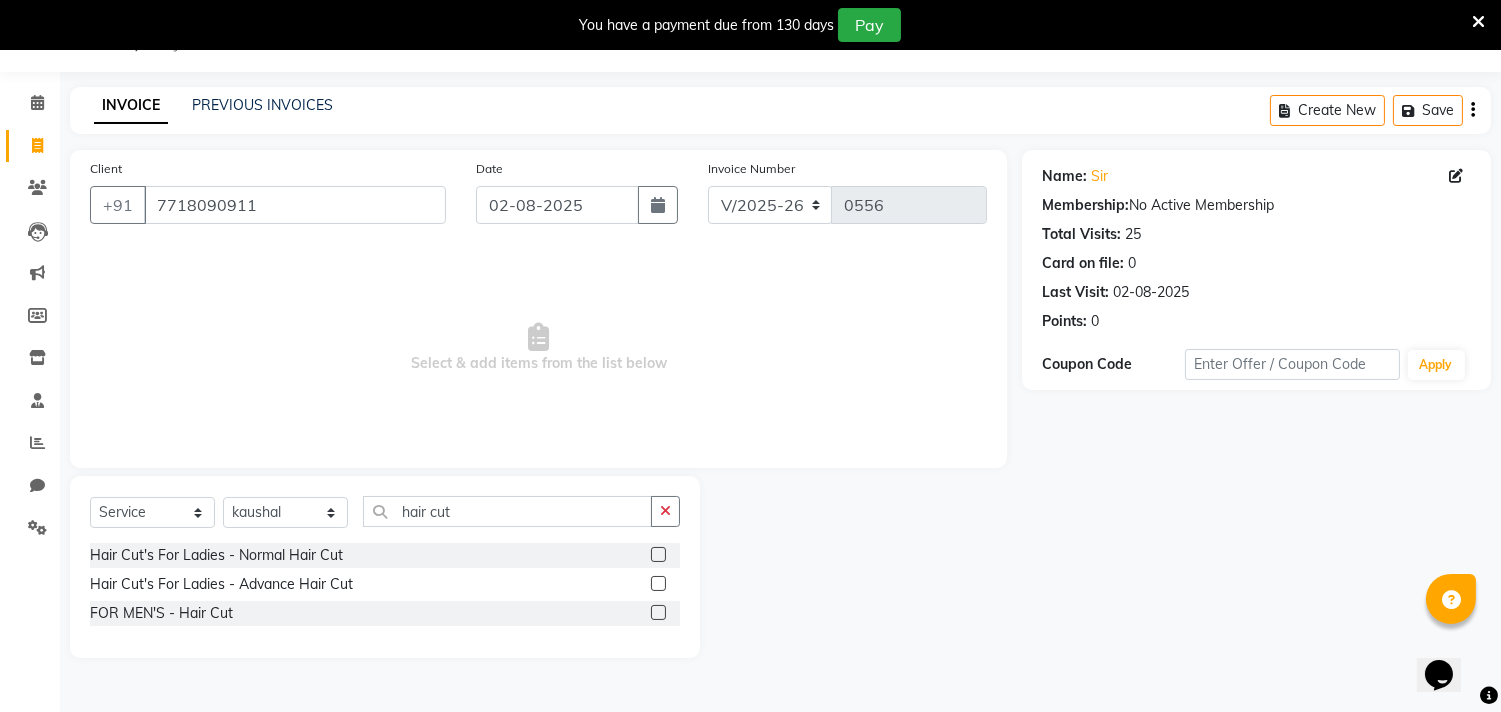 click 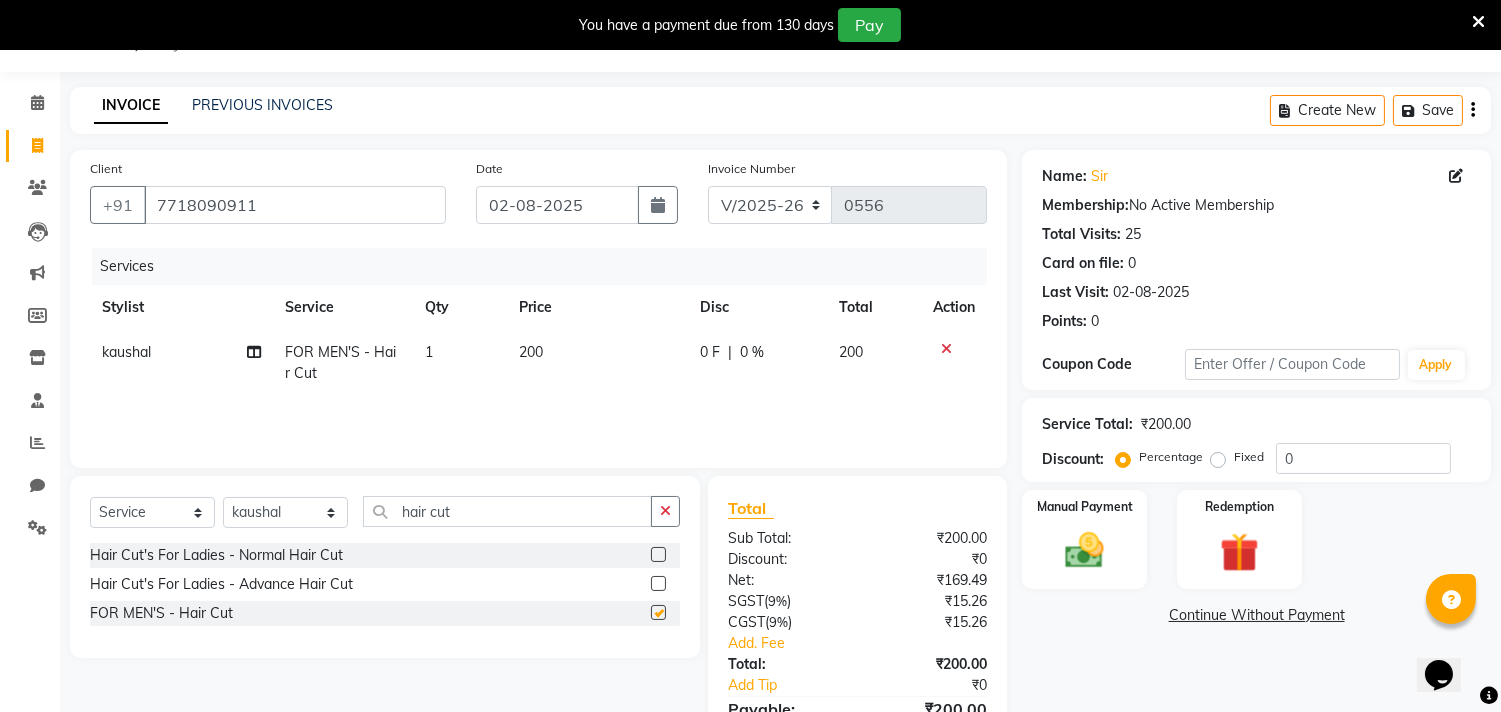 checkbox on "false" 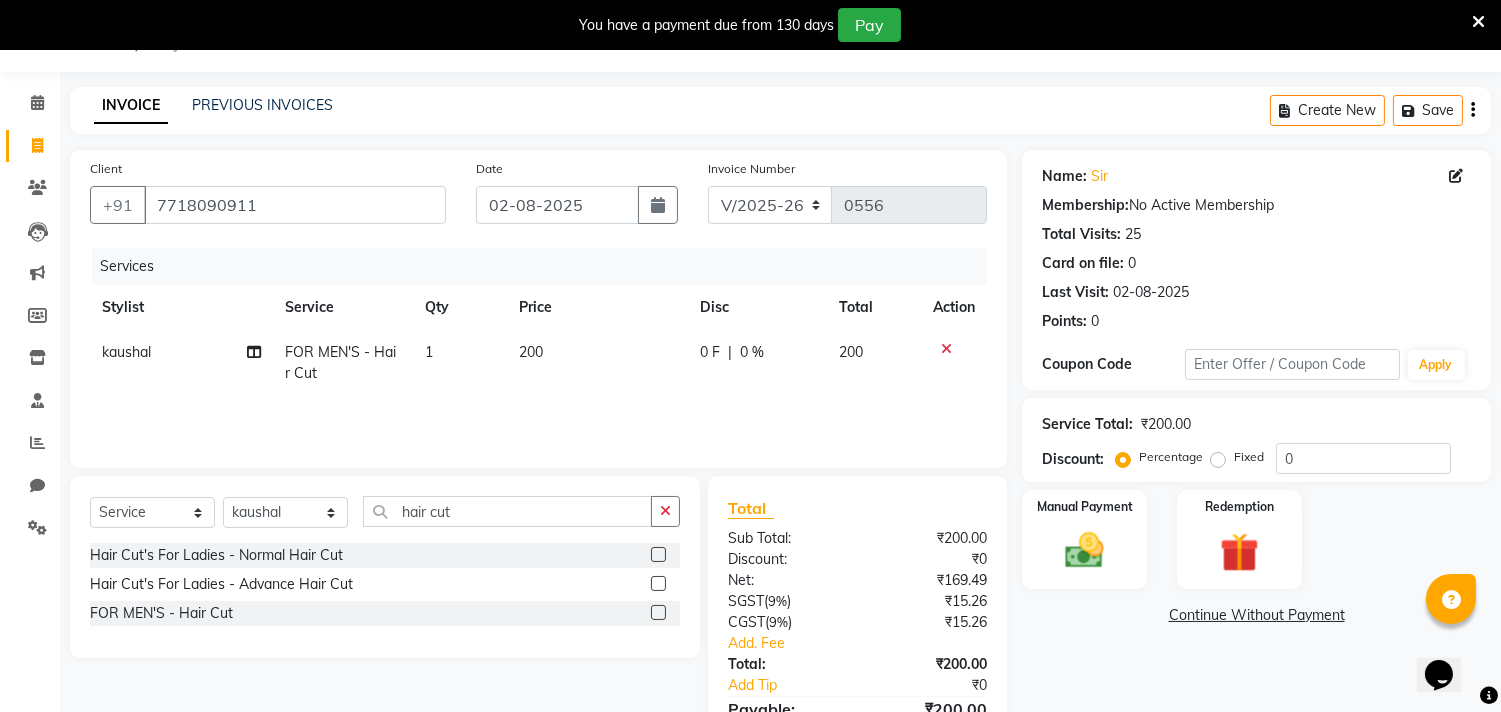 click on "Create New   Save" 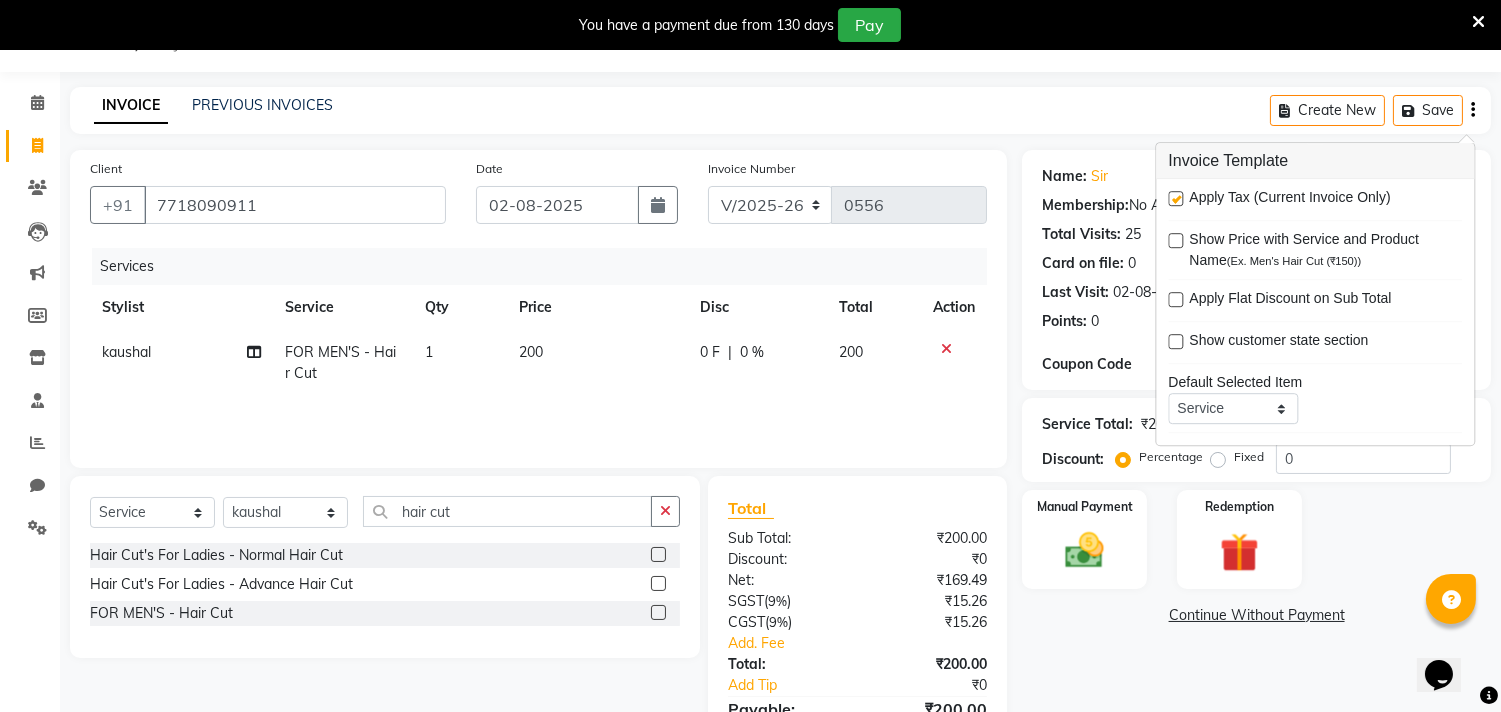 click at bounding box center [1175, 198] 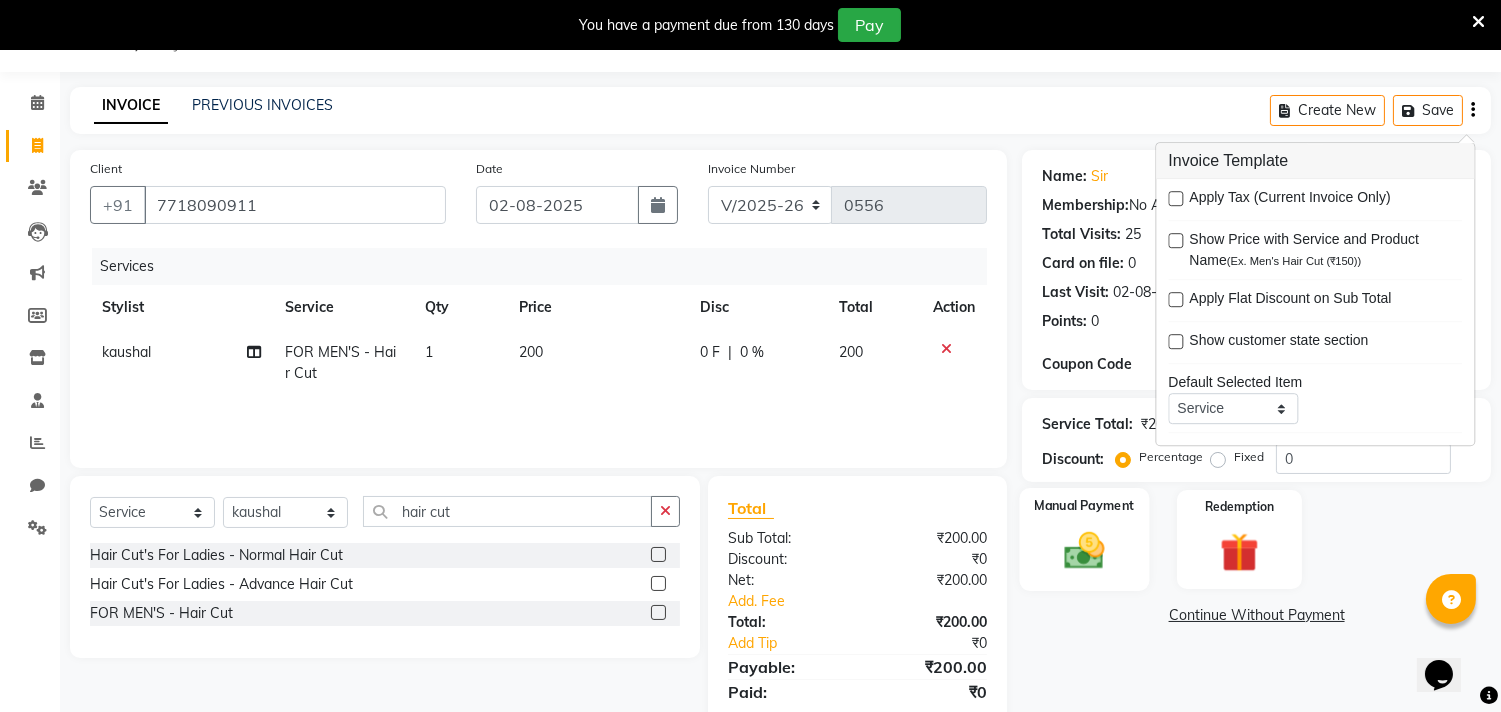 click on "Manual Payment" 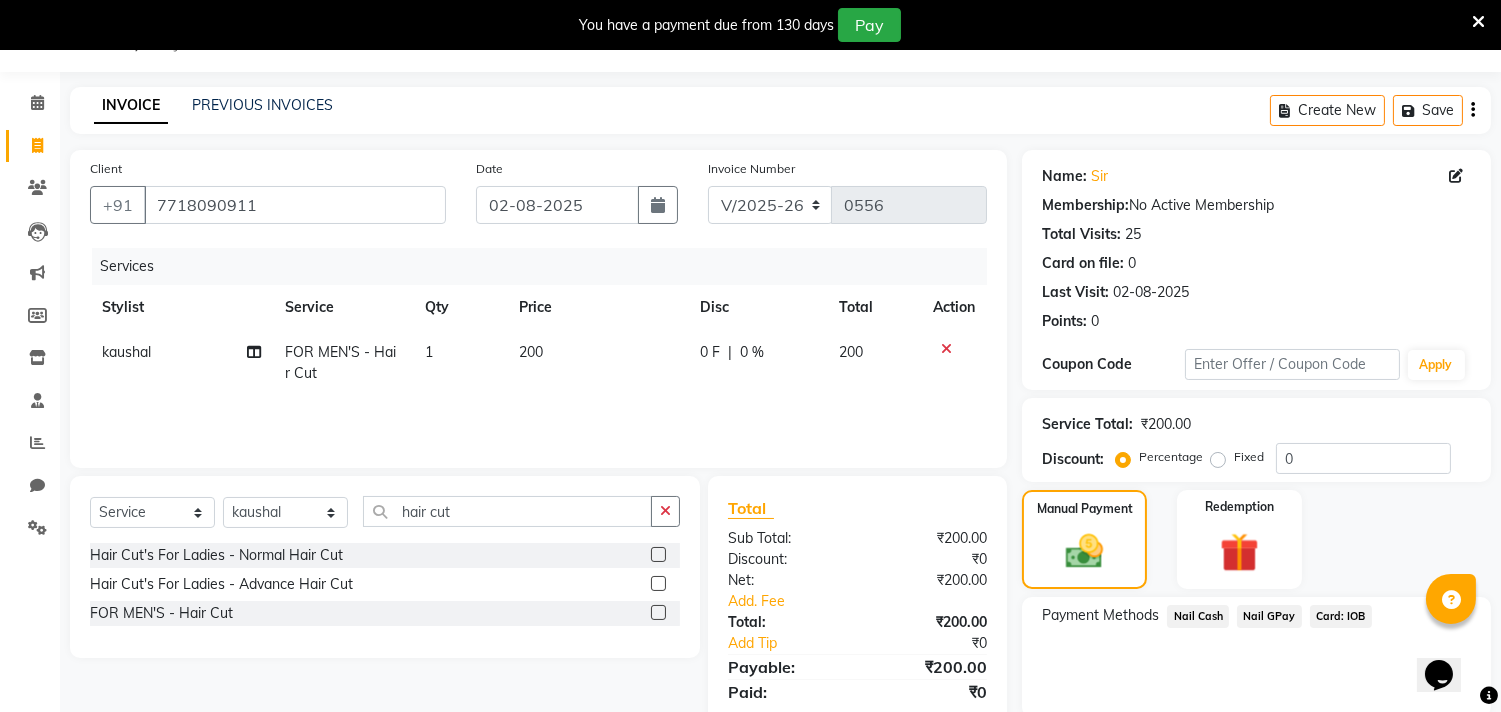 click on "Nail GPay" 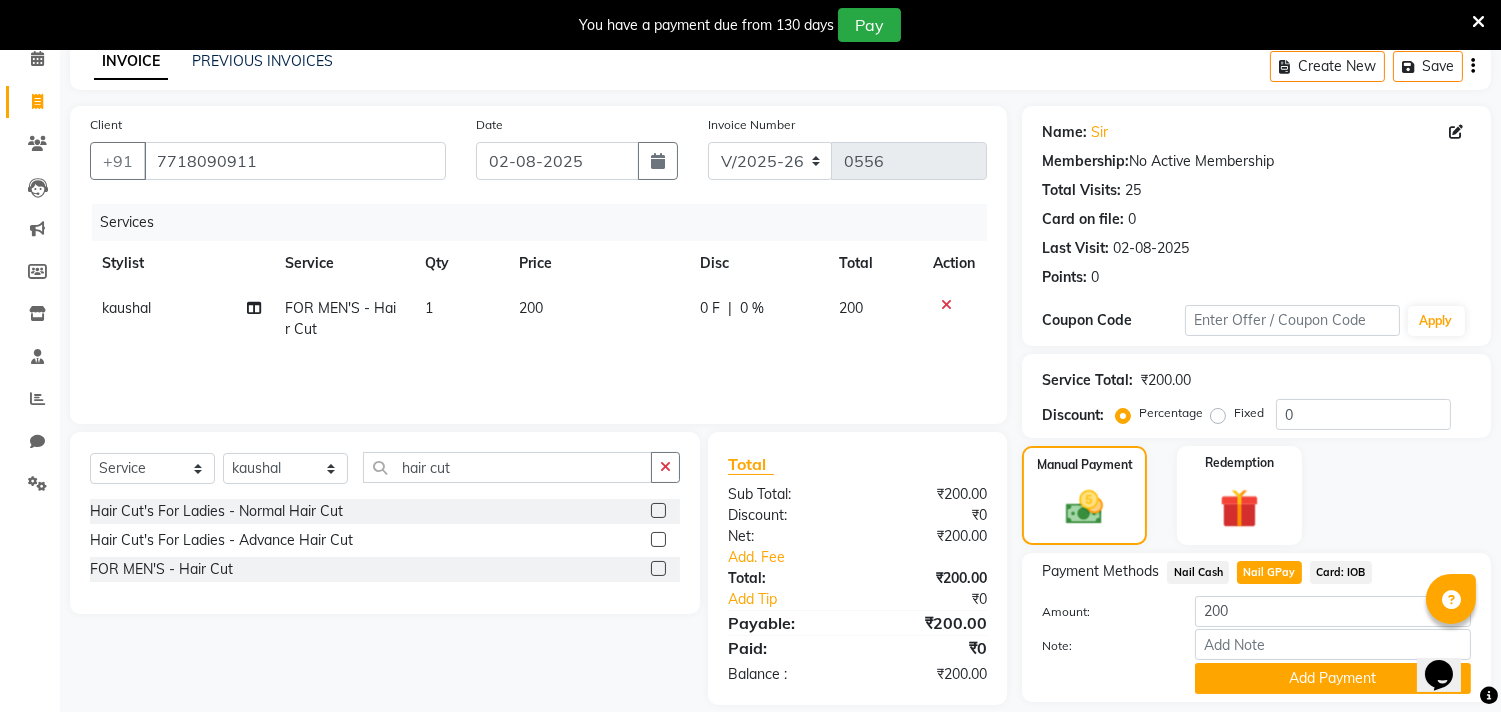 scroll, scrollTop: 138, scrollLeft: 0, axis: vertical 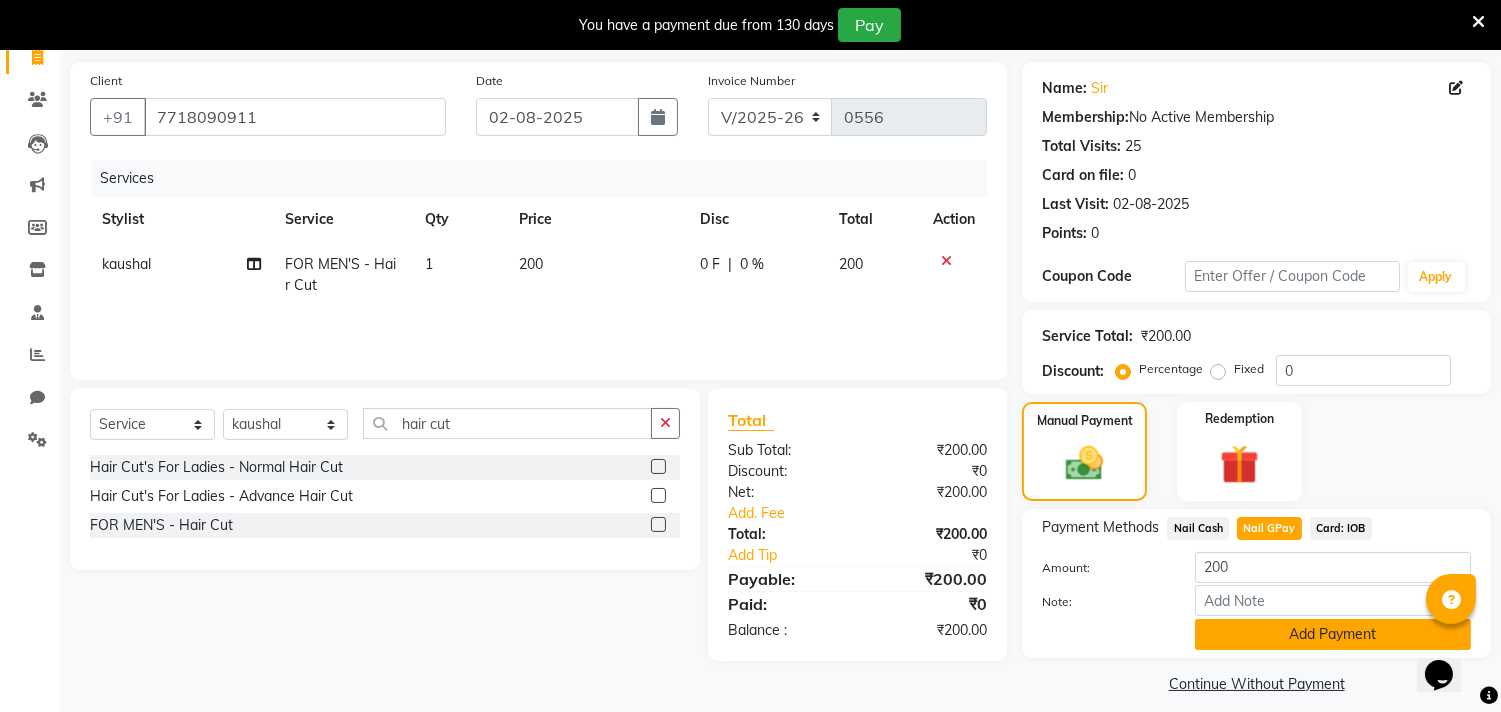 click on "Add Payment" 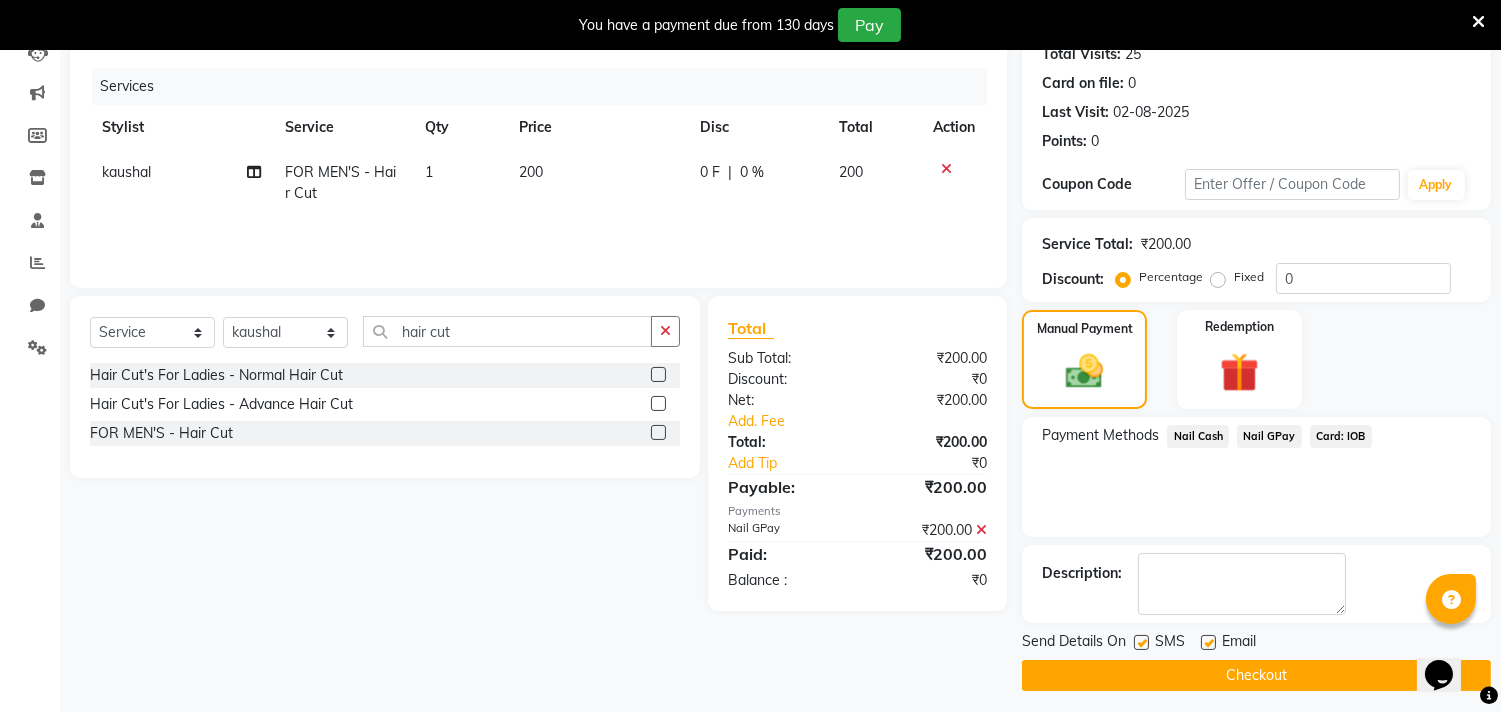 scroll, scrollTop: 237, scrollLeft: 0, axis: vertical 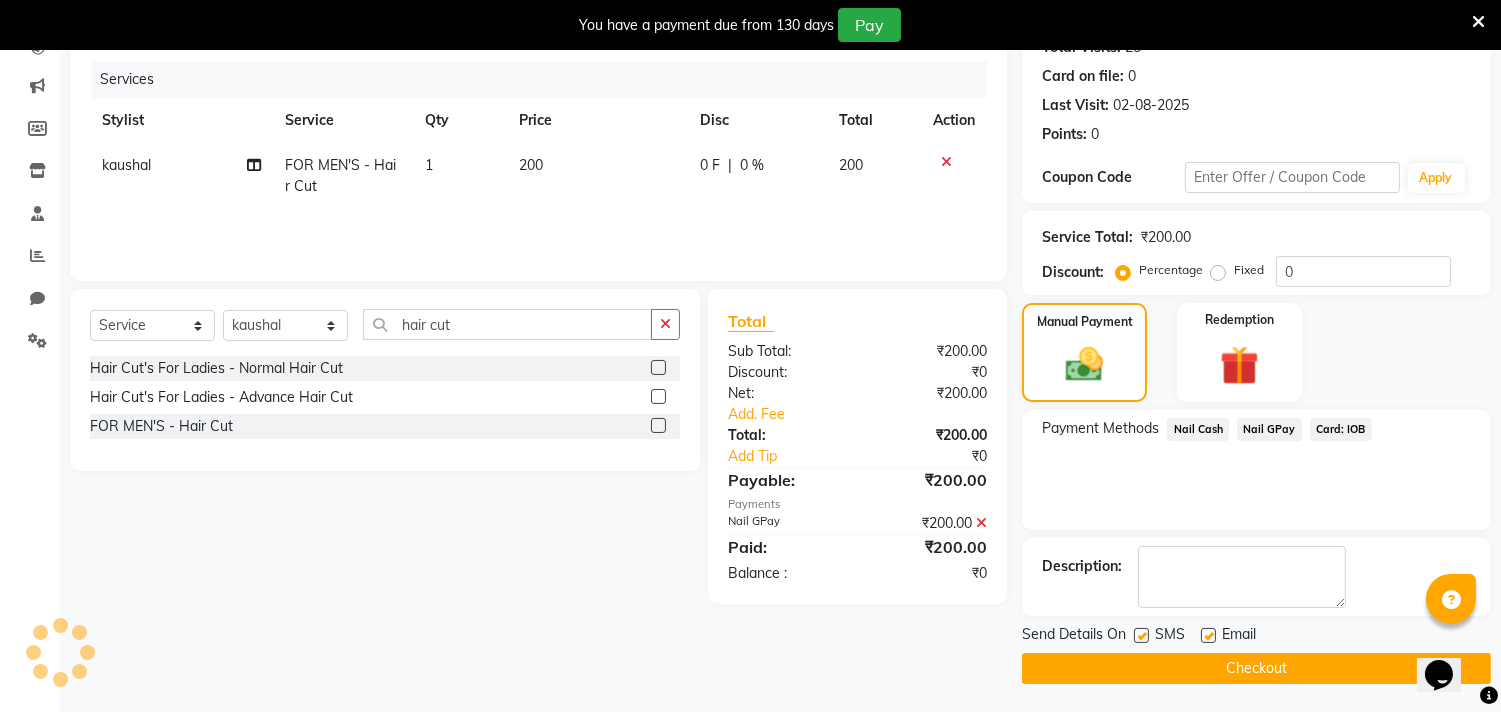 click on "Checkout" 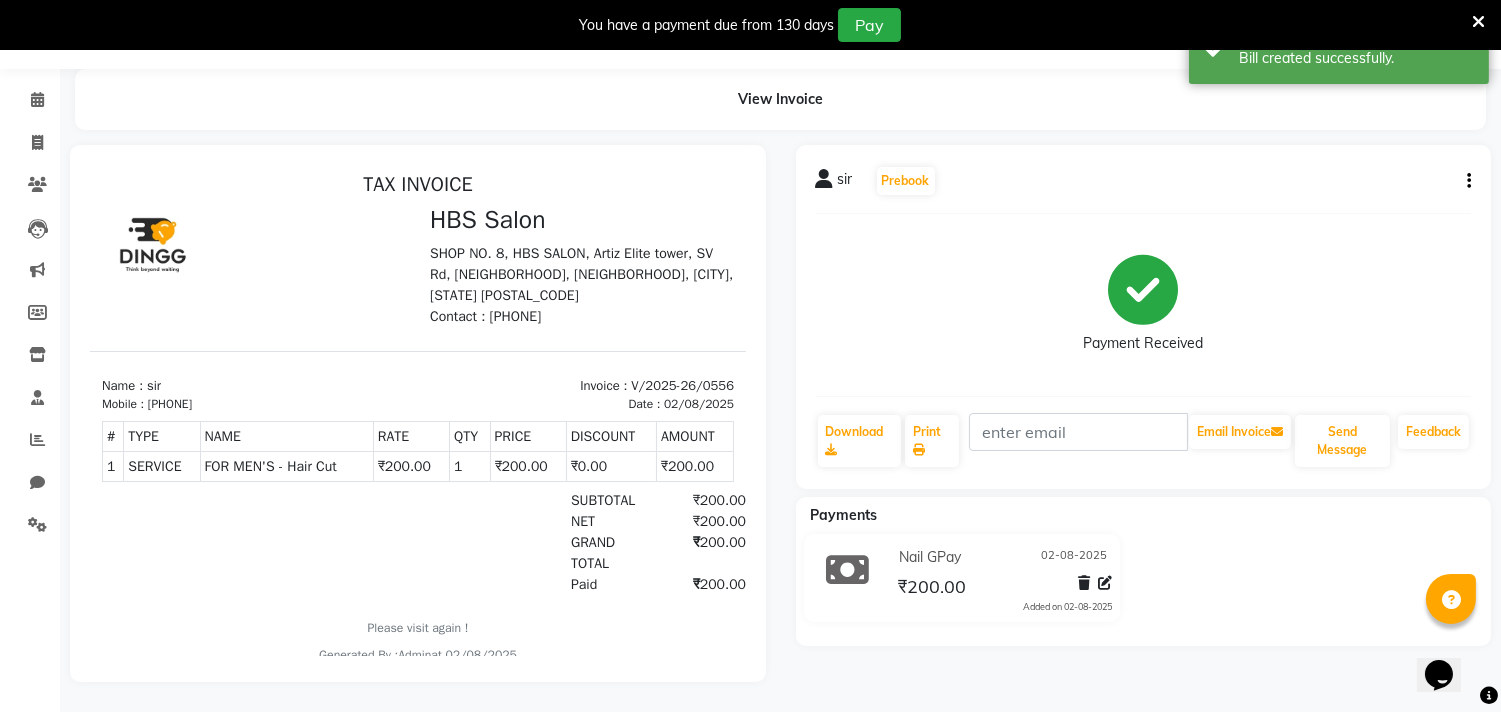 scroll, scrollTop: 0, scrollLeft: 0, axis: both 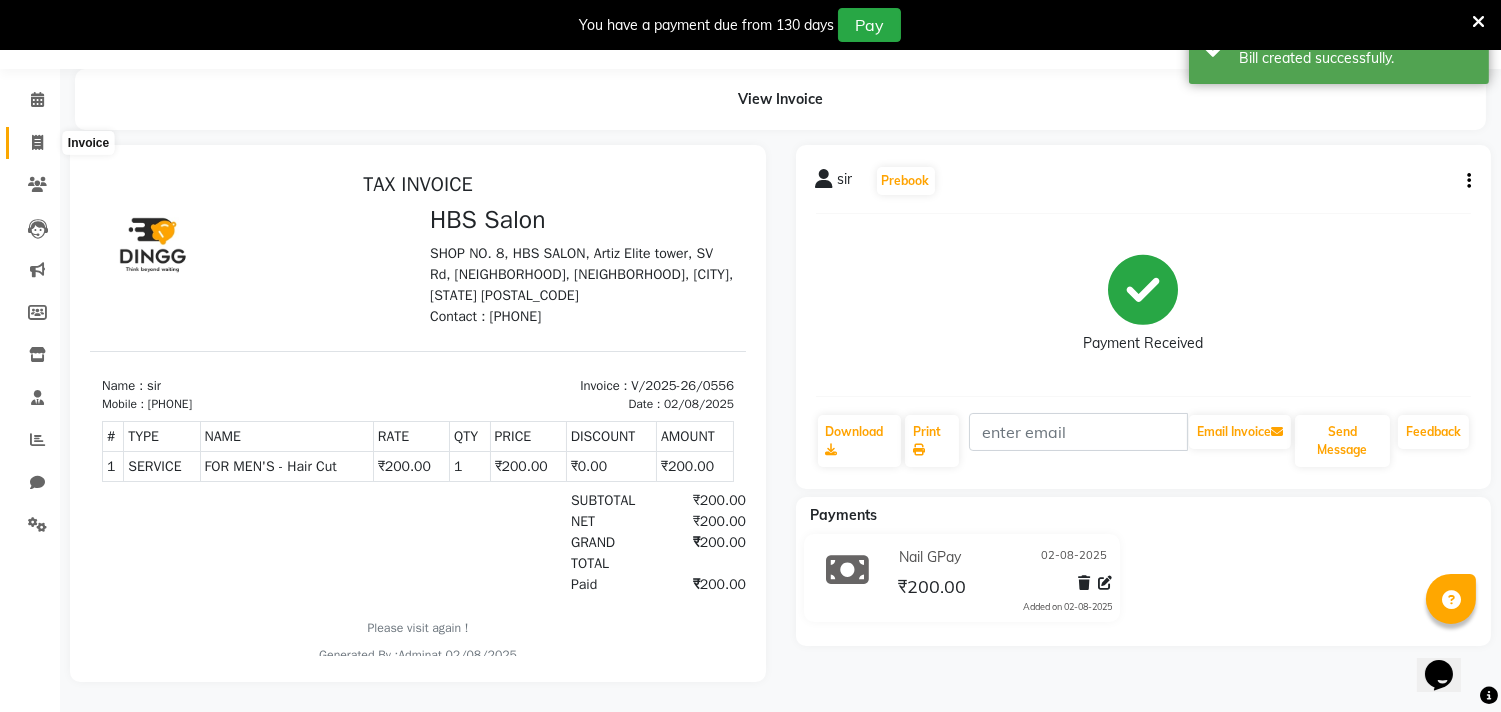 click 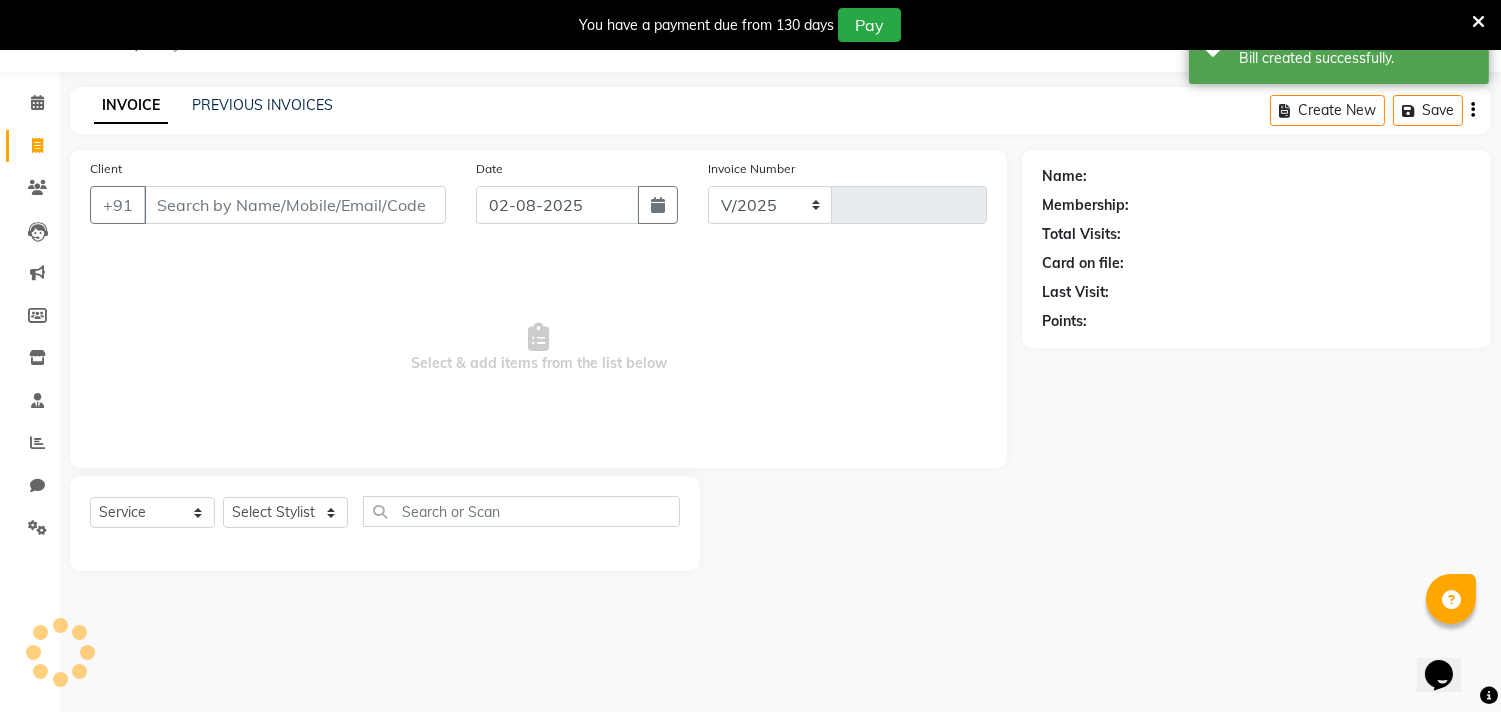 select on "7935" 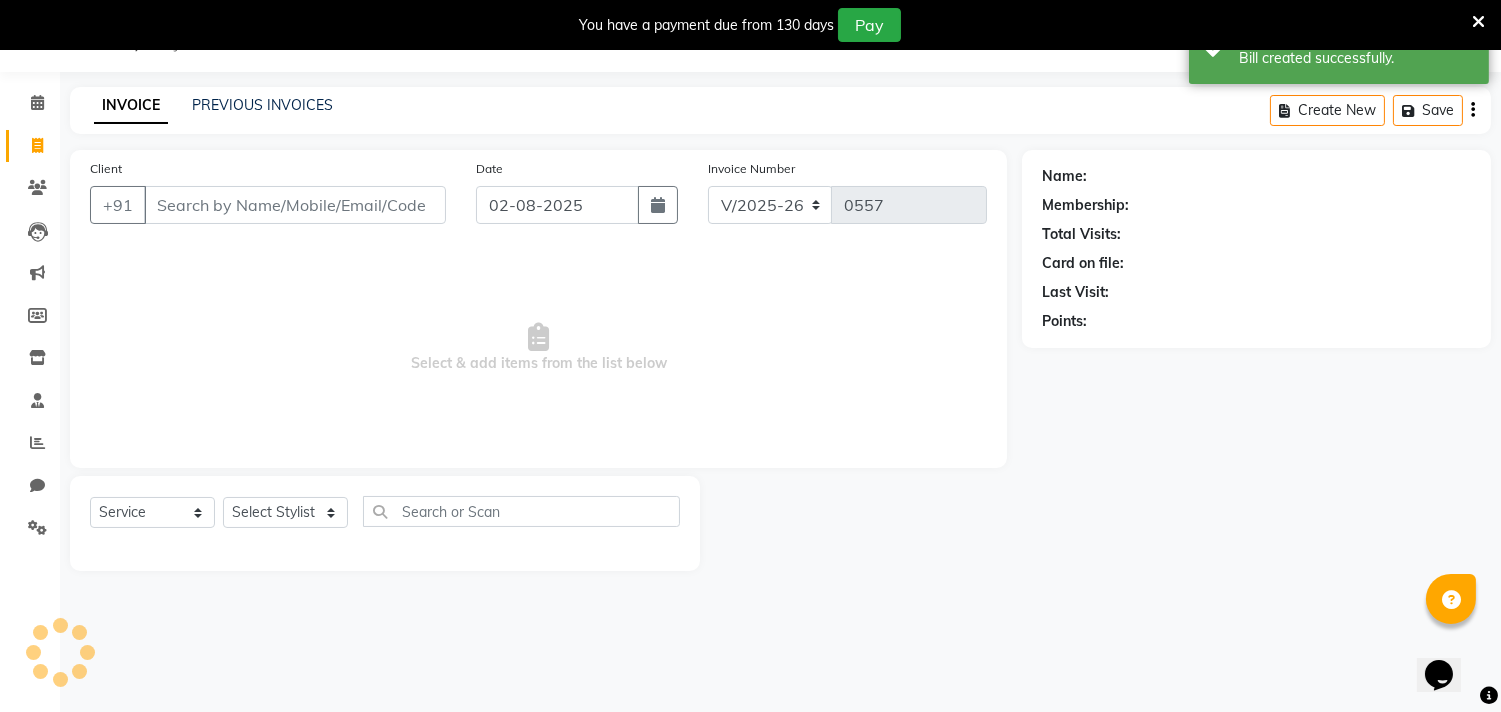 scroll, scrollTop: 50, scrollLeft: 0, axis: vertical 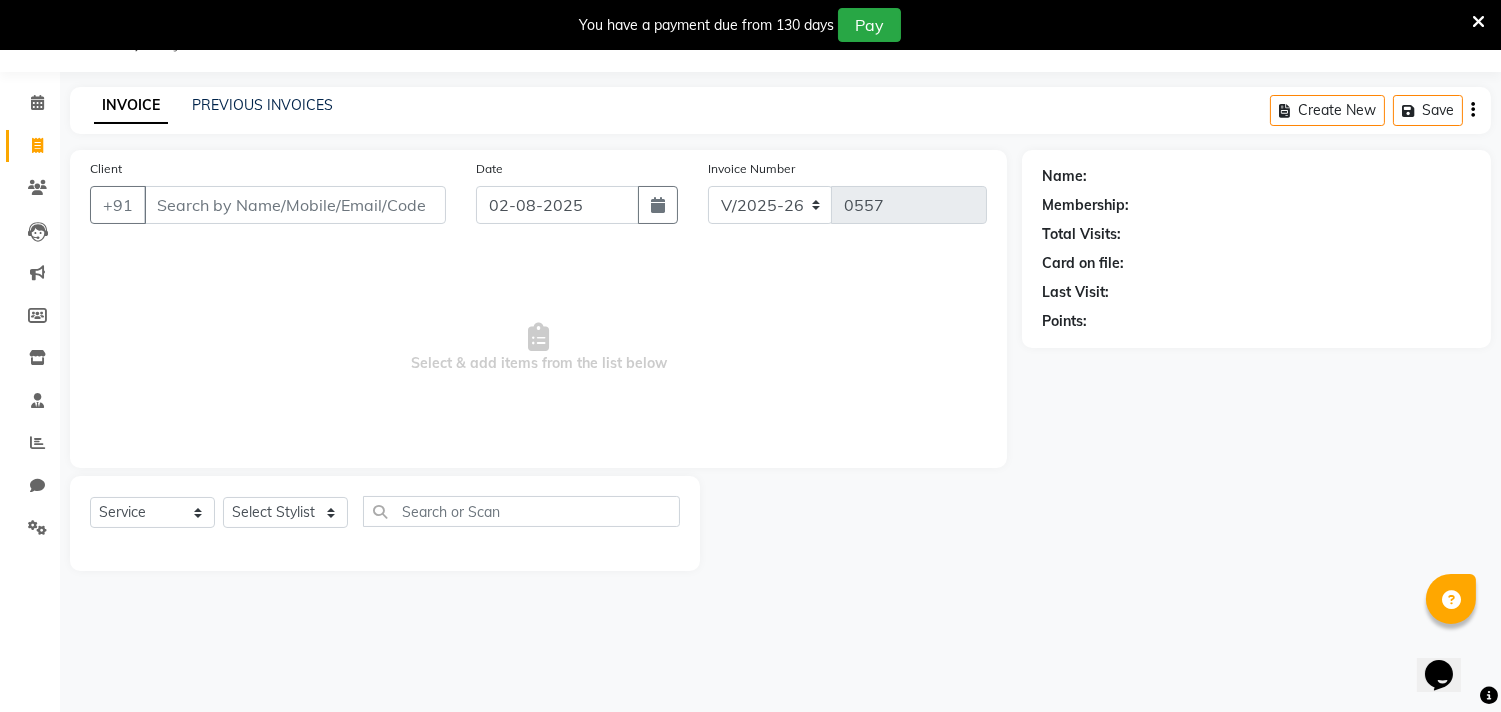 click on "Client" at bounding box center [295, 205] 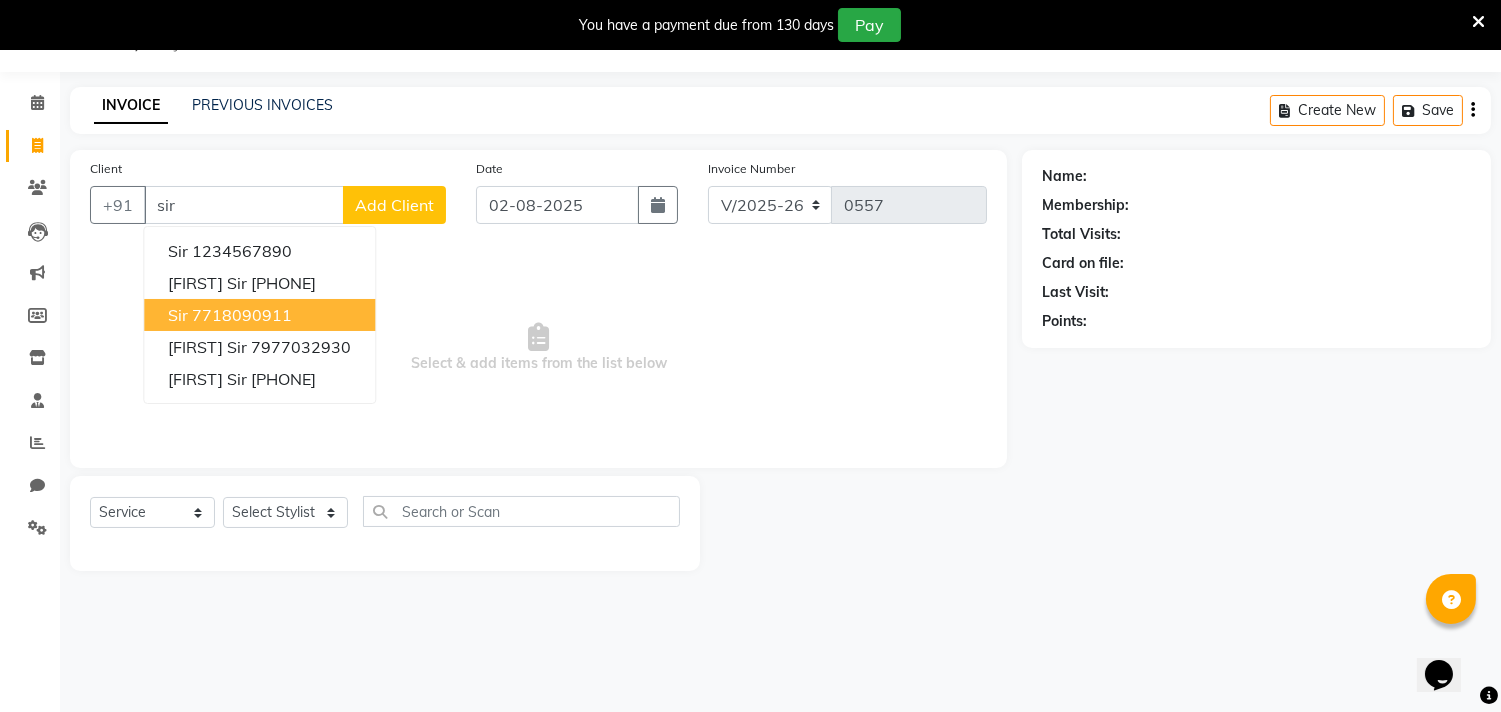click on "7718090911" at bounding box center [242, 315] 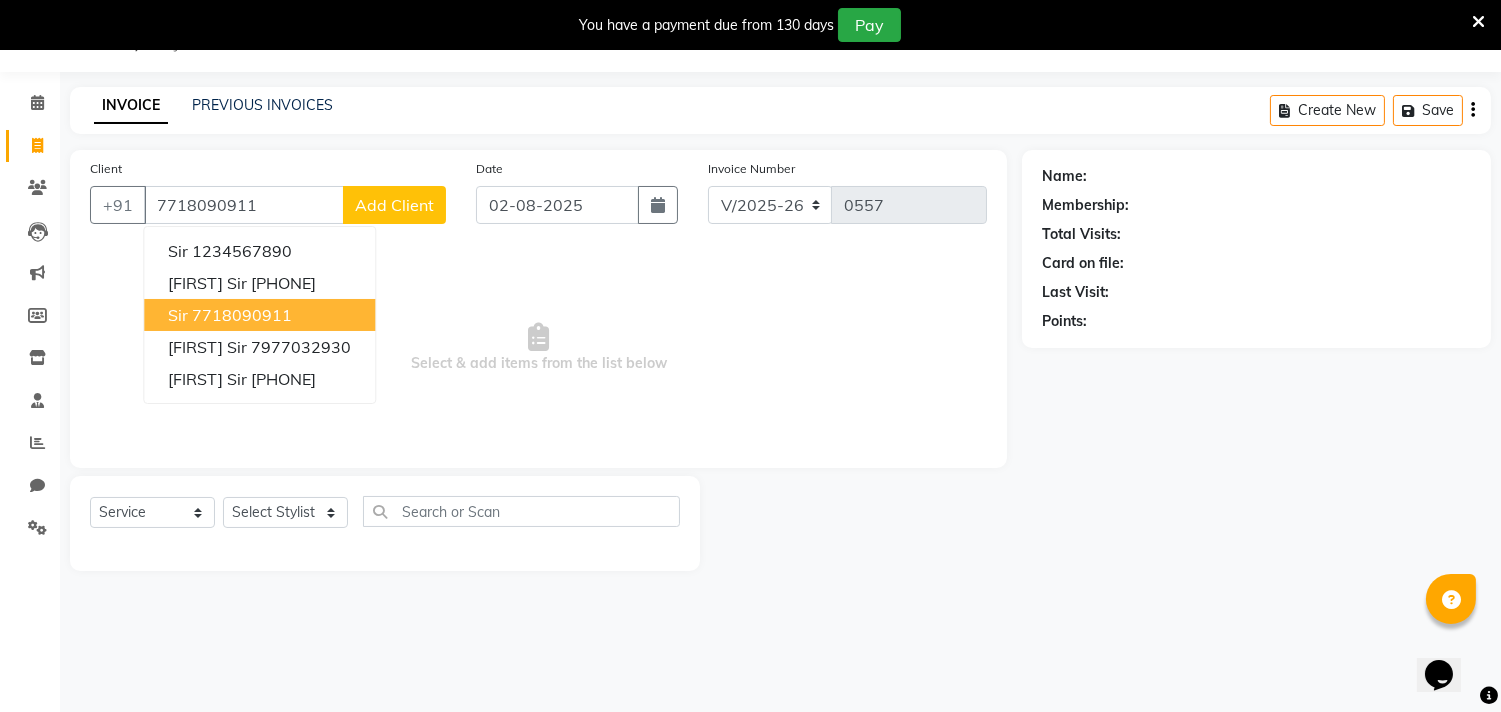 type on "7718090911" 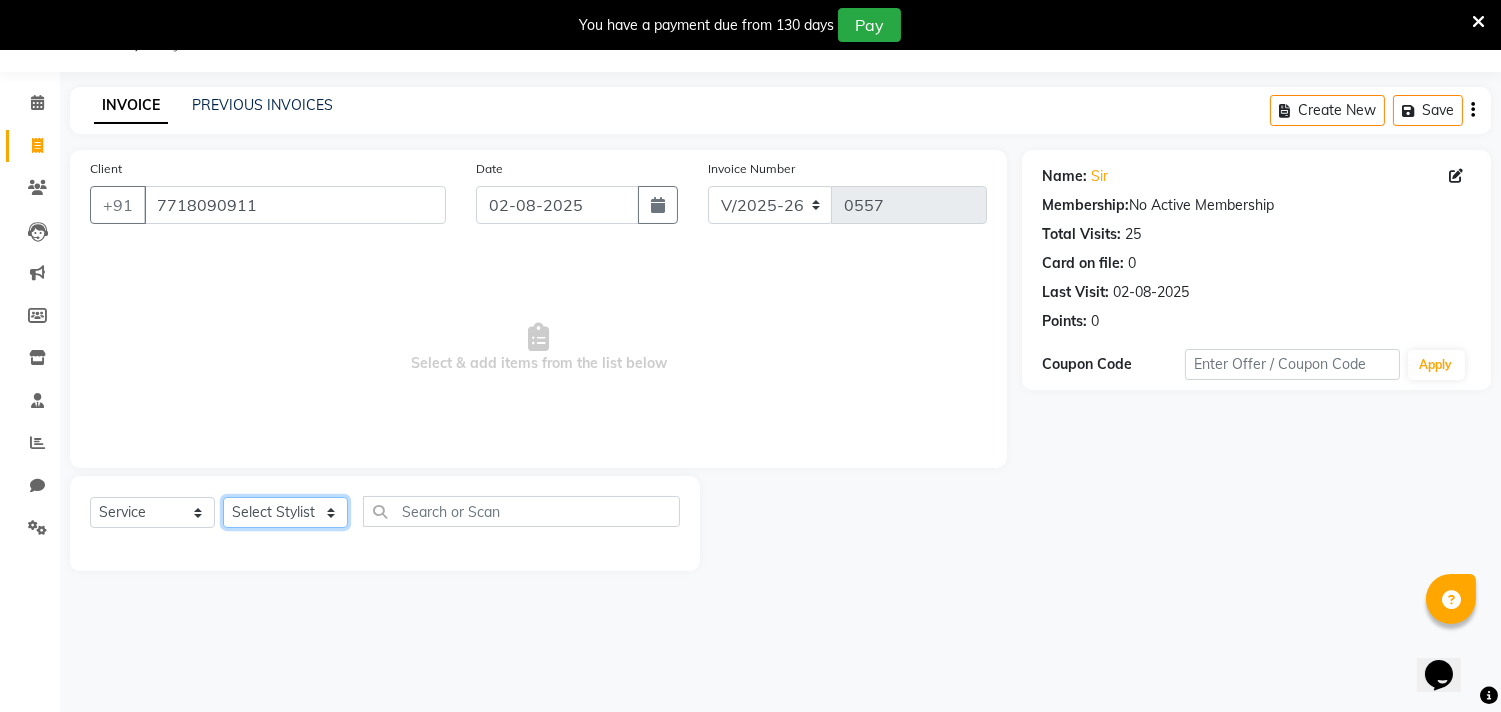 click on "Select Stylist [FIRST] [FIRST] [FIRST] [FIRST] [FIRST]                                                                                                                                                  [FIRST] [FIRST] [FIRST]                                                                                                                                                                 [FIRST] [FIRST]" 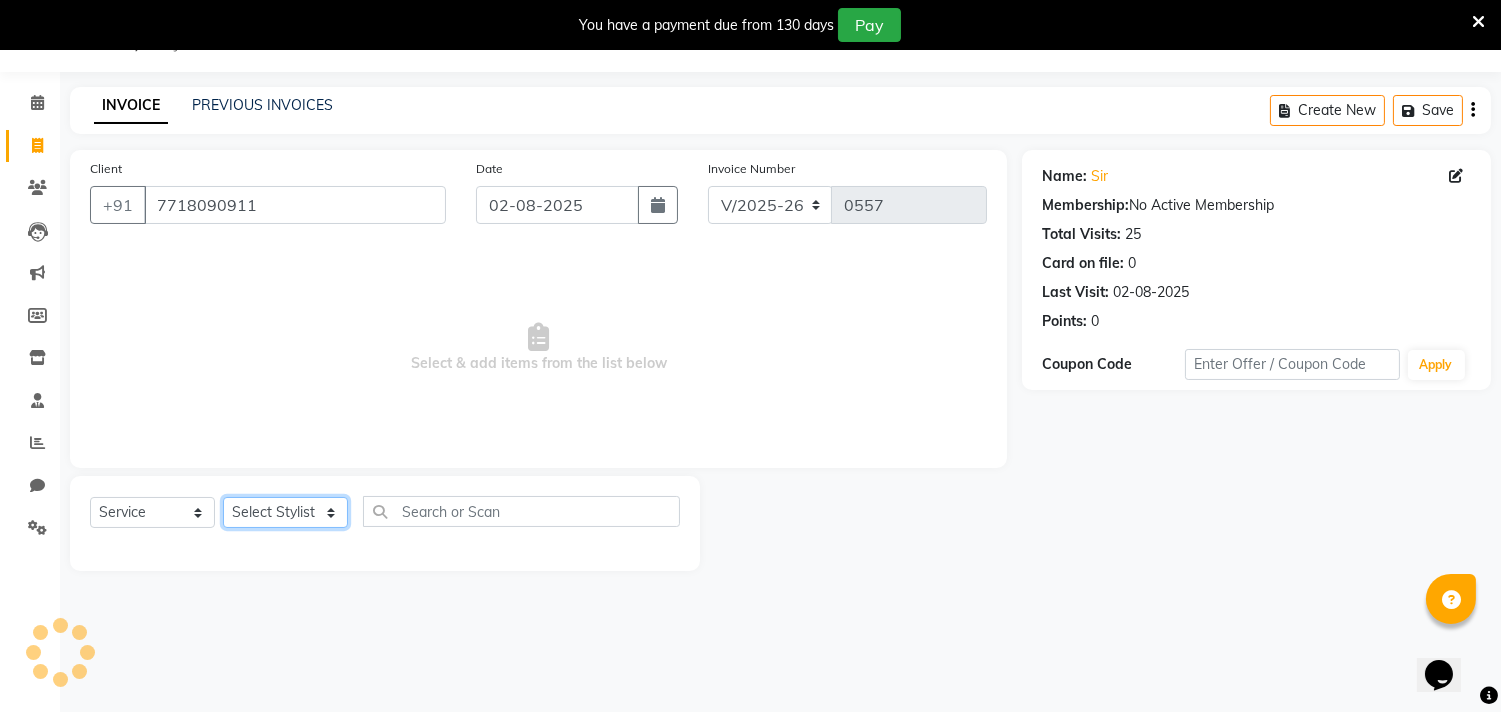 select on "80335" 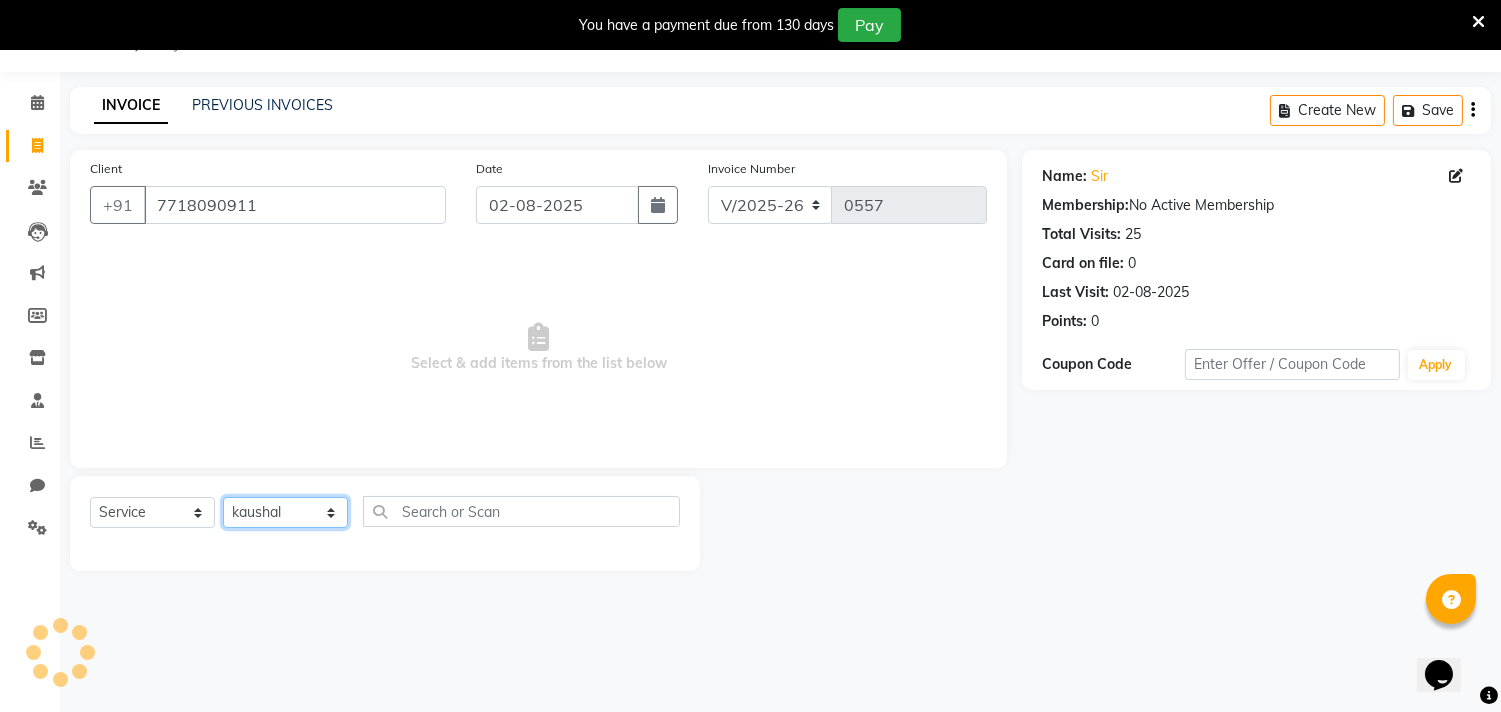 click on "Select Stylist [FIRST] [FIRST] [FIRST] [FIRST] [FIRST]                                                                                                                                                  [FIRST] [FIRST] [FIRST]                                                                                                                                                                 [FIRST] [FIRST]" 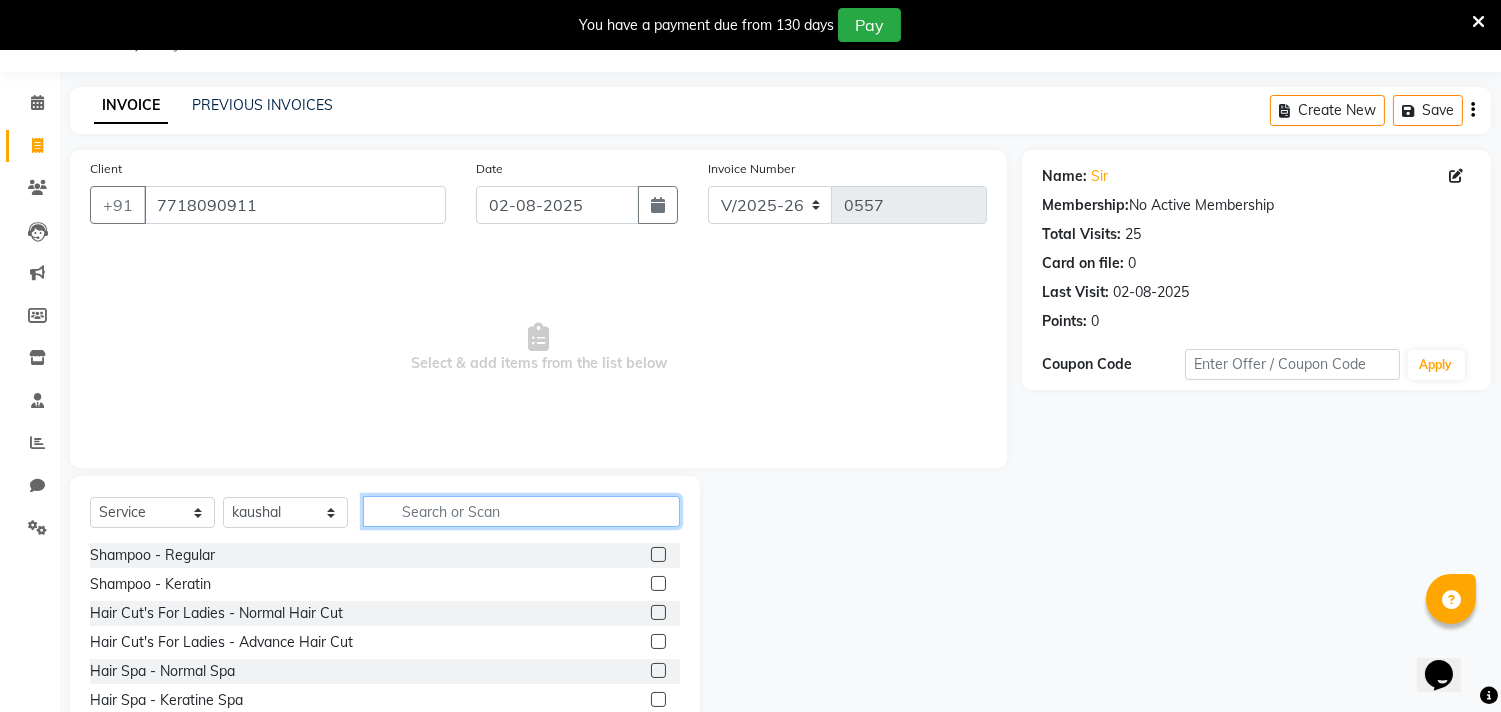 click 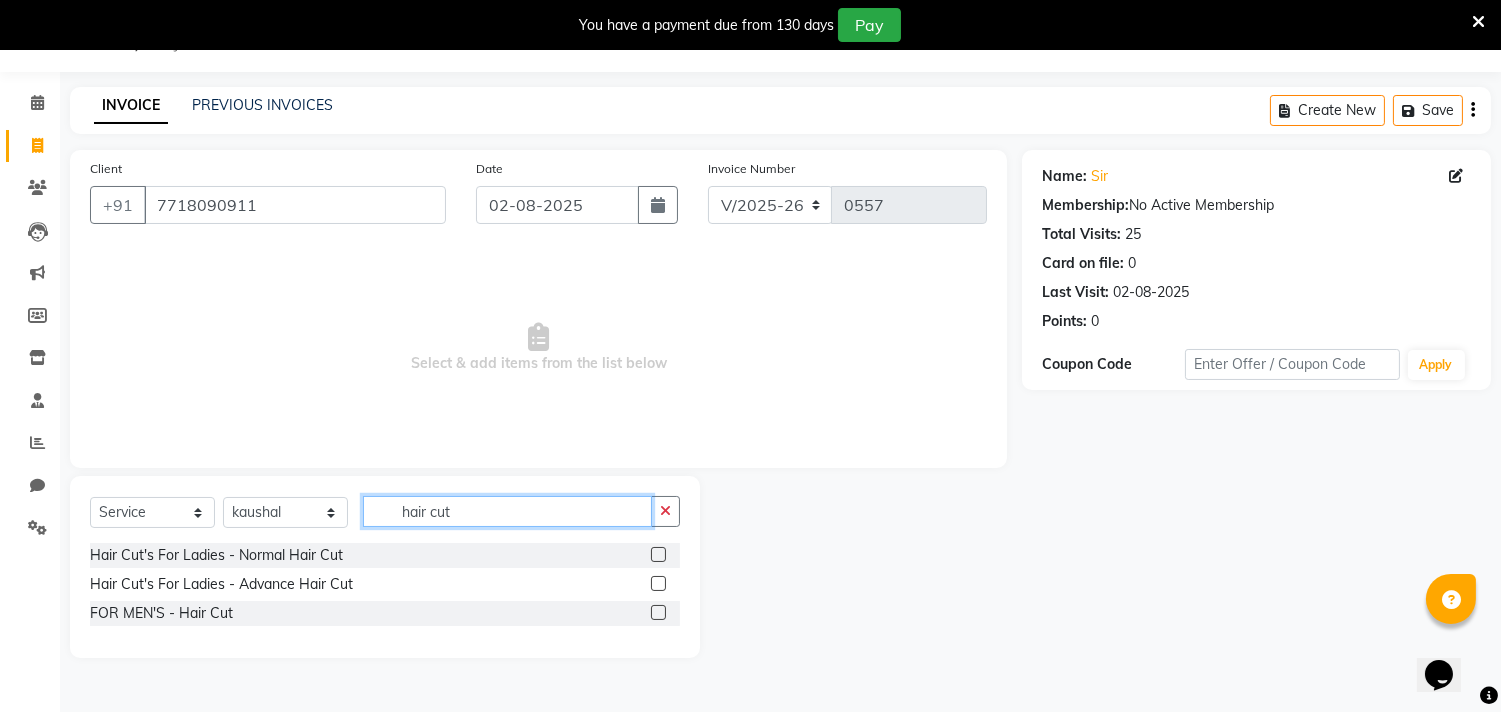 type on "hair cut" 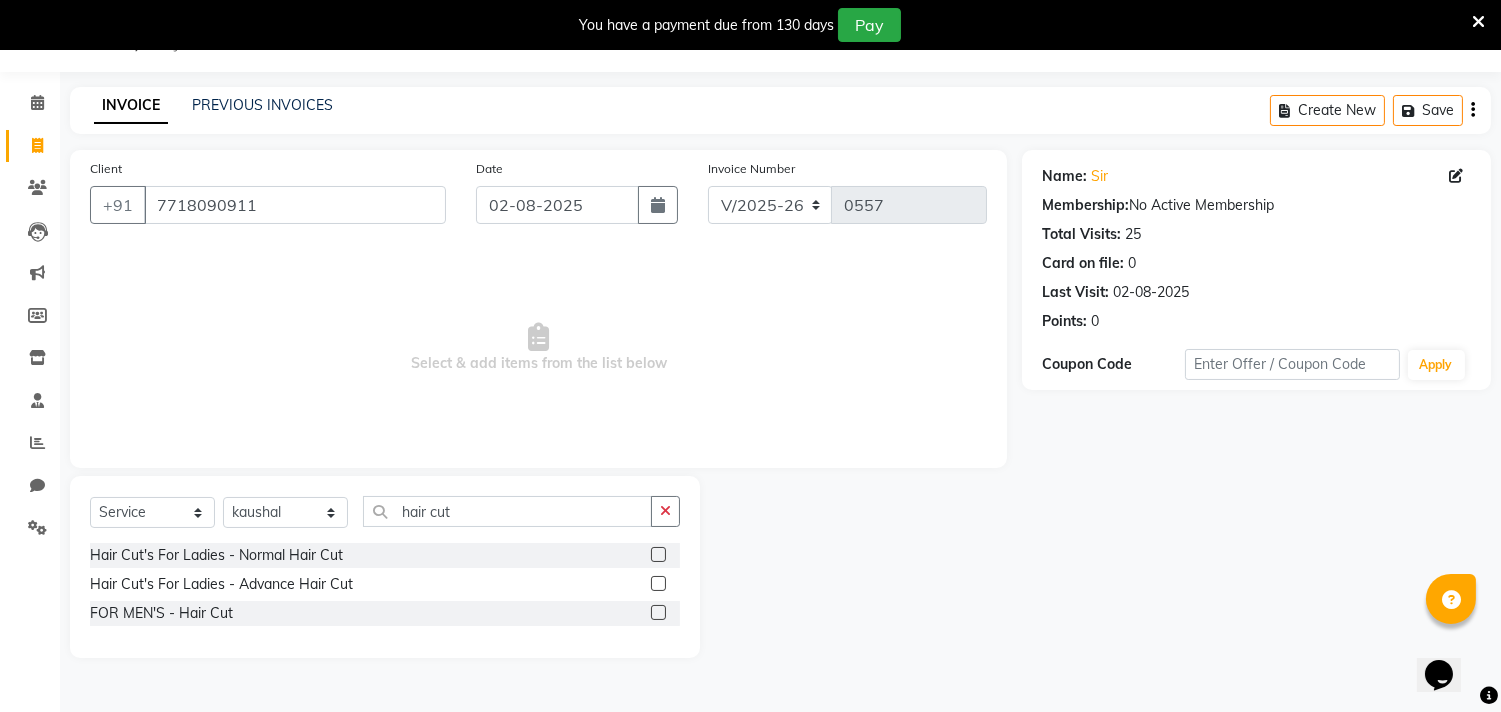 click 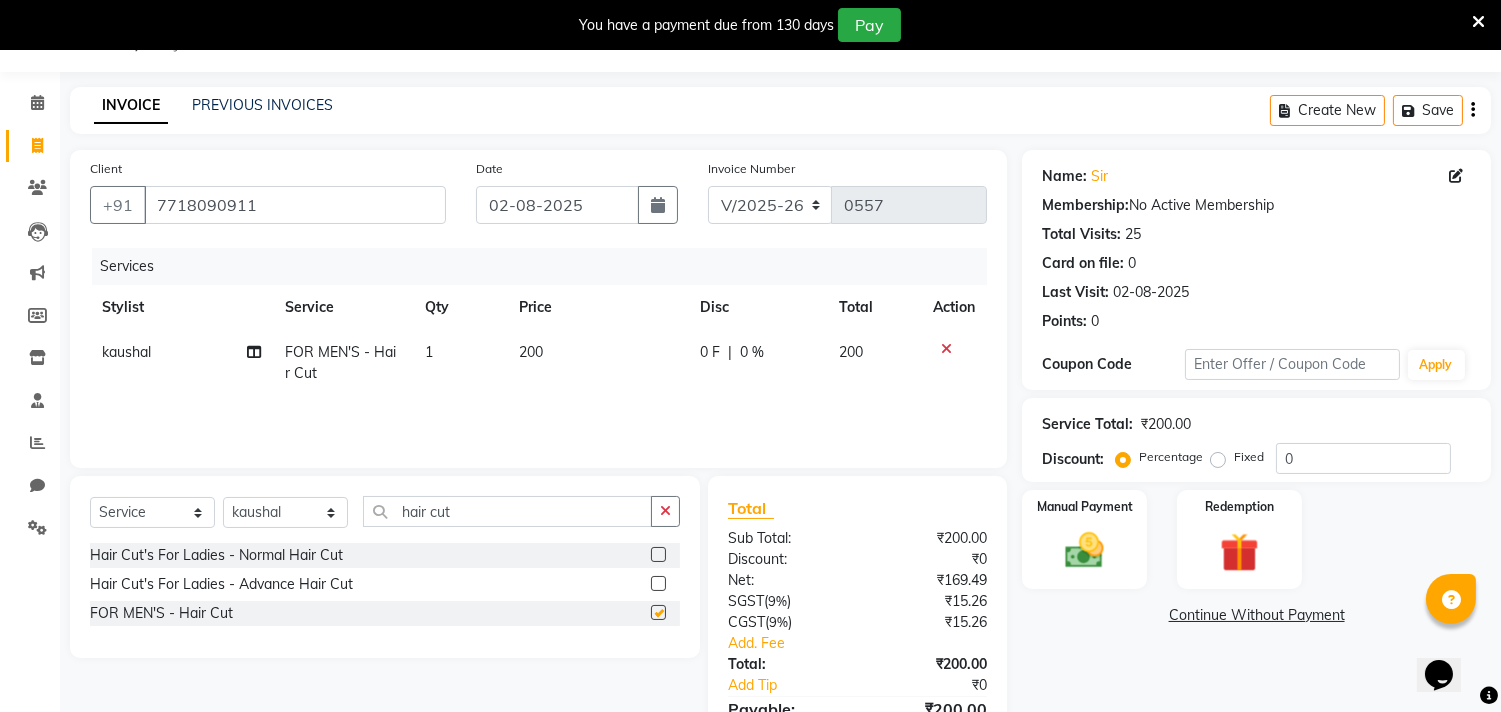 checkbox on "false" 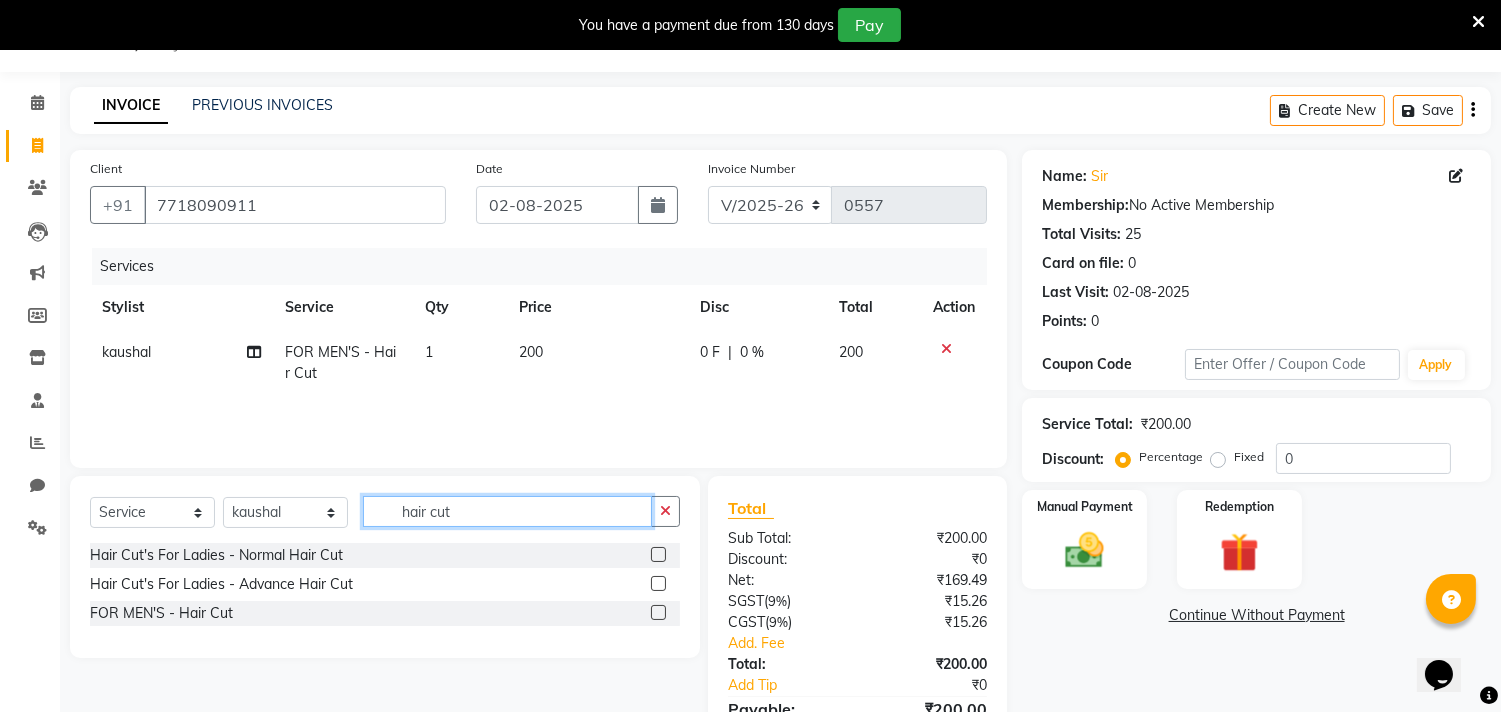 click on "hair cut" 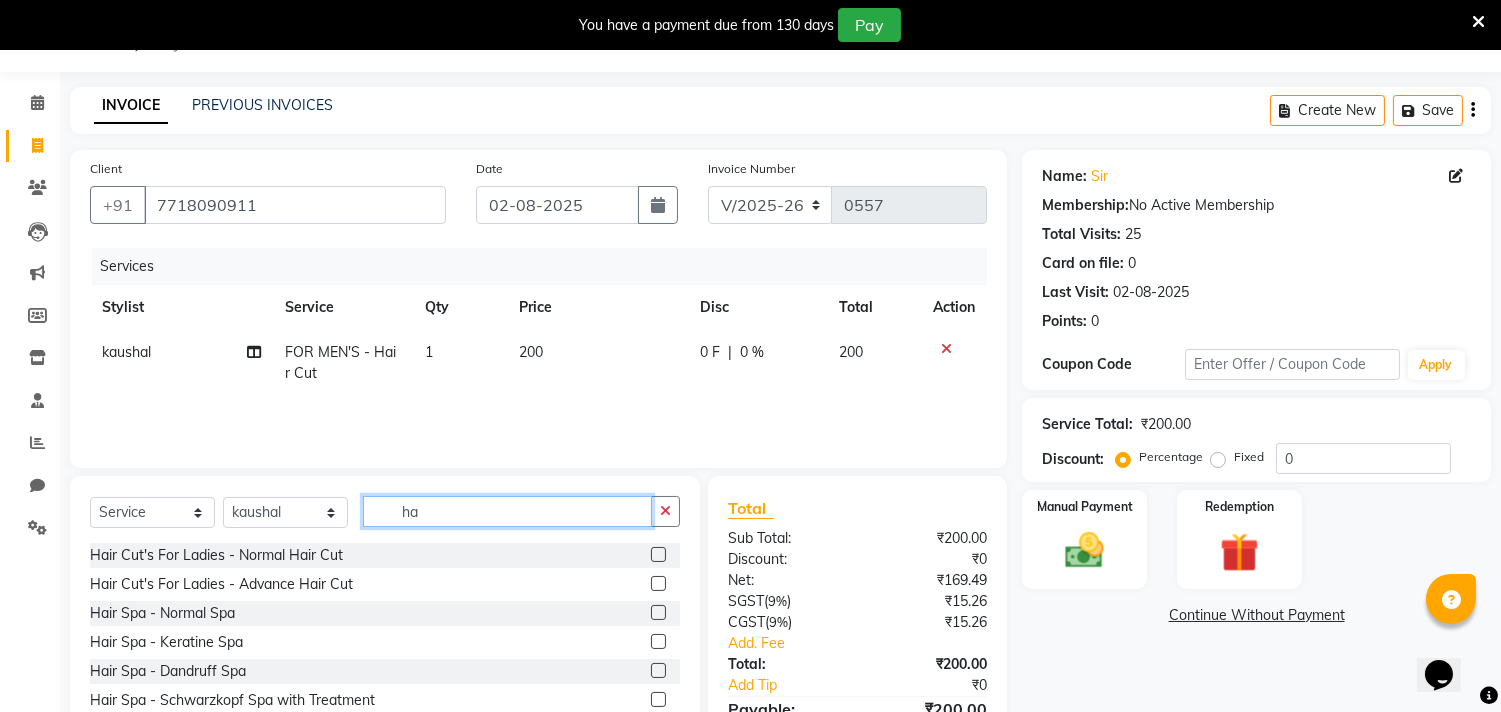 type on "h" 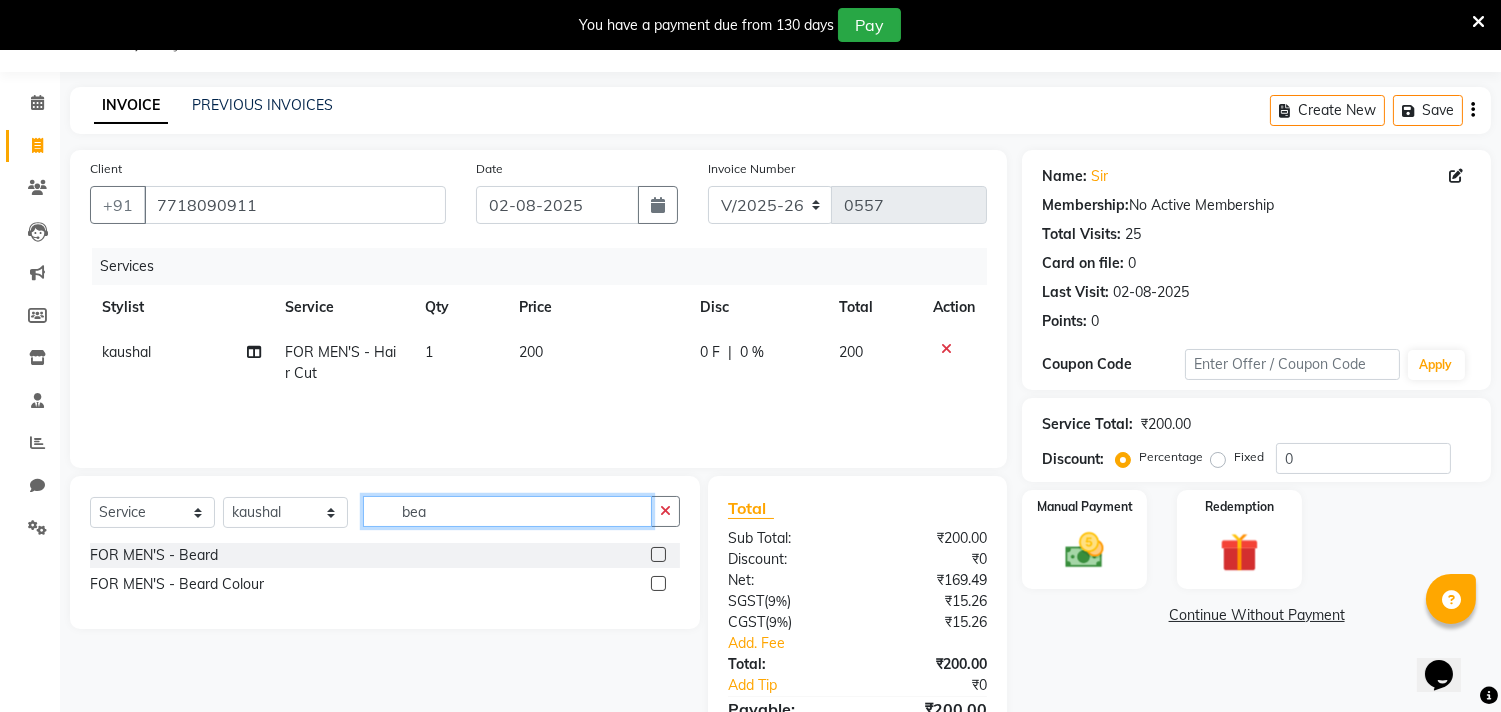 type on "bea" 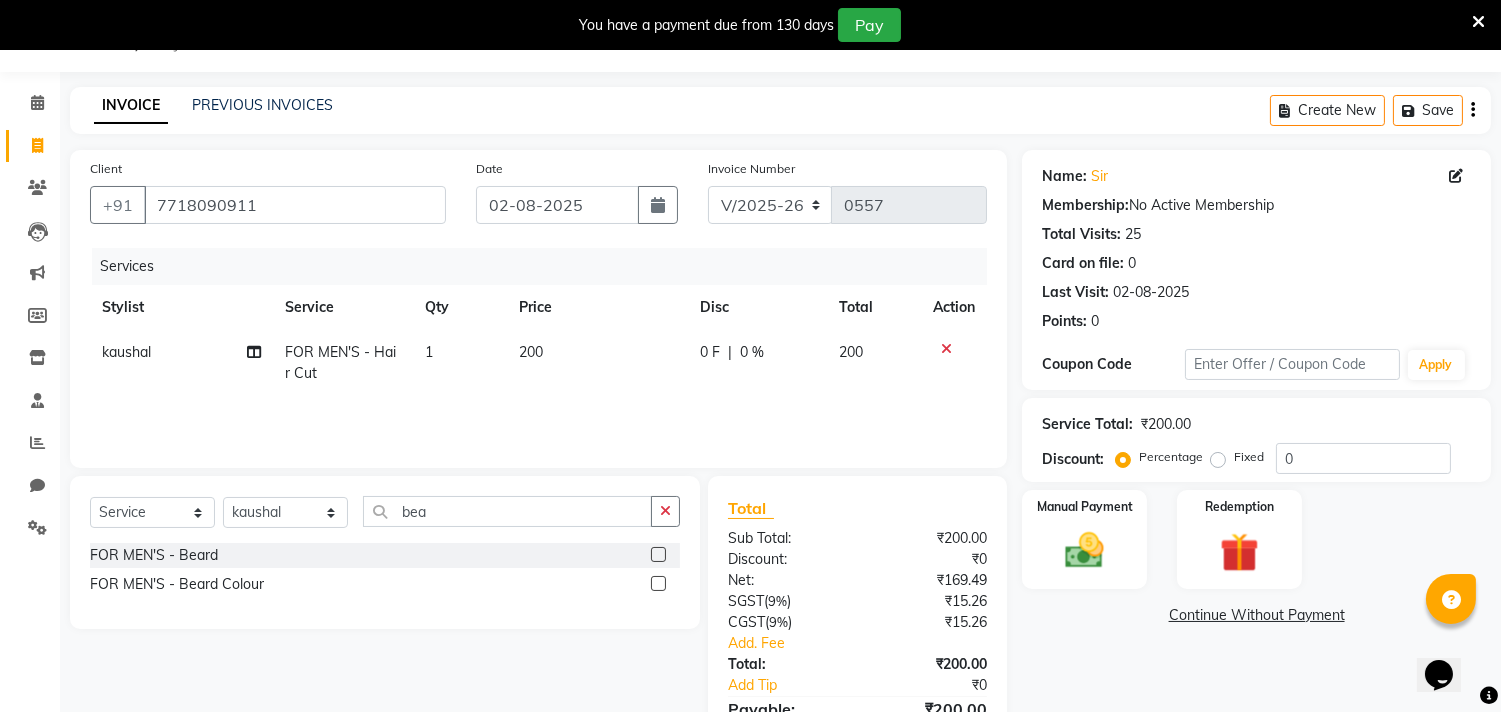 click 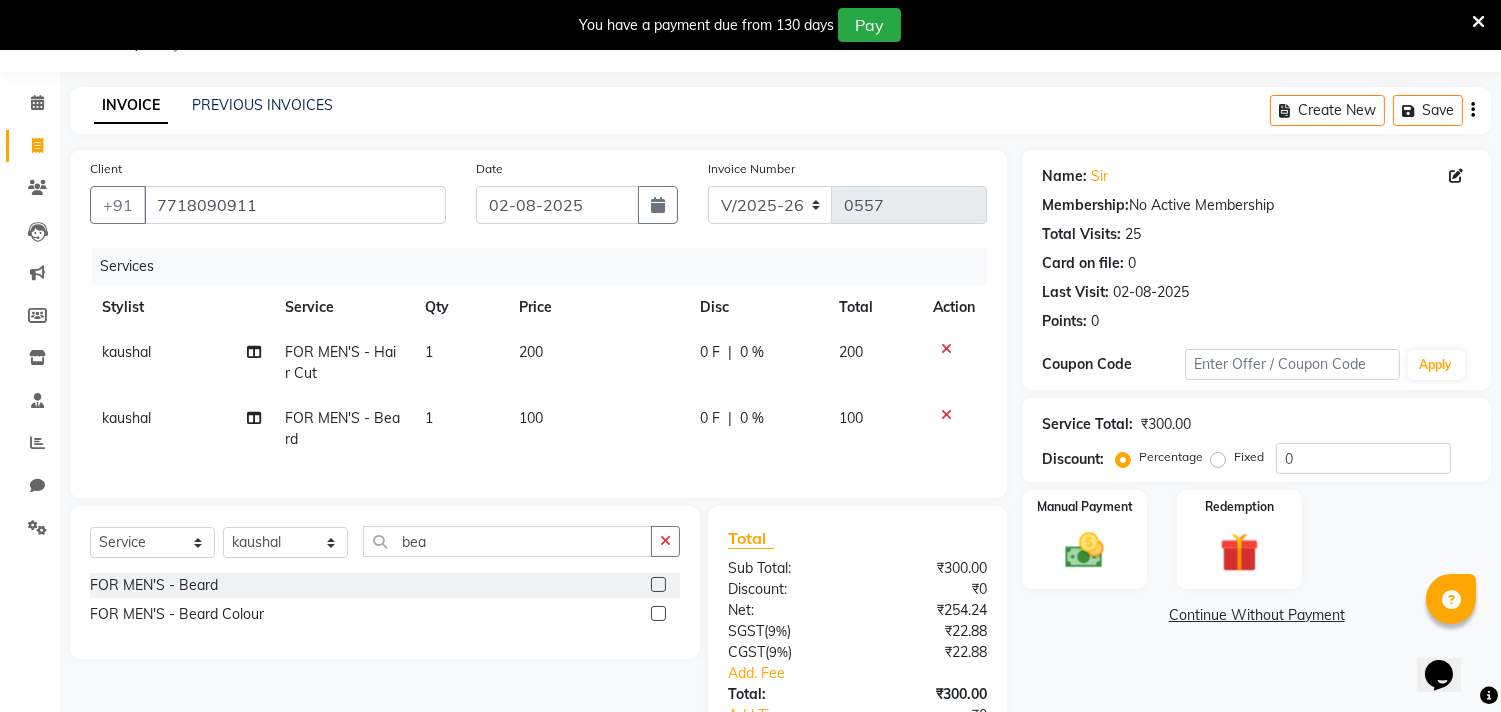 click 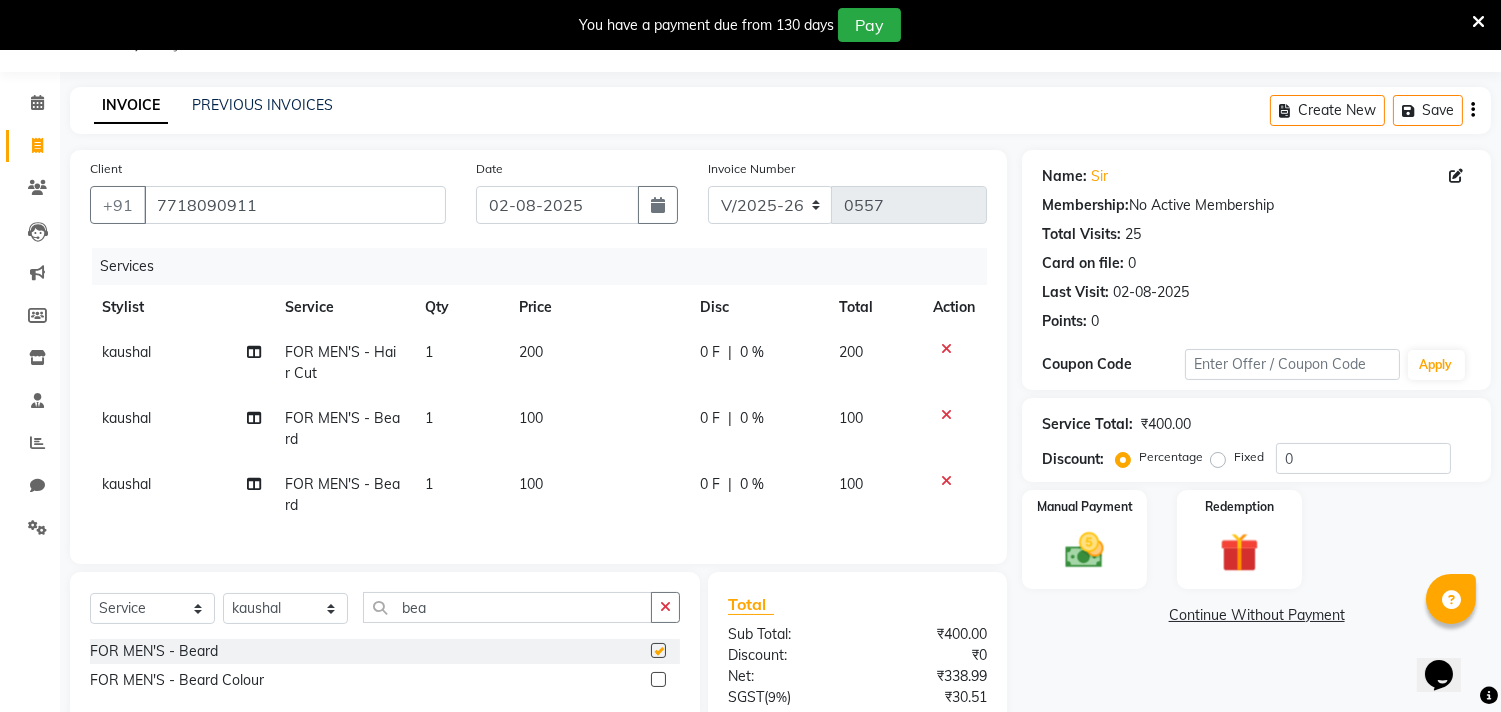 checkbox on "false" 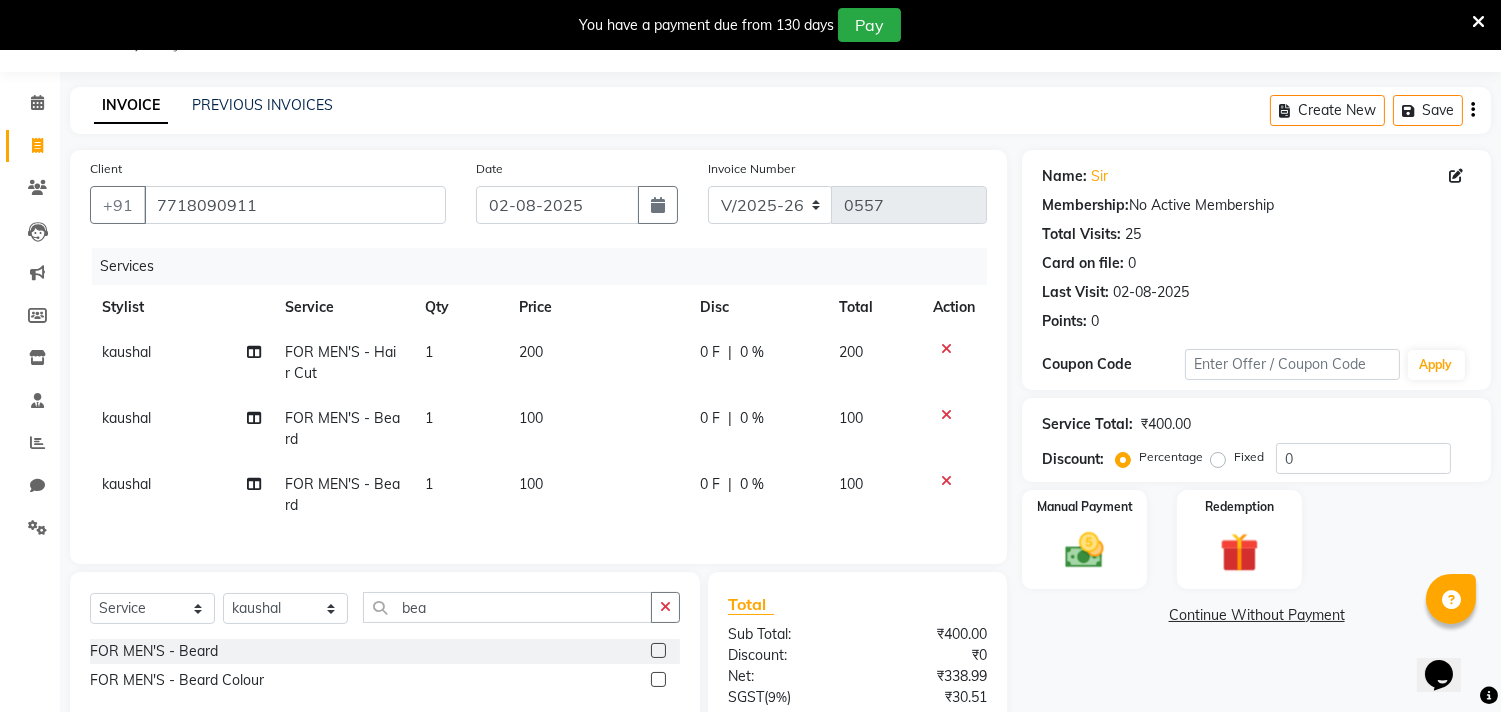 click 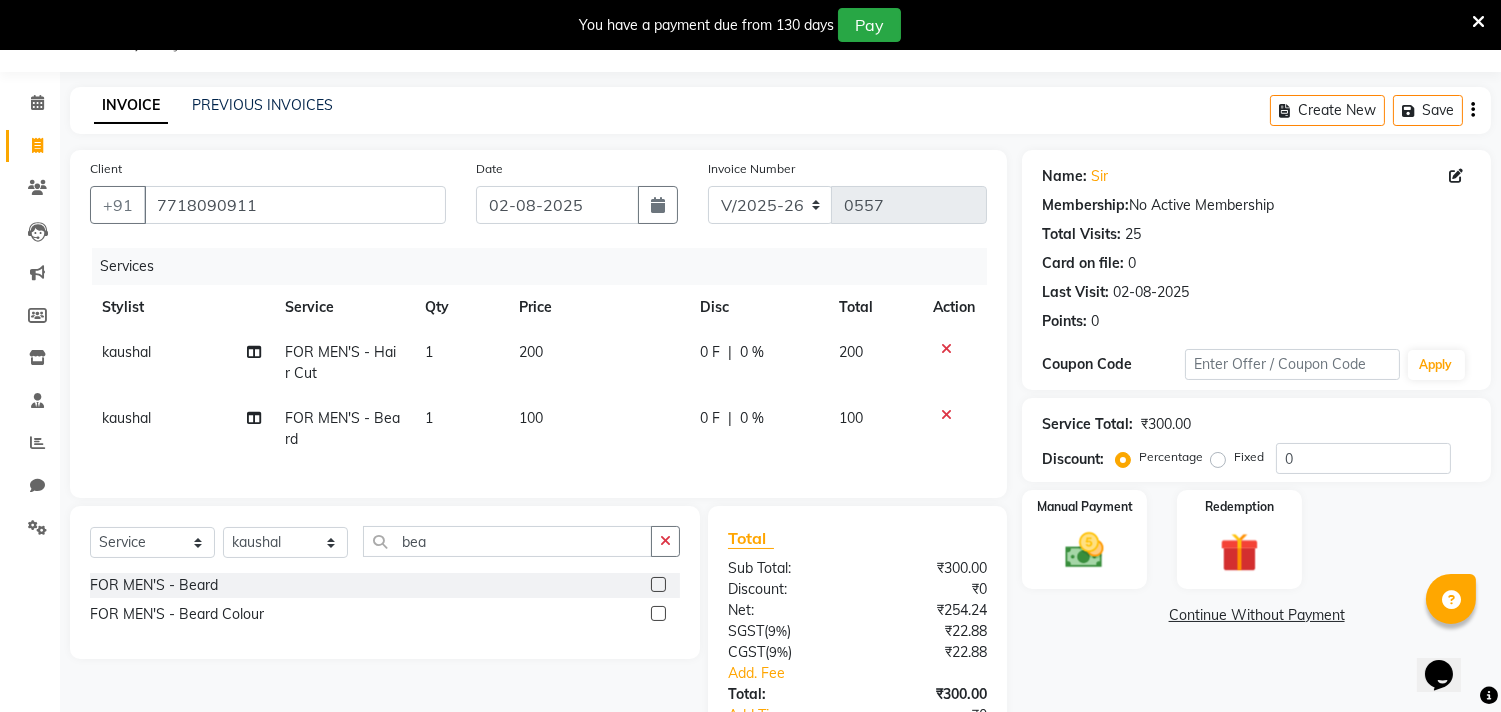 click 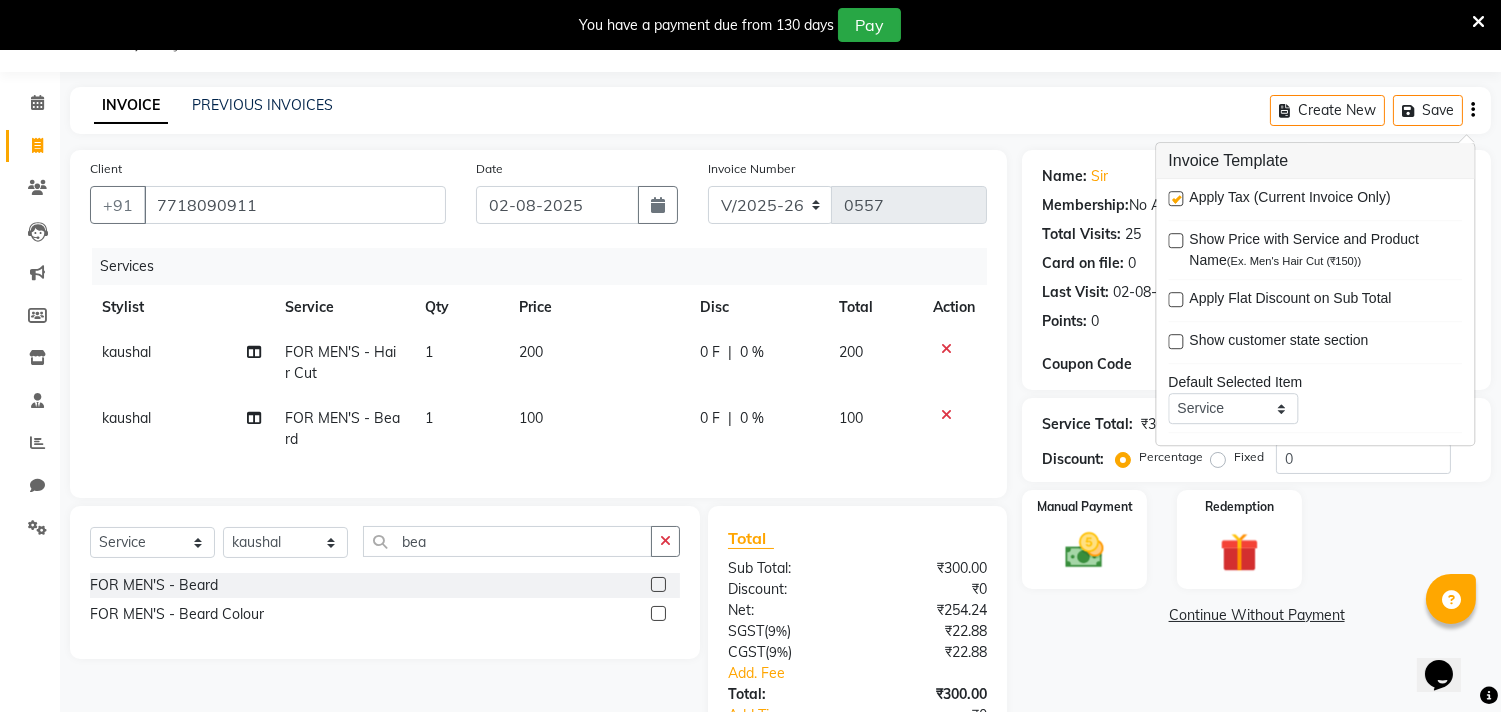 click at bounding box center [1175, 198] 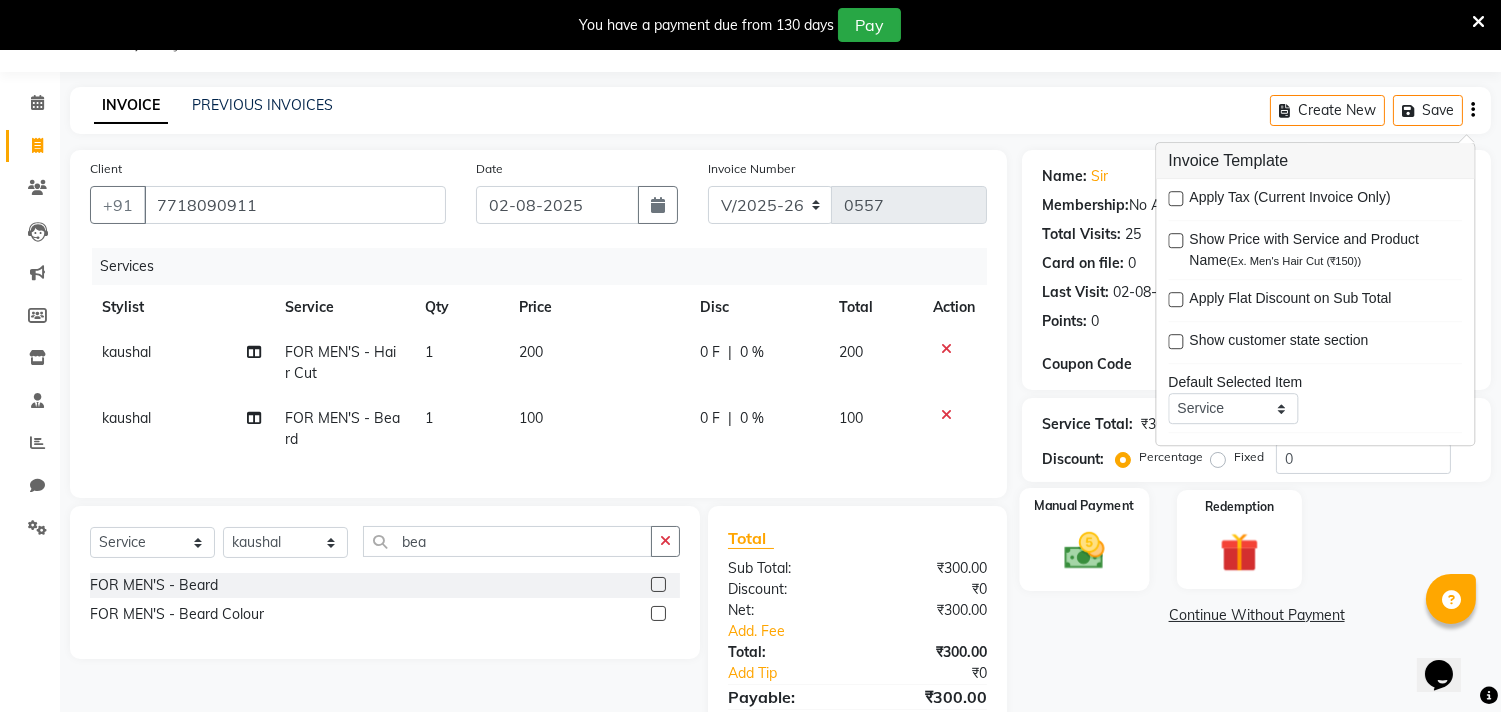 click 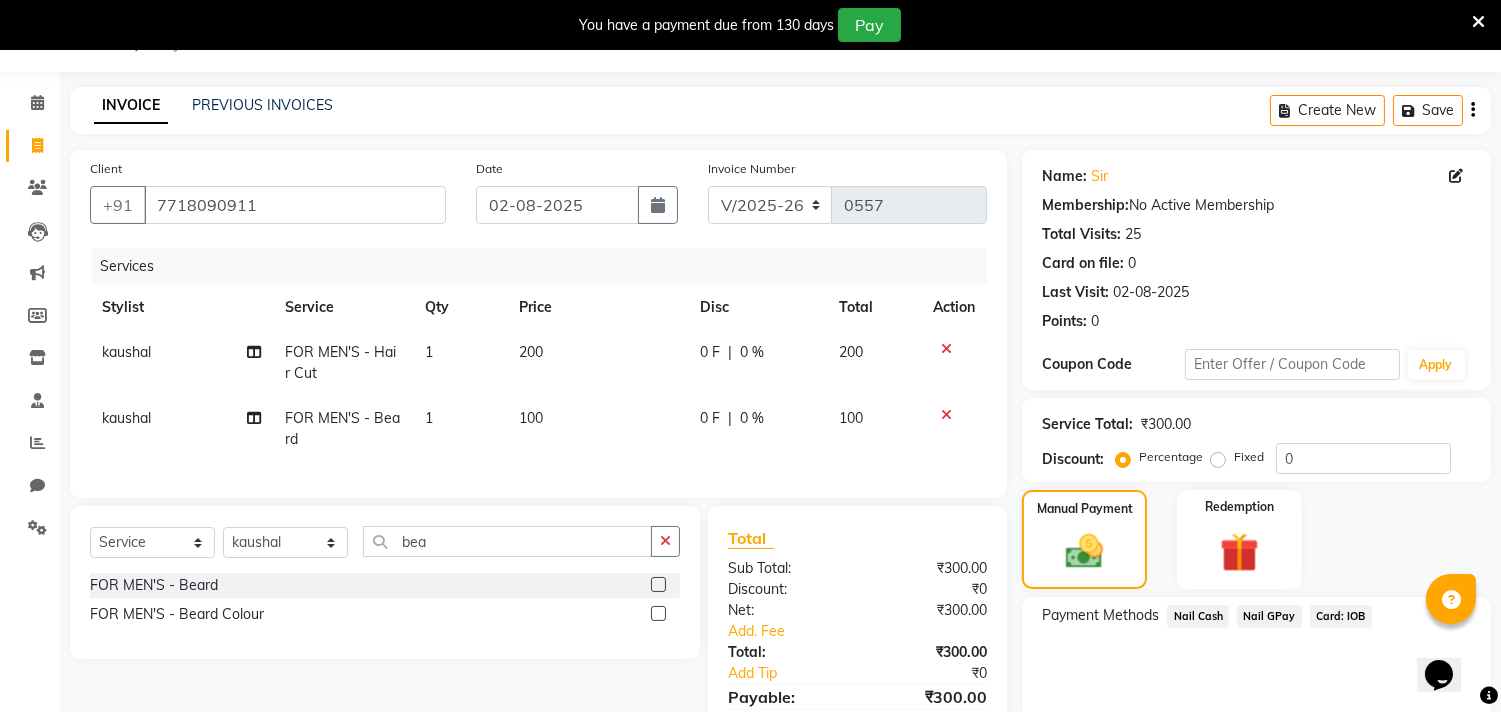 click on "Nail GPay" 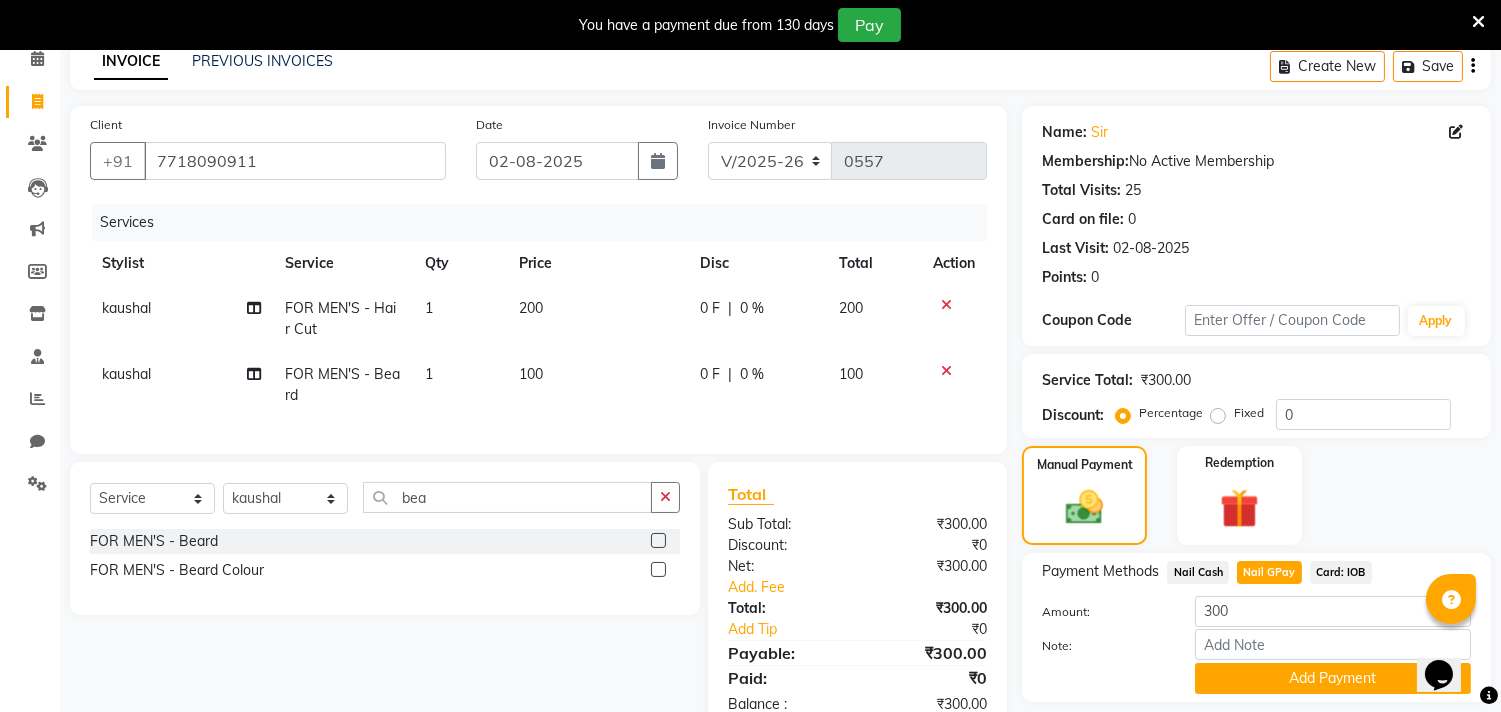 scroll, scrollTop: 138, scrollLeft: 0, axis: vertical 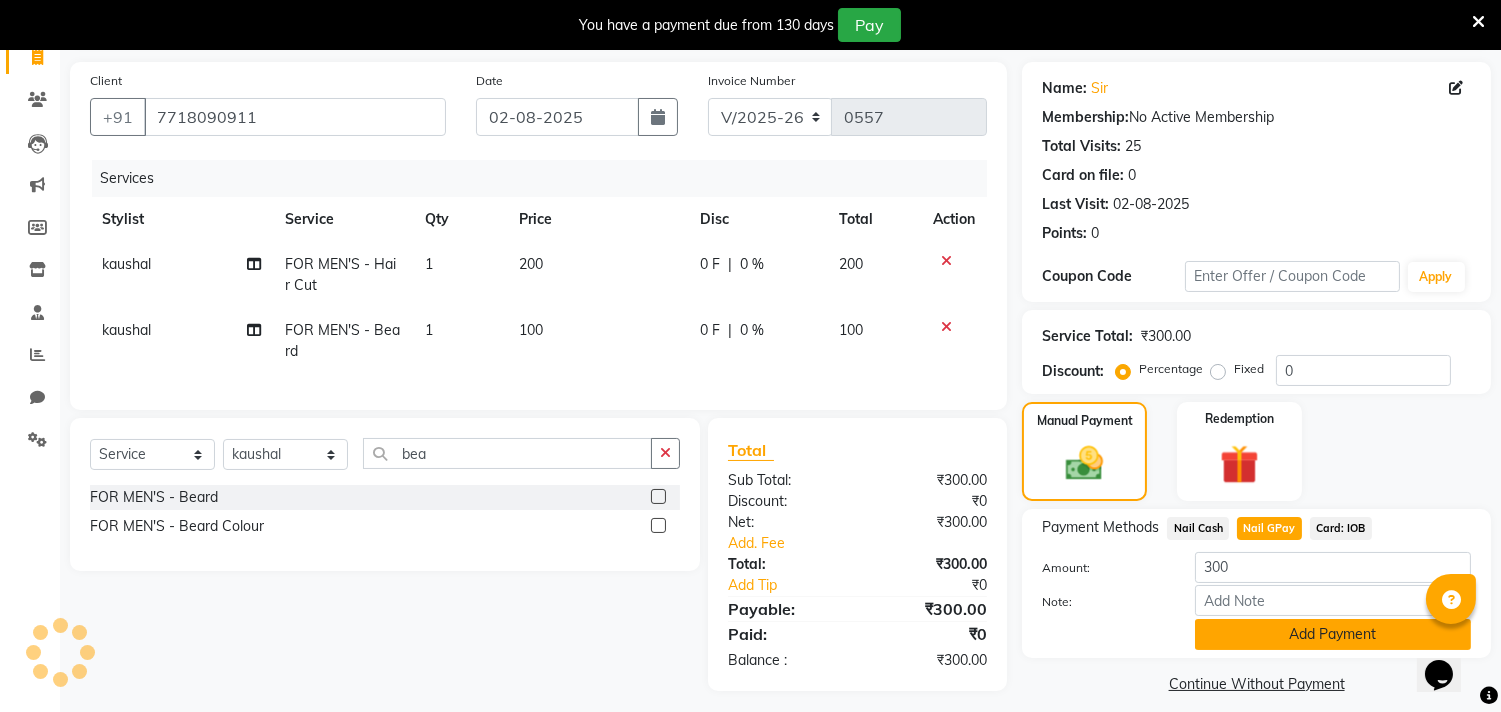 click on "Add Payment" 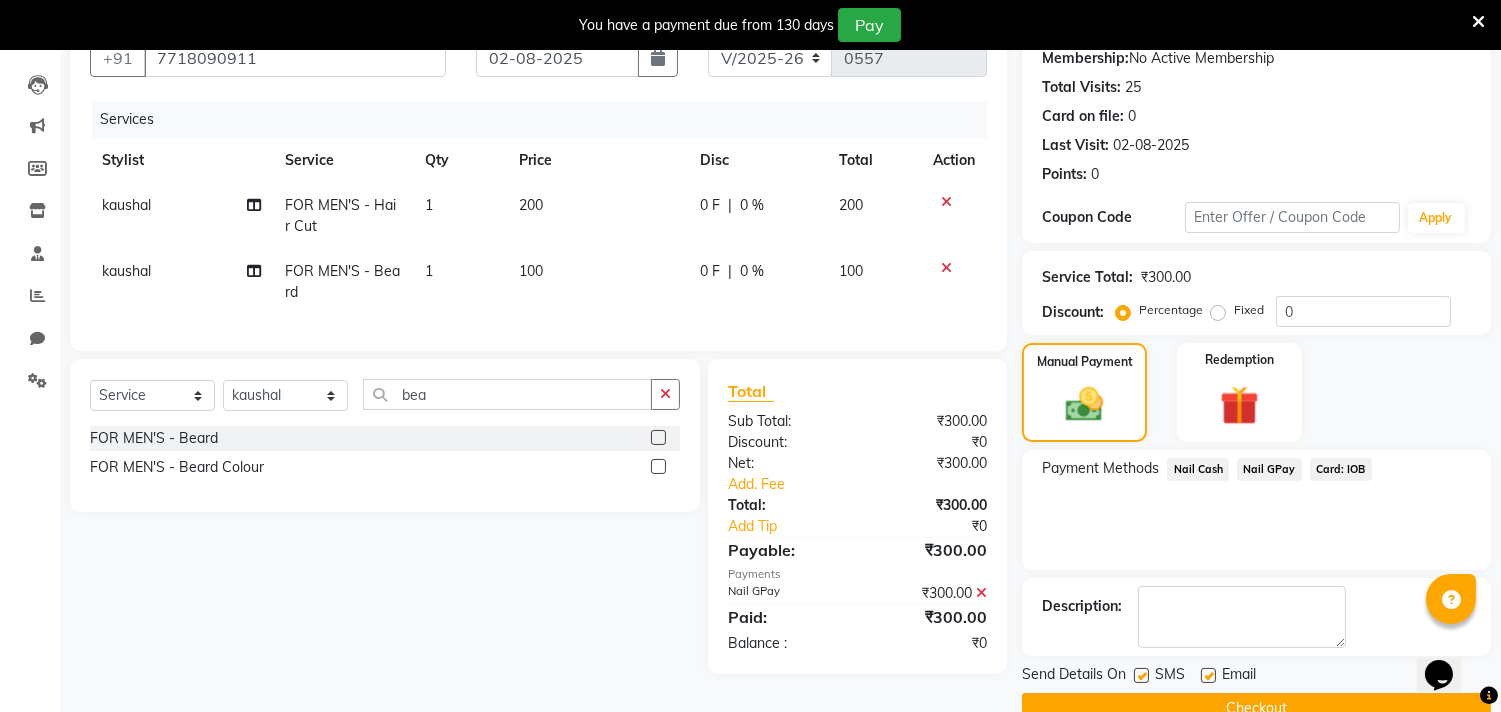 scroll, scrollTop: 227, scrollLeft: 0, axis: vertical 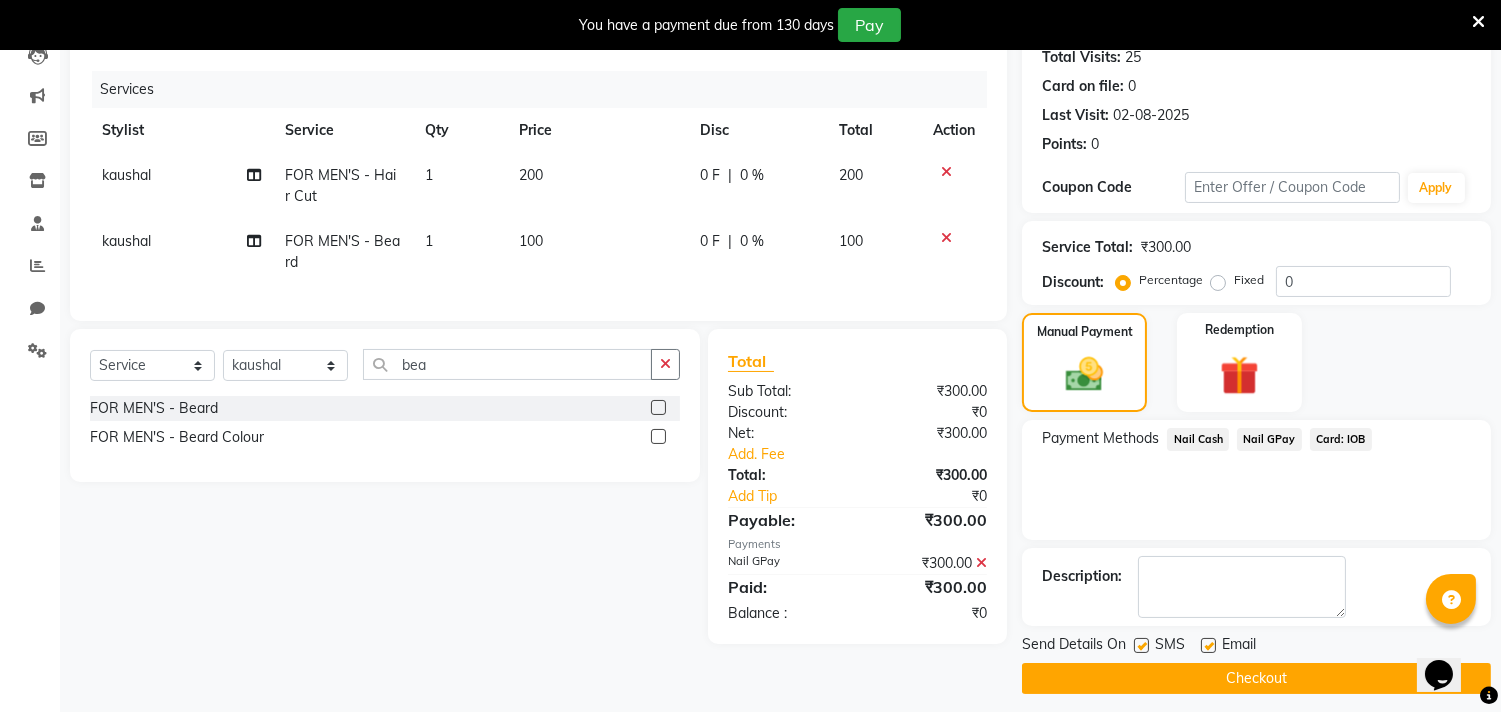 click on "Checkout" 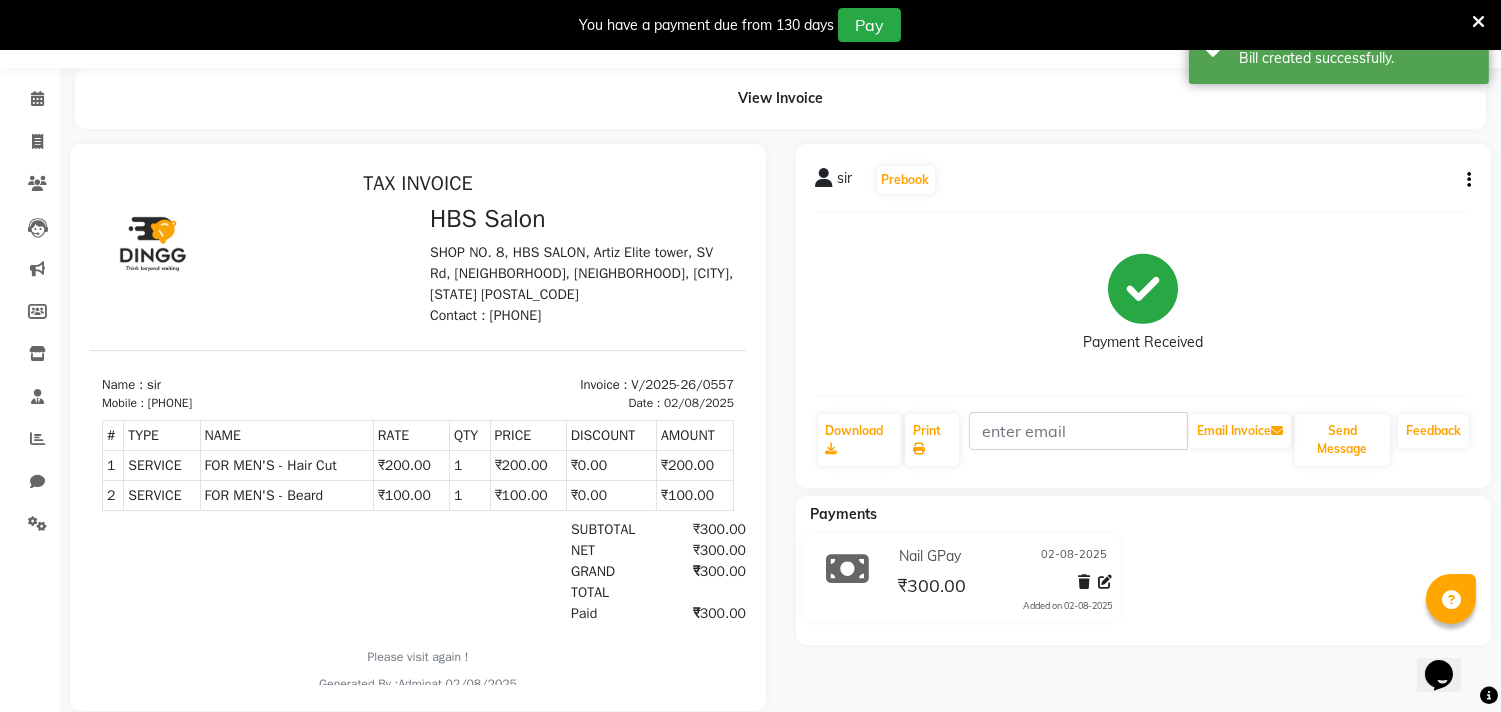 scroll, scrollTop: 10, scrollLeft: 0, axis: vertical 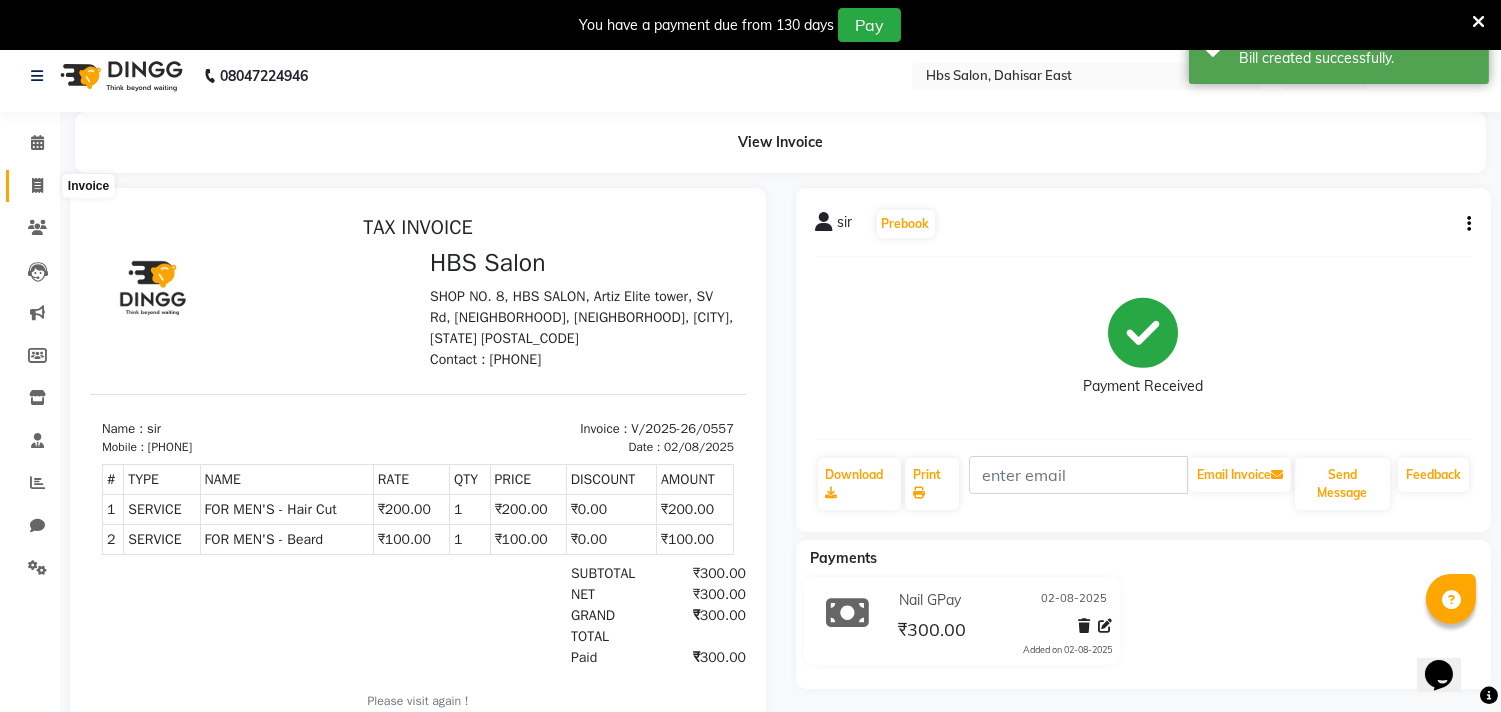 click 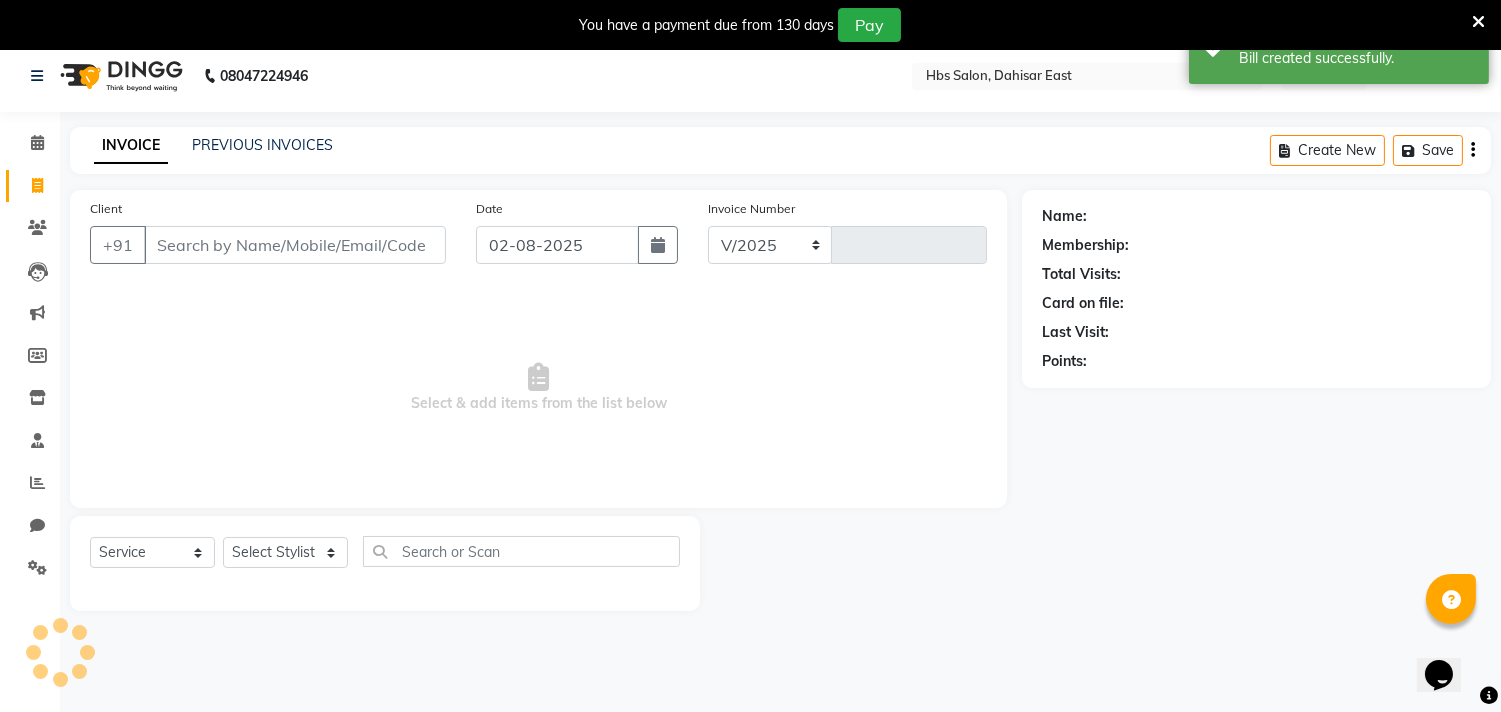 select on "7935" 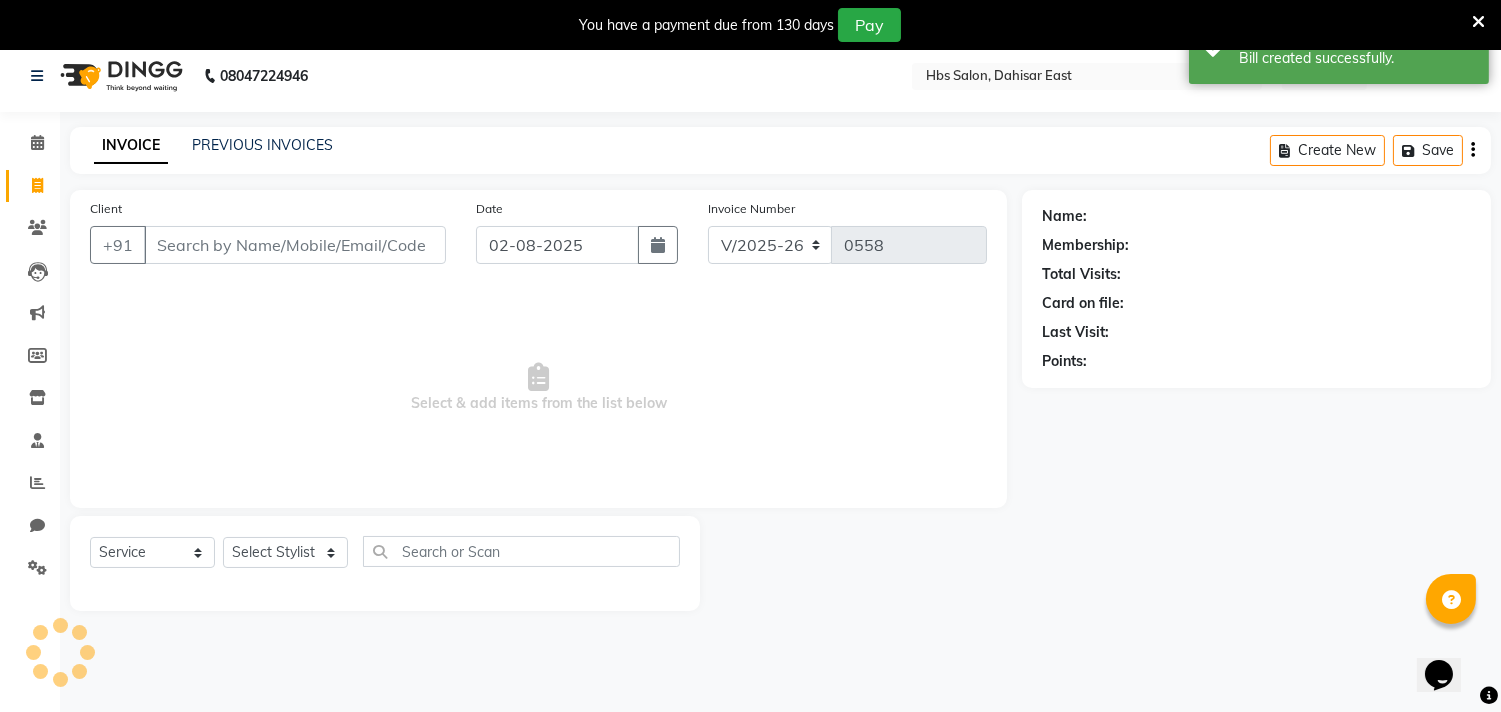 scroll, scrollTop: 50, scrollLeft: 0, axis: vertical 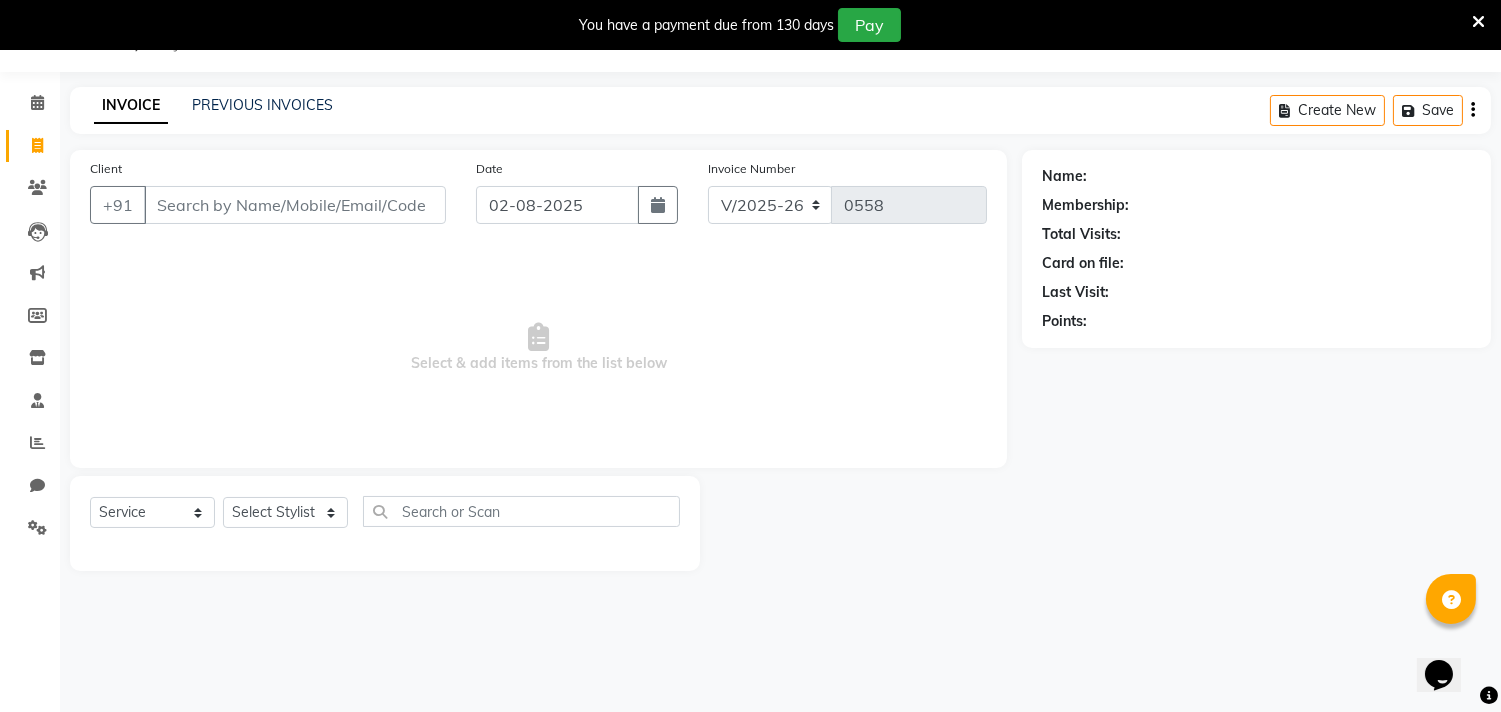 click on "Client" at bounding box center (295, 205) 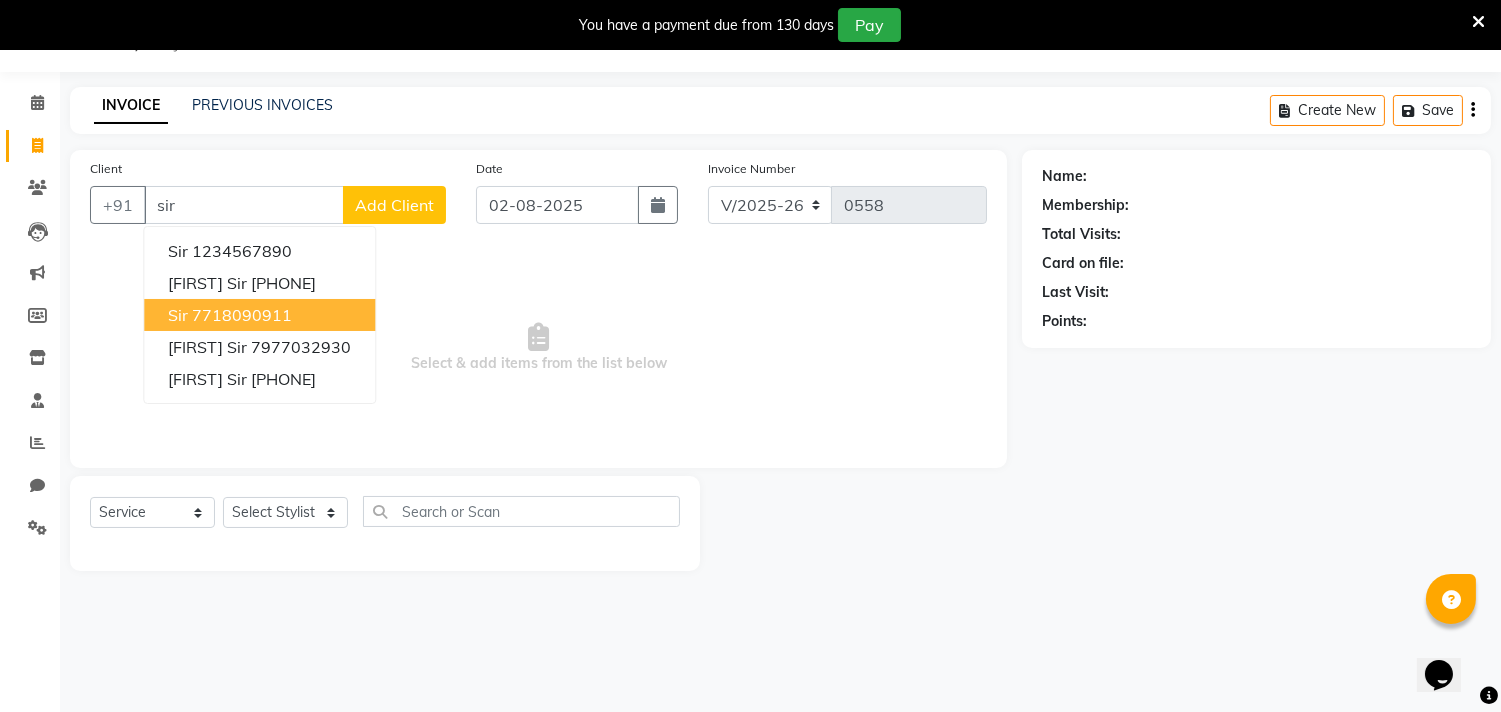 click on "sir" at bounding box center (178, 315) 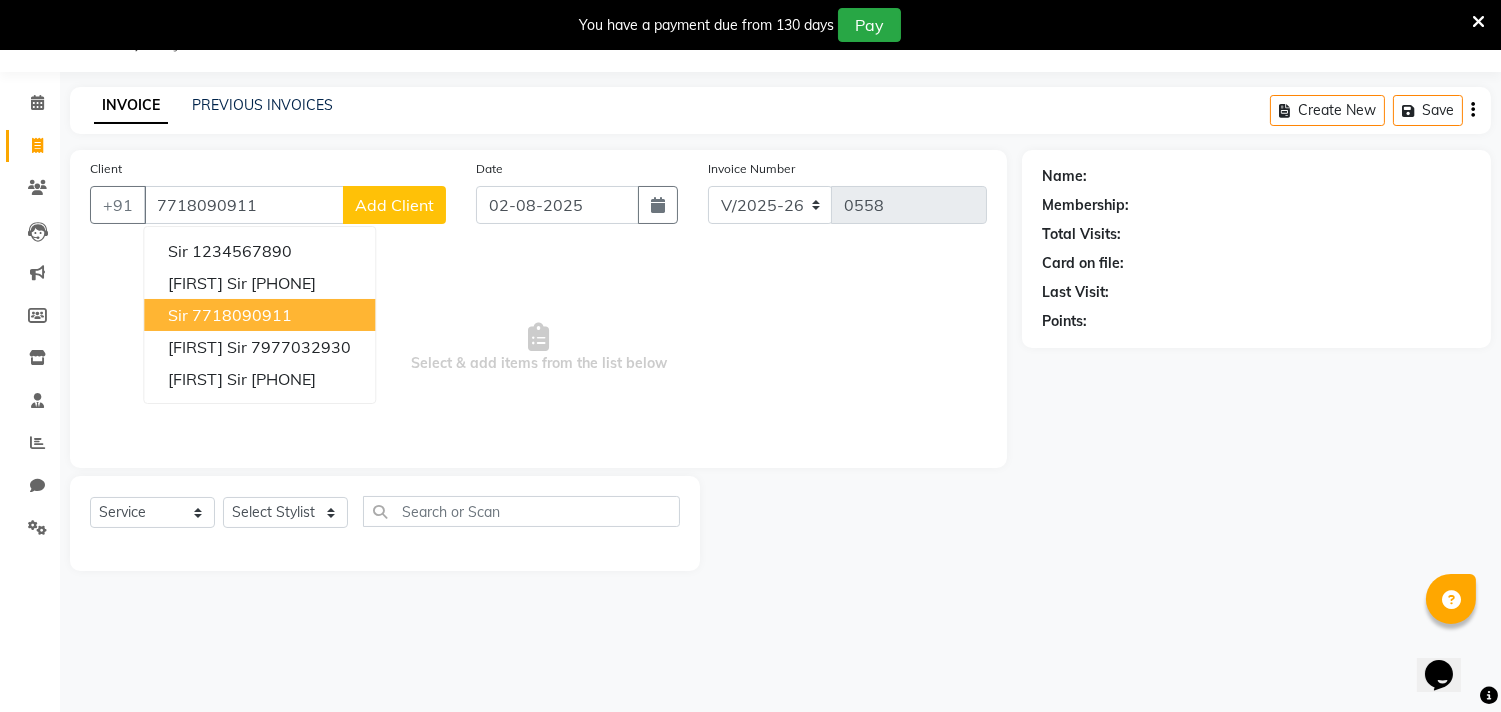 type on "7718090911" 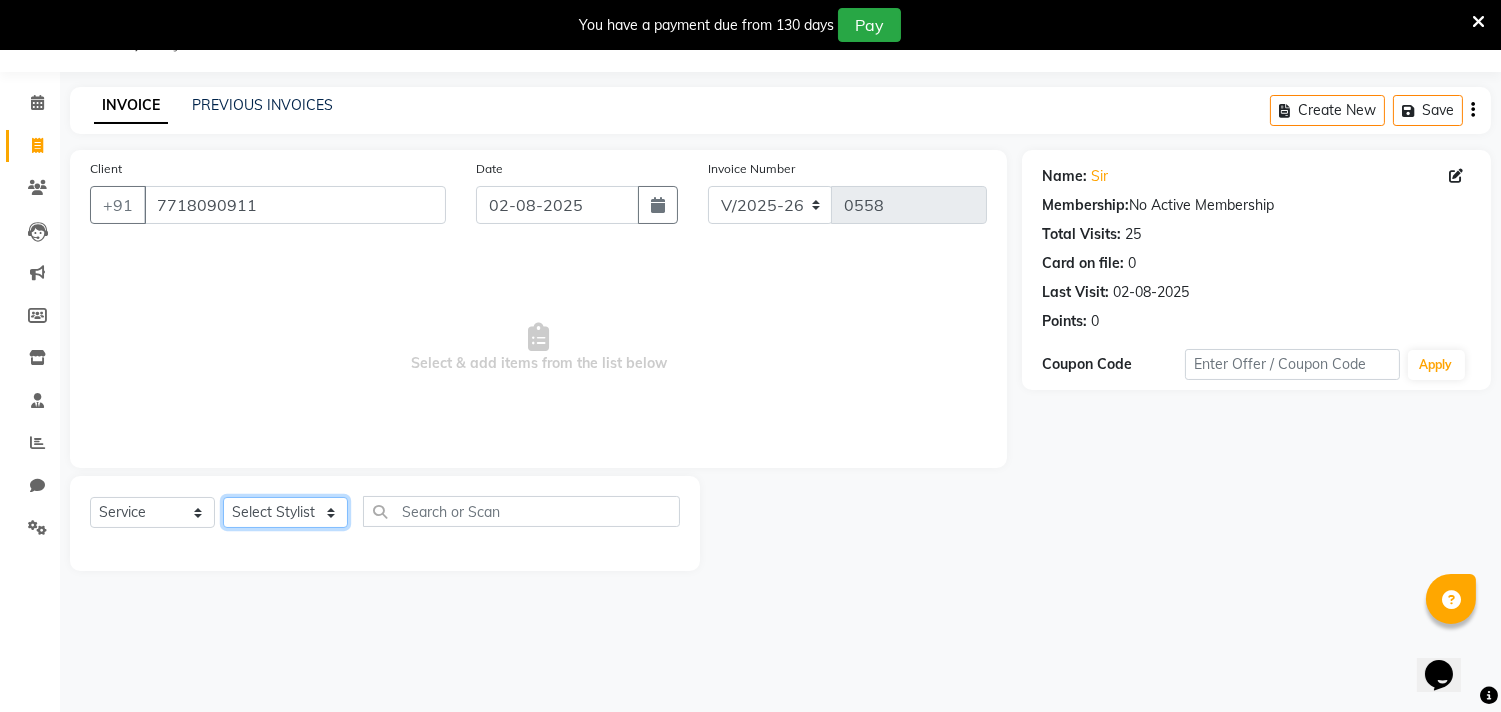 click on "Select Stylist [FIRST] [FIRST] [FIRST] [FIRST] [FIRST]                                                                                                                                                  [FIRST] [FIRST] [FIRST]                                                                                                                                                                 [FIRST] [FIRST]" 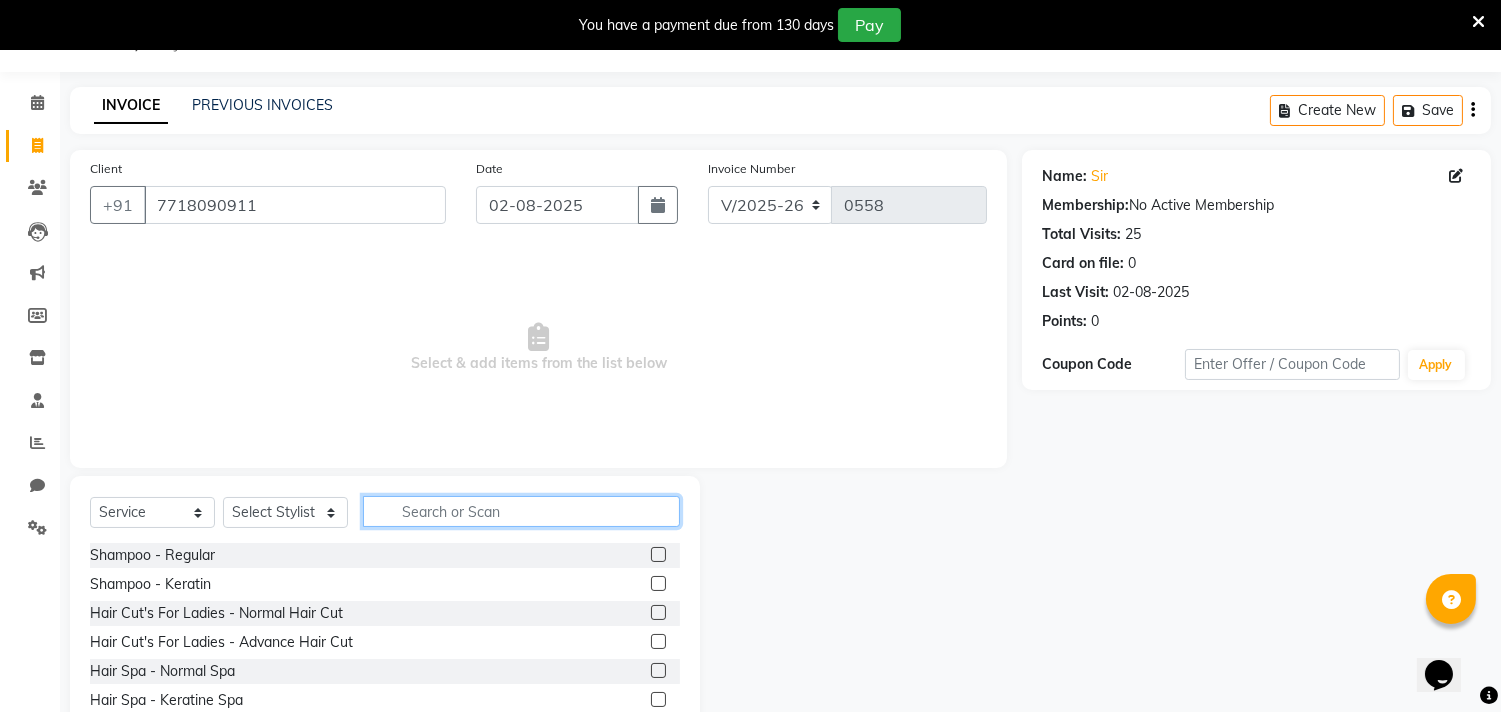 click 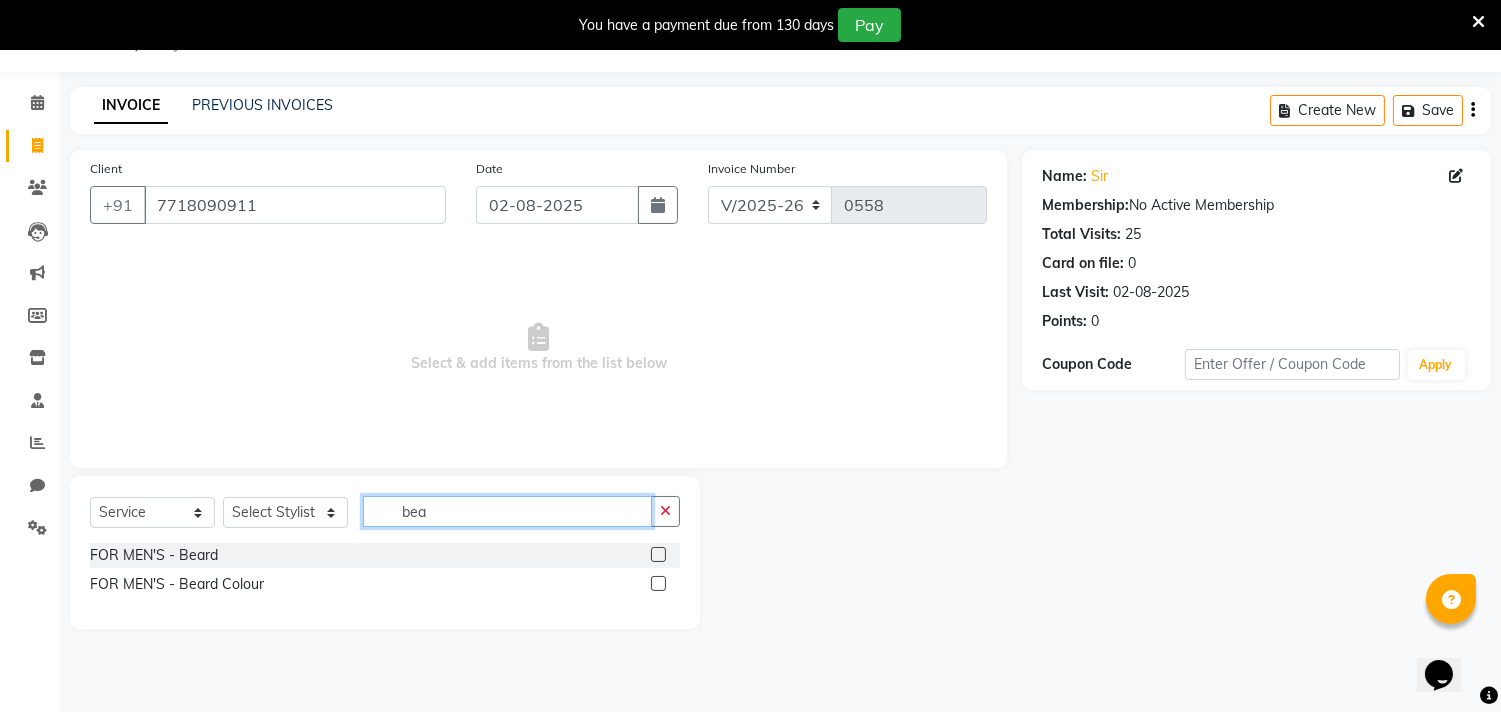 type on "bea" 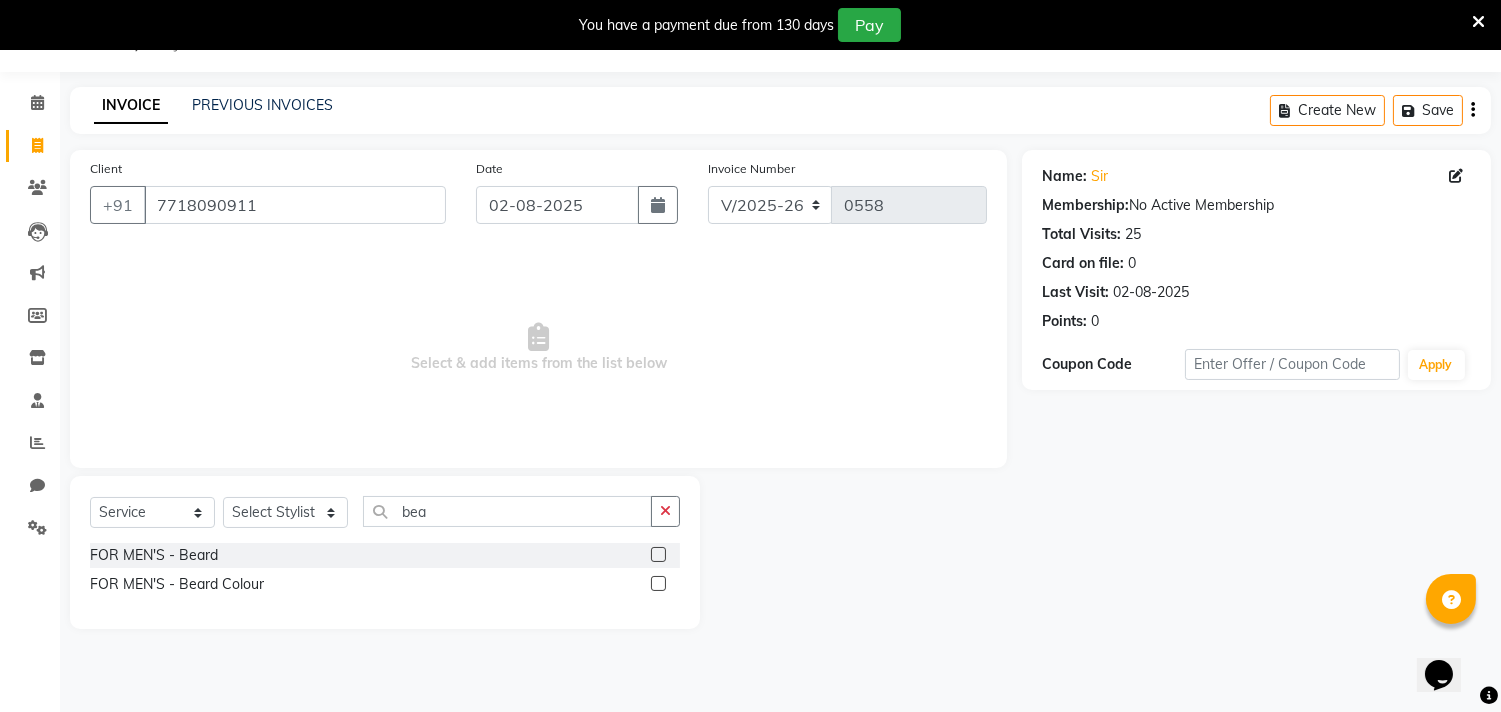 click 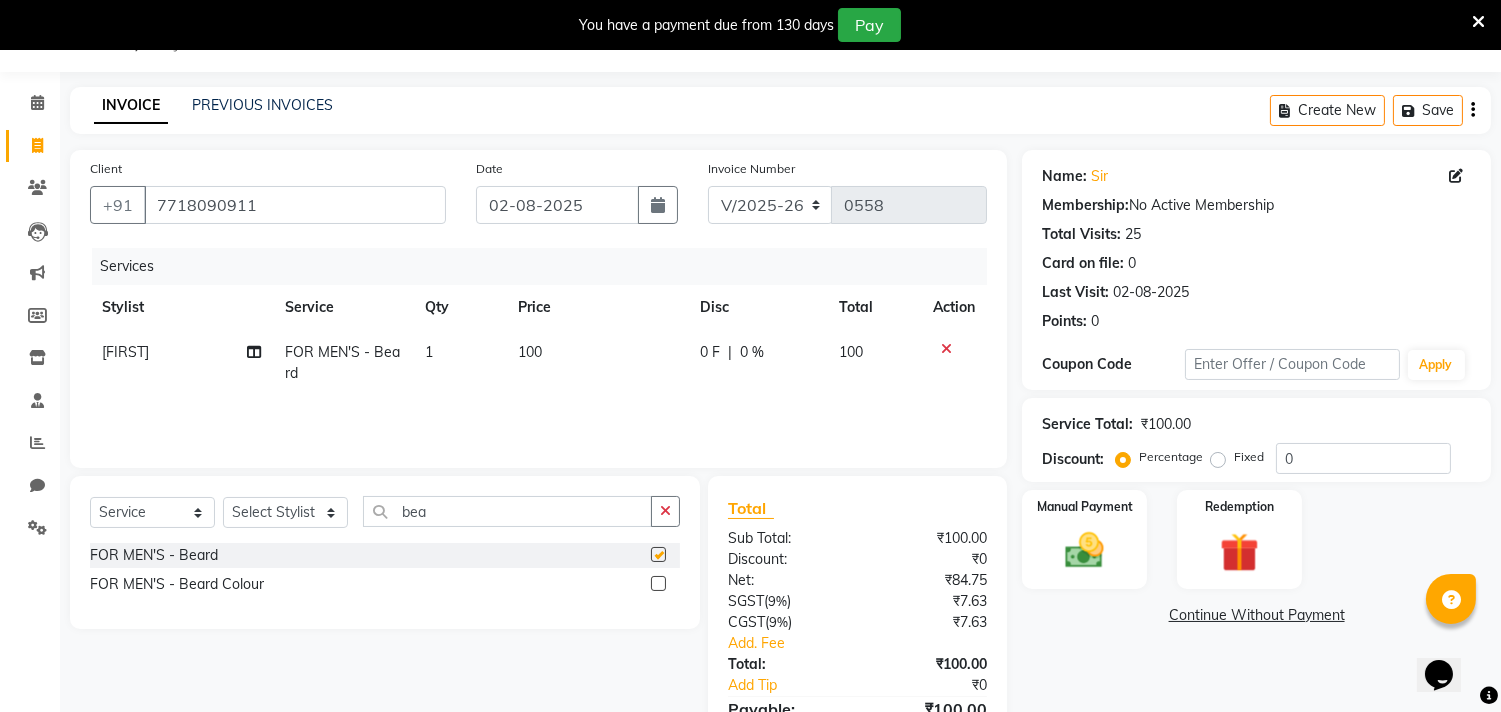 checkbox on "false" 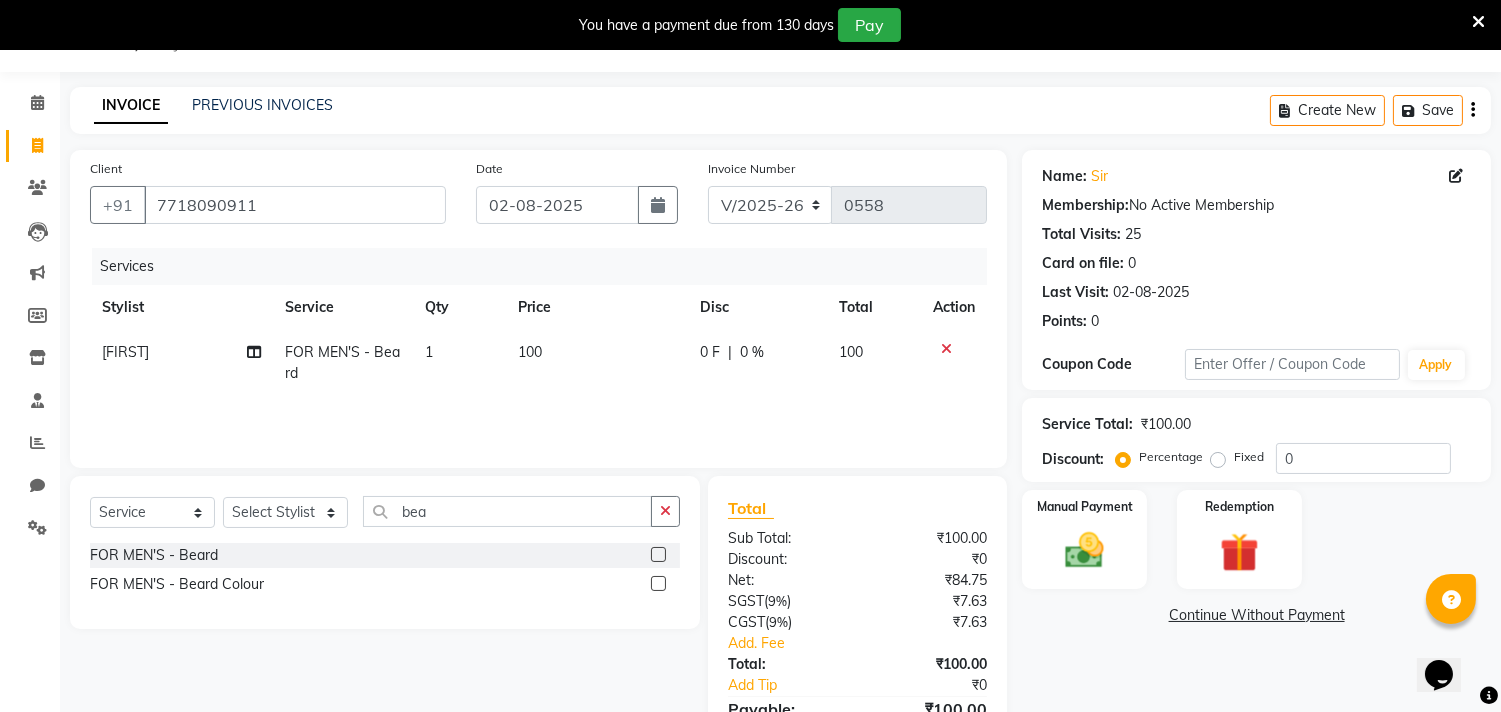 click 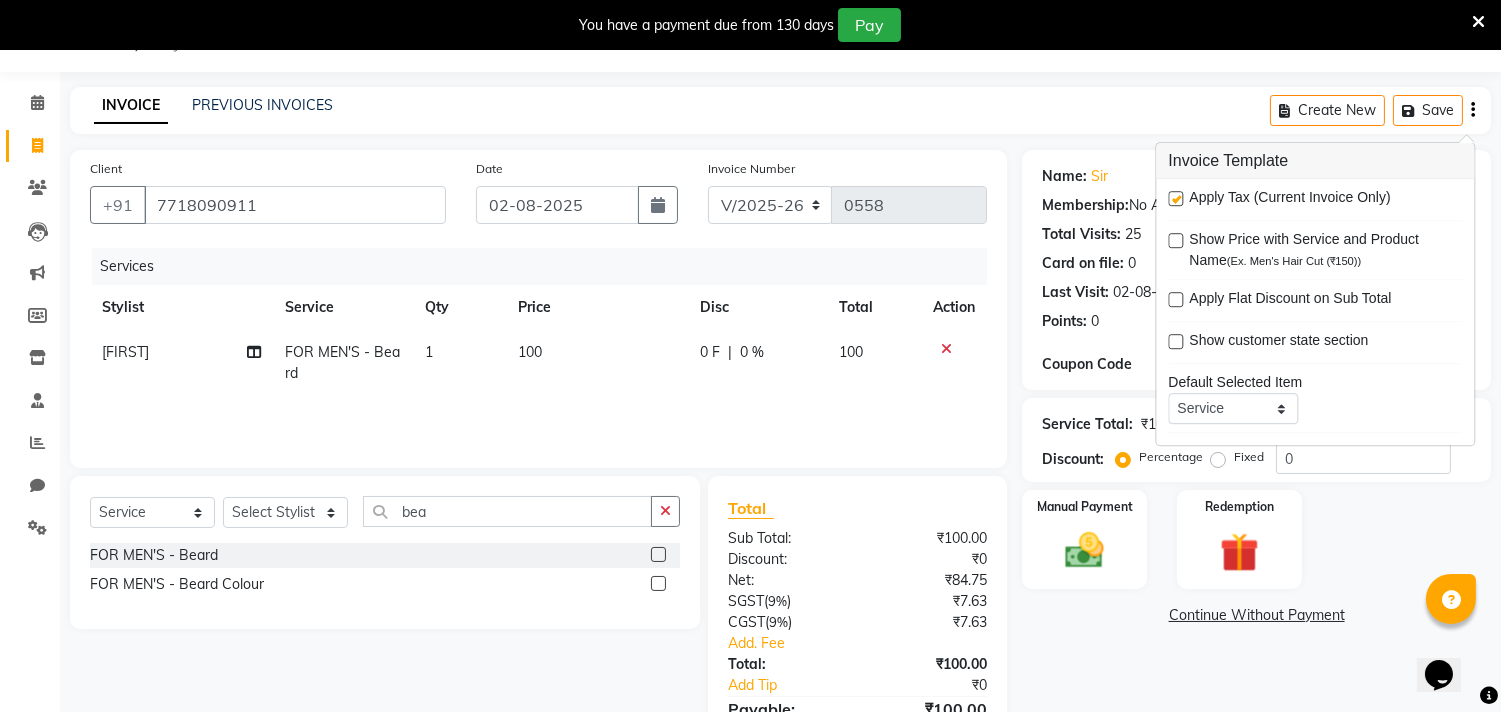 click at bounding box center [1175, 198] 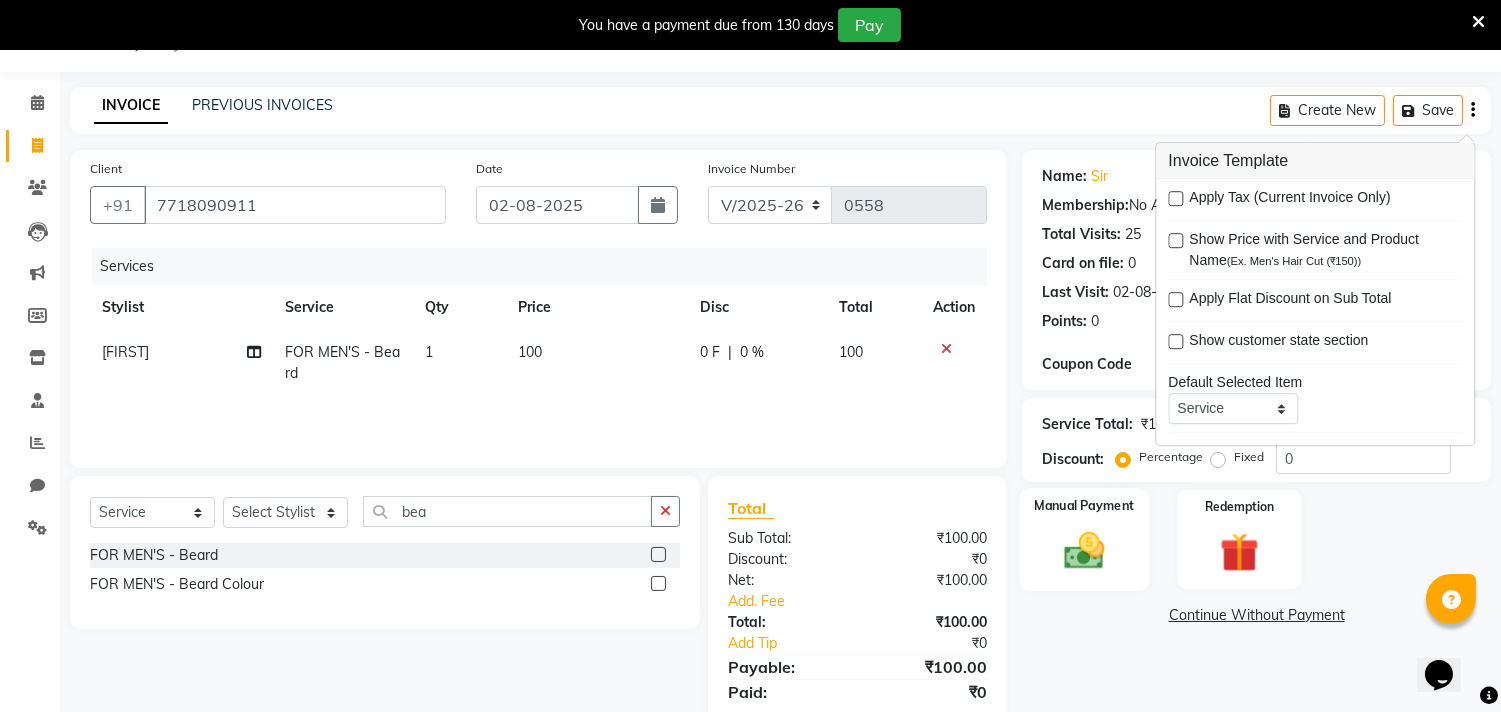 click on "Manual Payment" 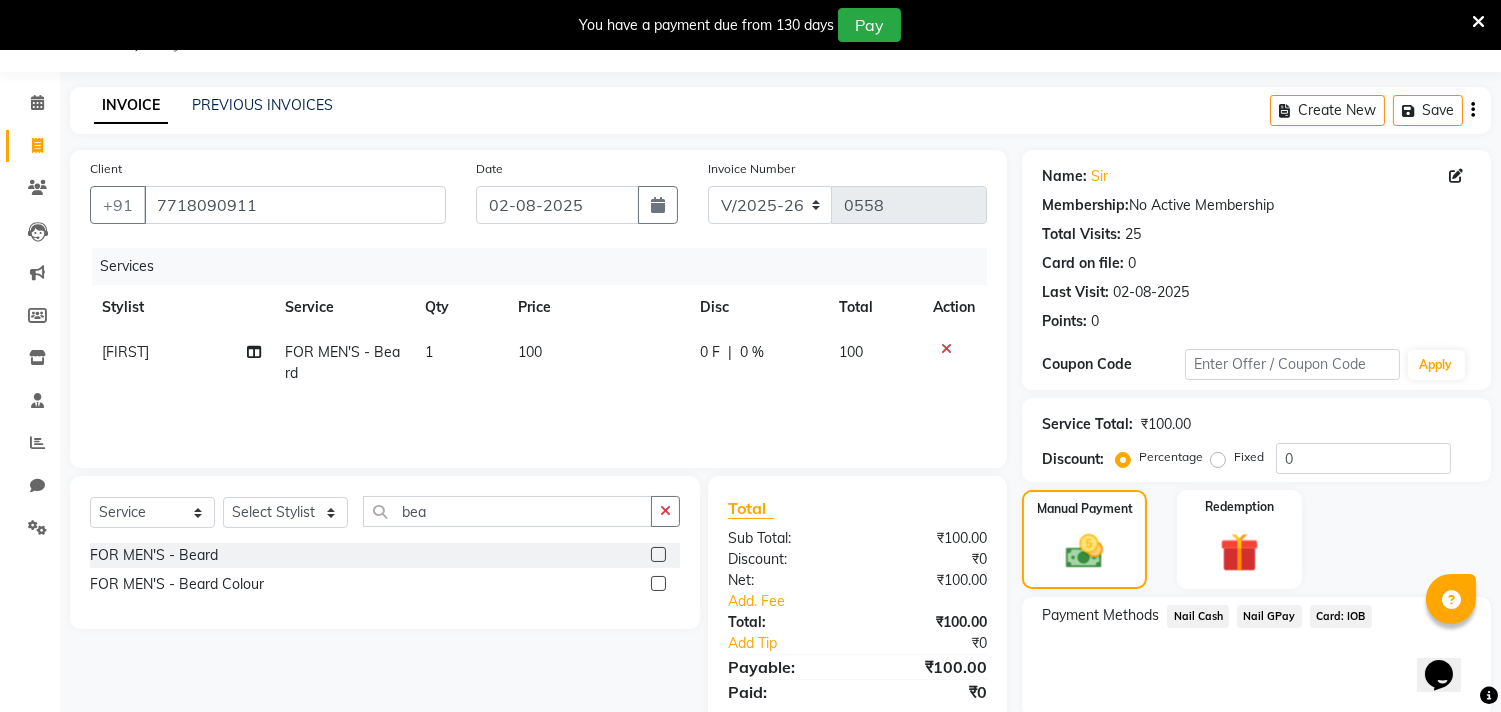 click on "Nail GPay" 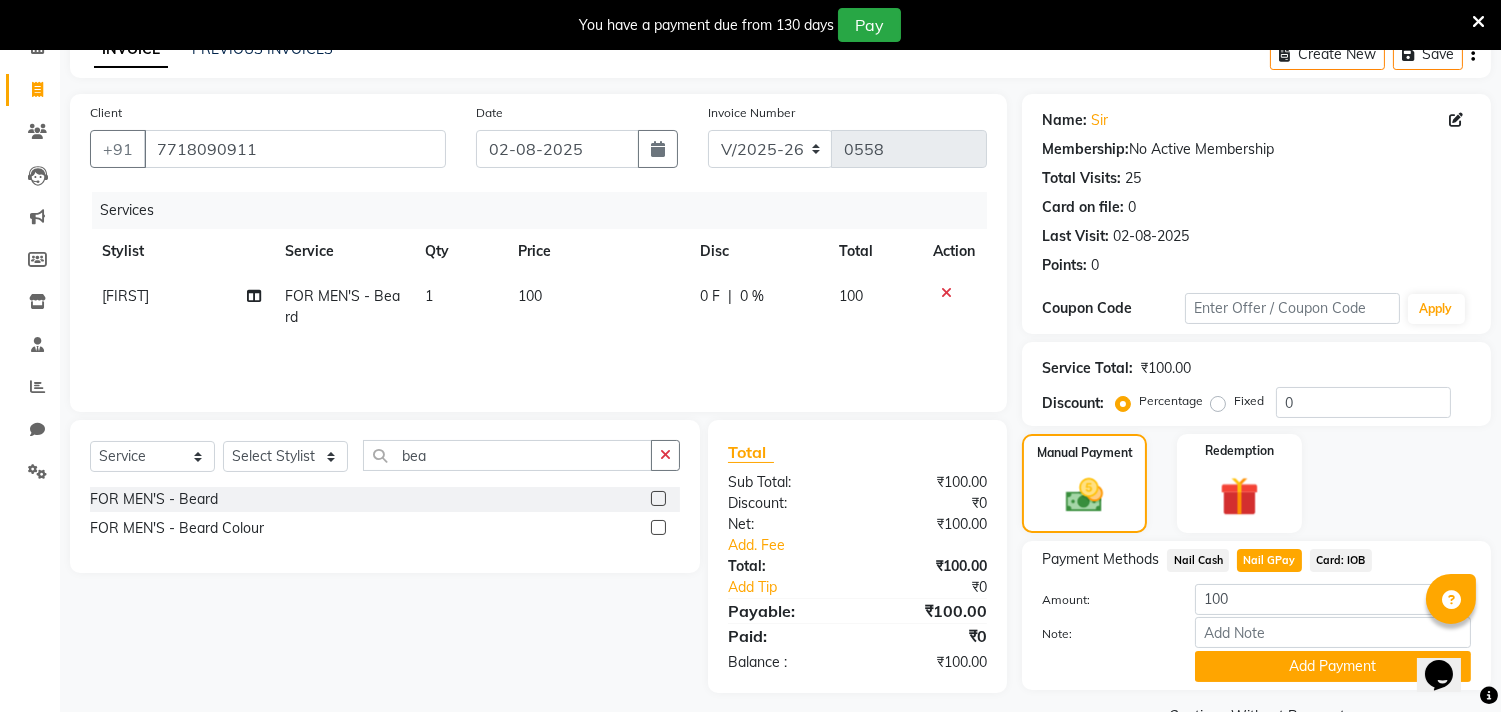 scroll, scrollTop: 138, scrollLeft: 0, axis: vertical 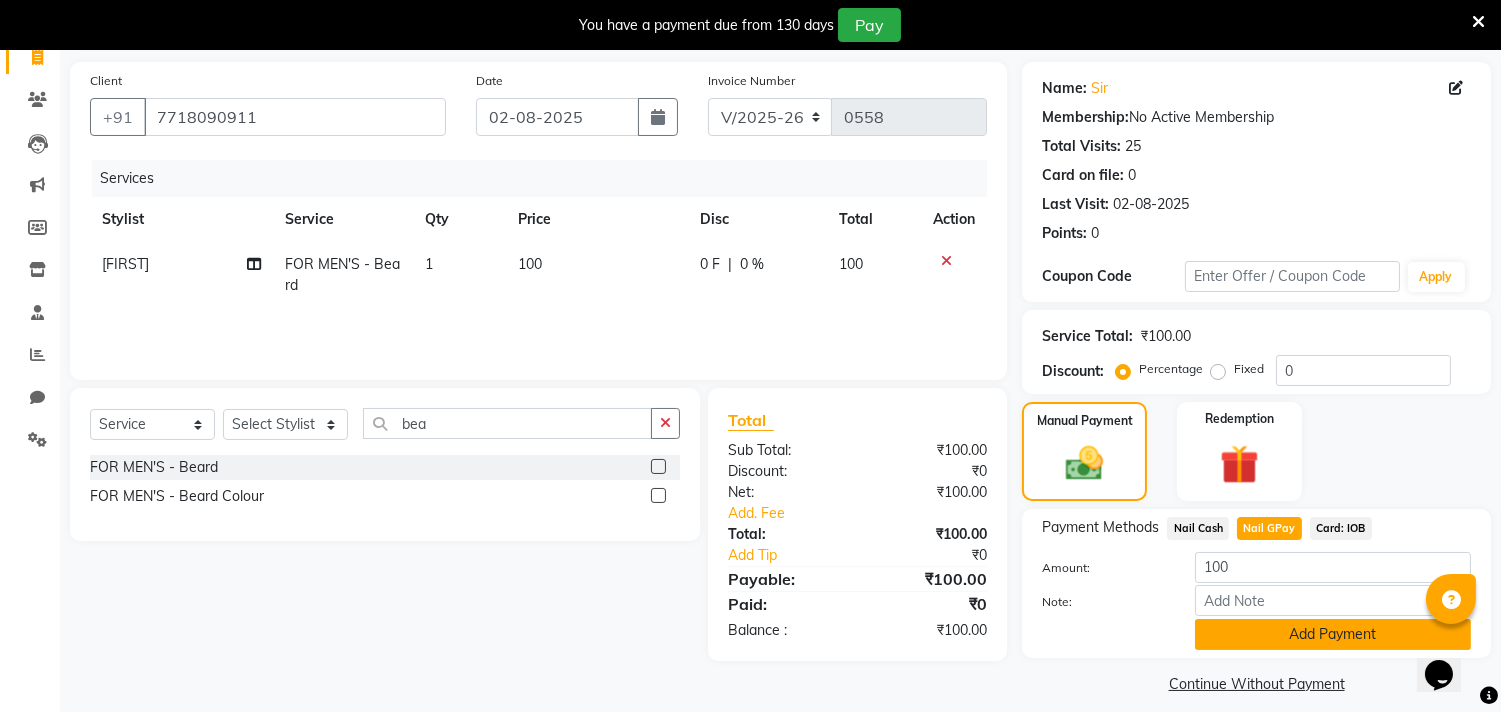 click on "Add Payment" 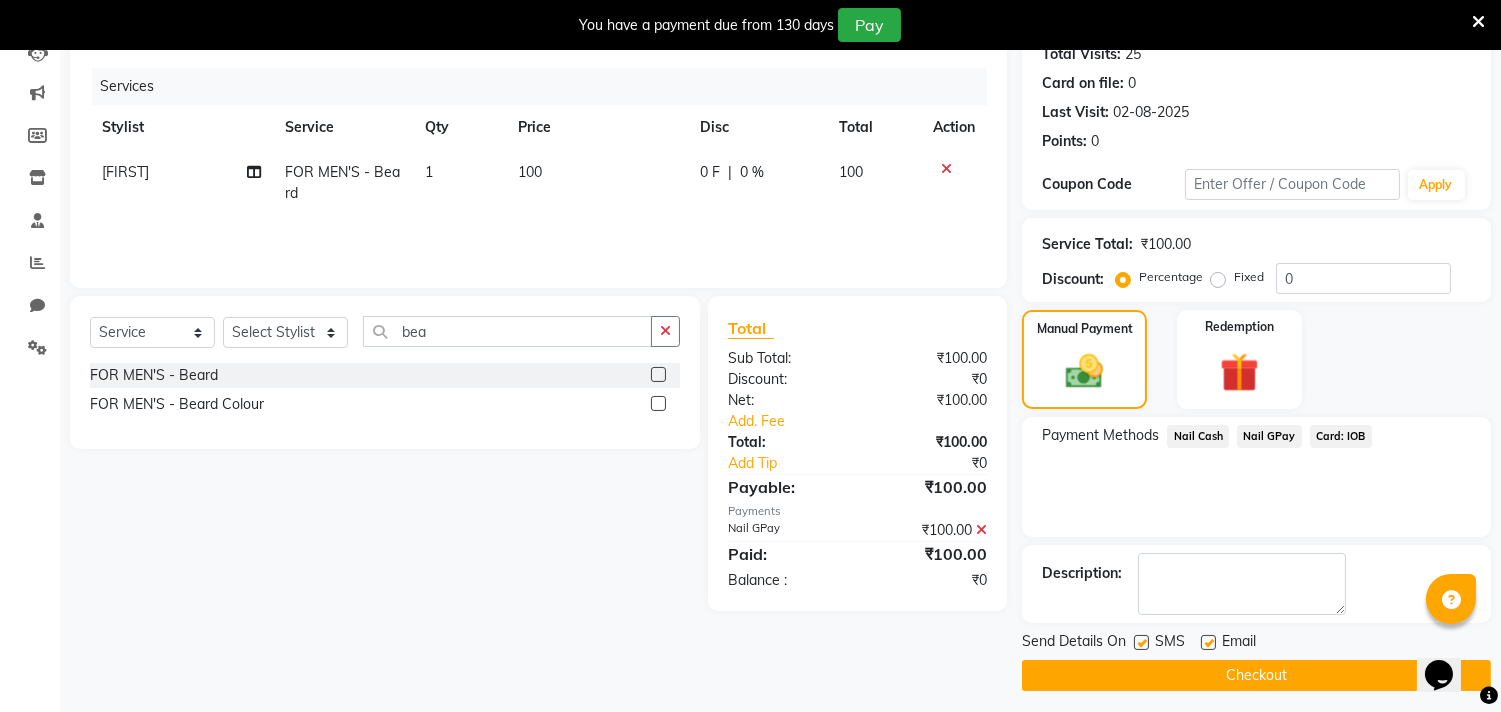 scroll, scrollTop: 237, scrollLeft: 0, axis: vertical 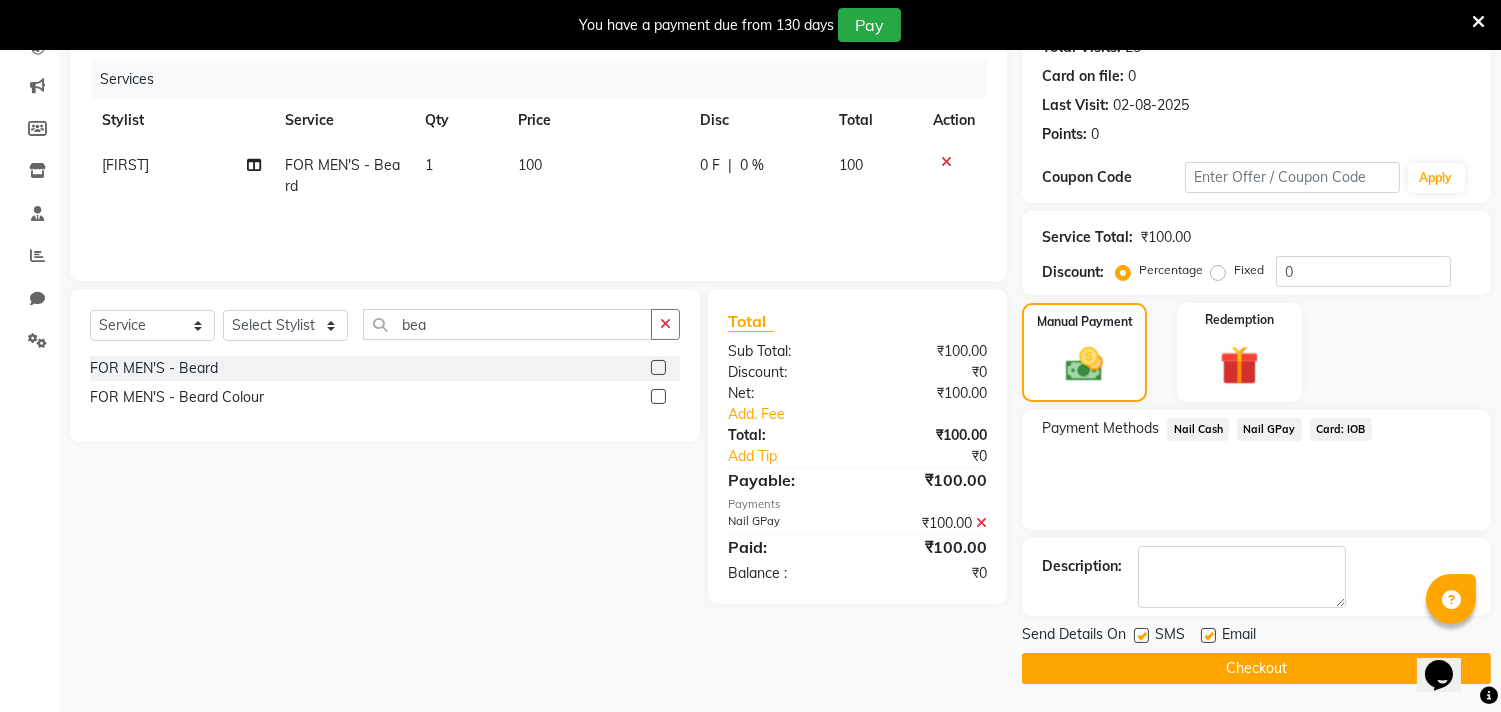 click on "Checkout" 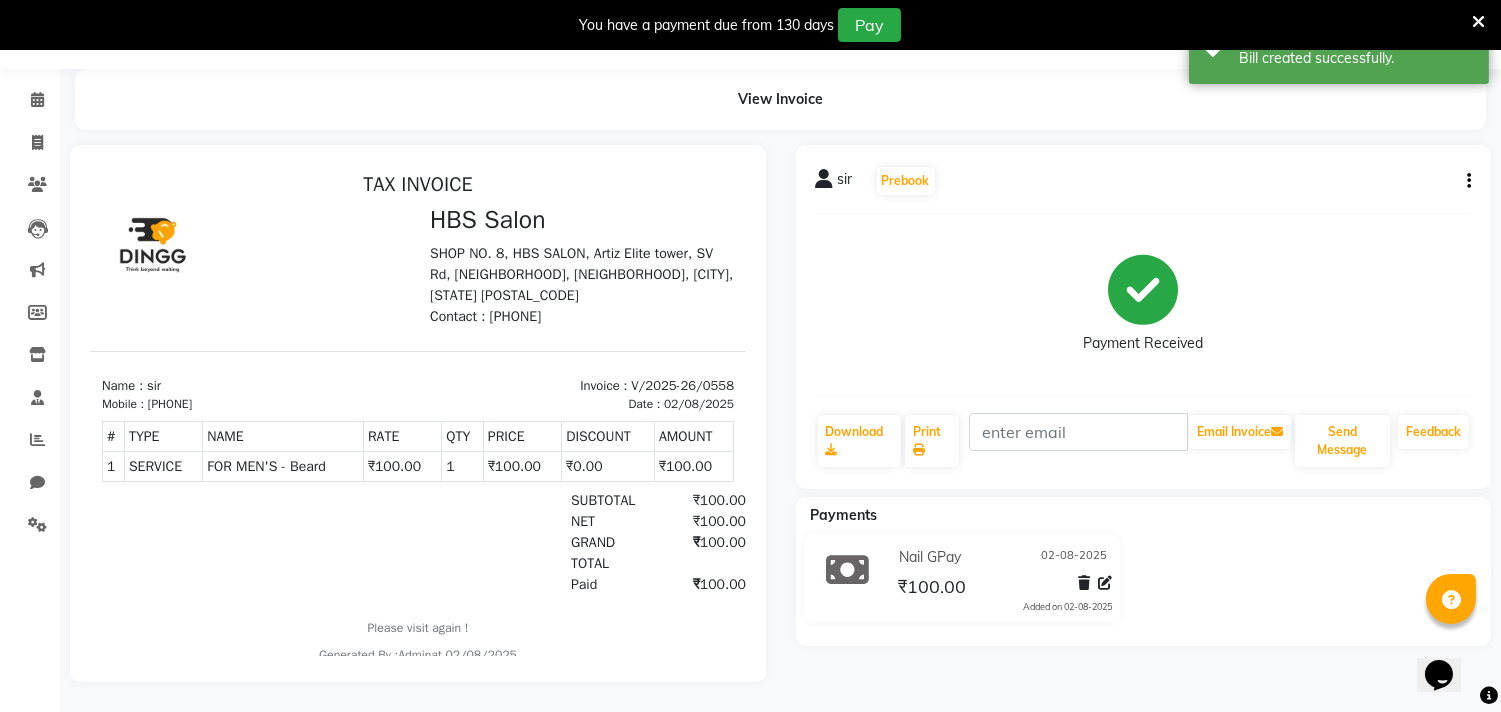 scroll, scrollTop: 0, scrollLeft: 0, axis: both 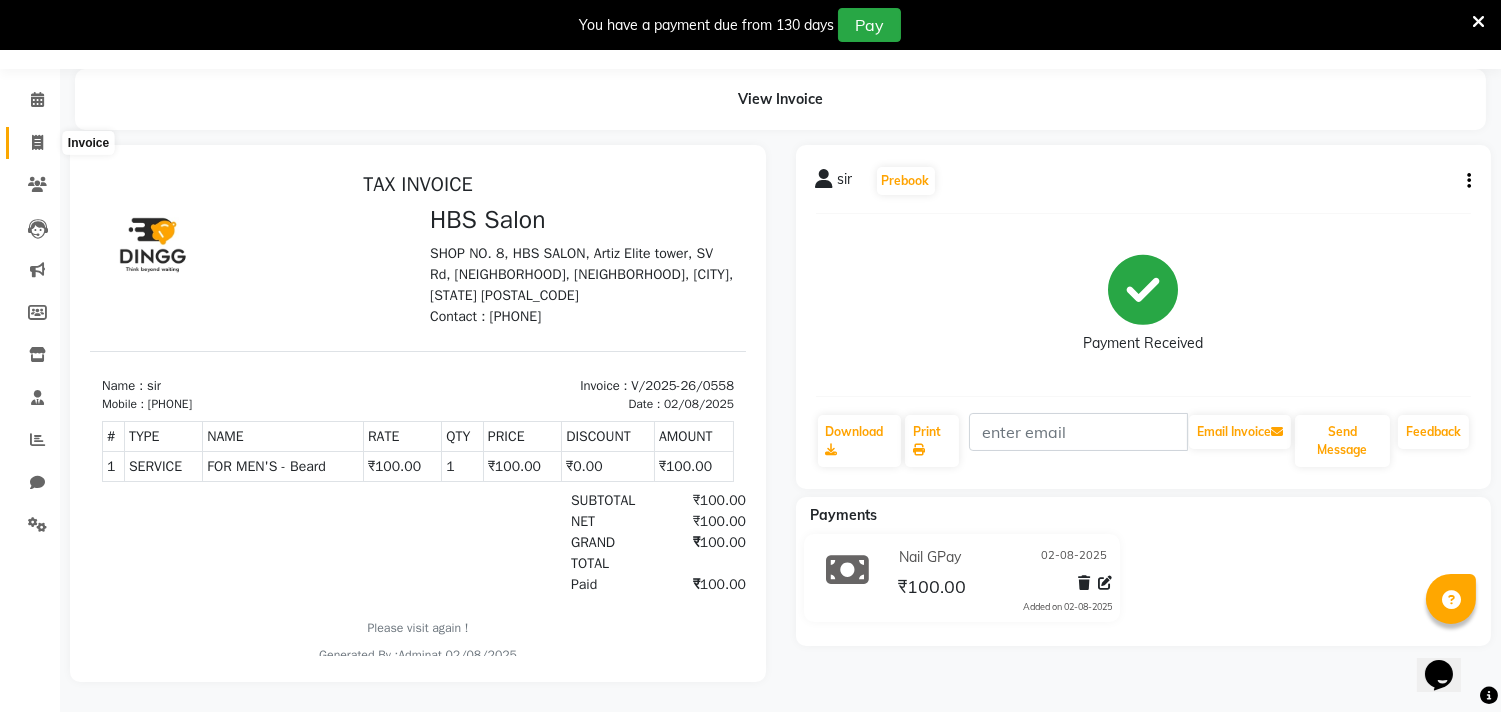 click 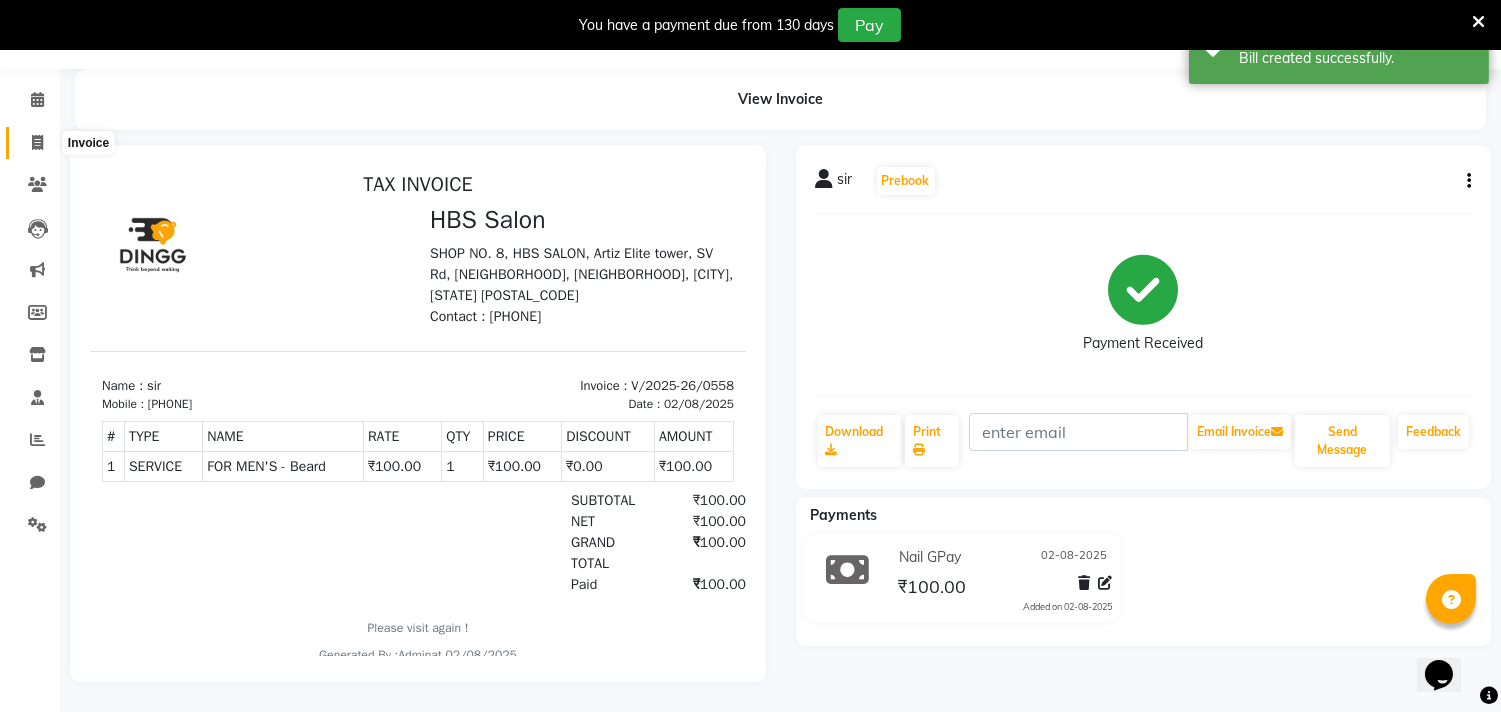 select on "service" 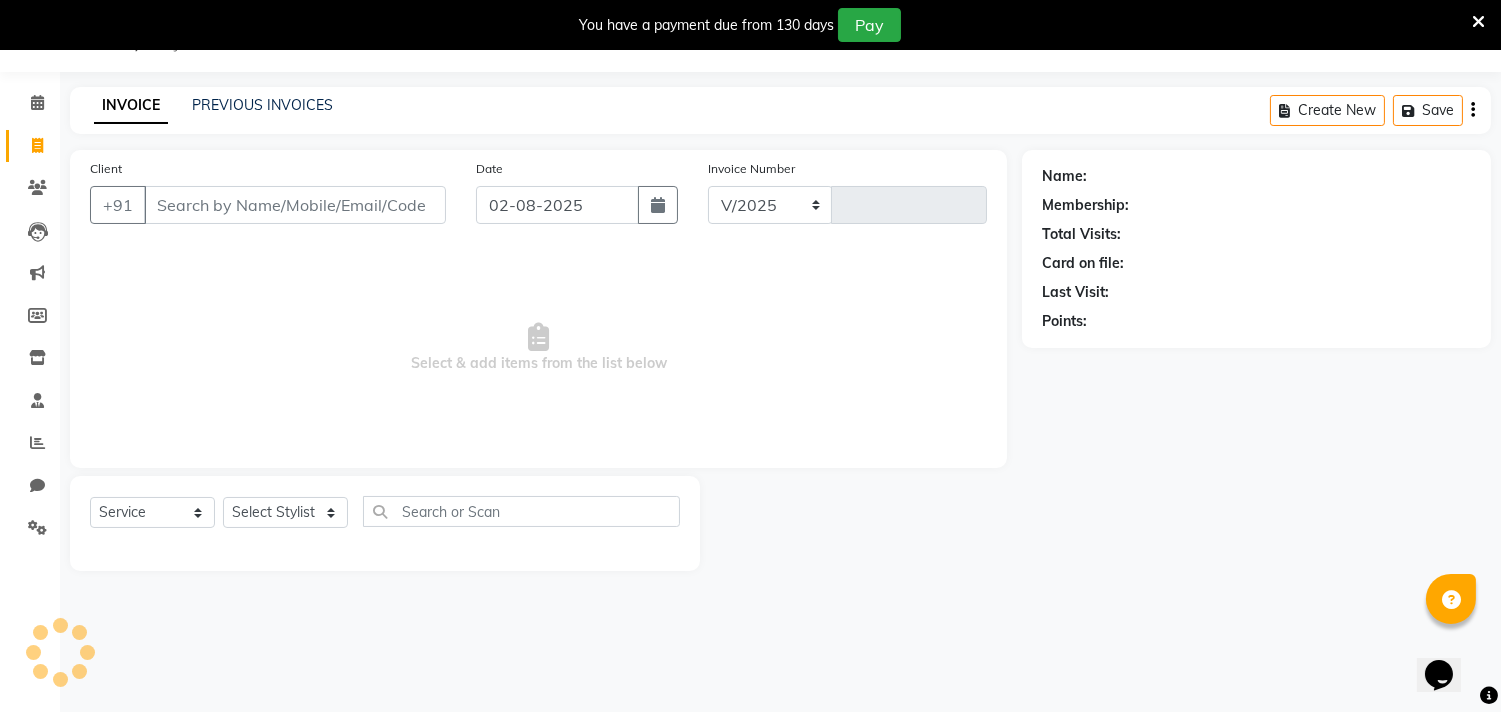 select on "7935" 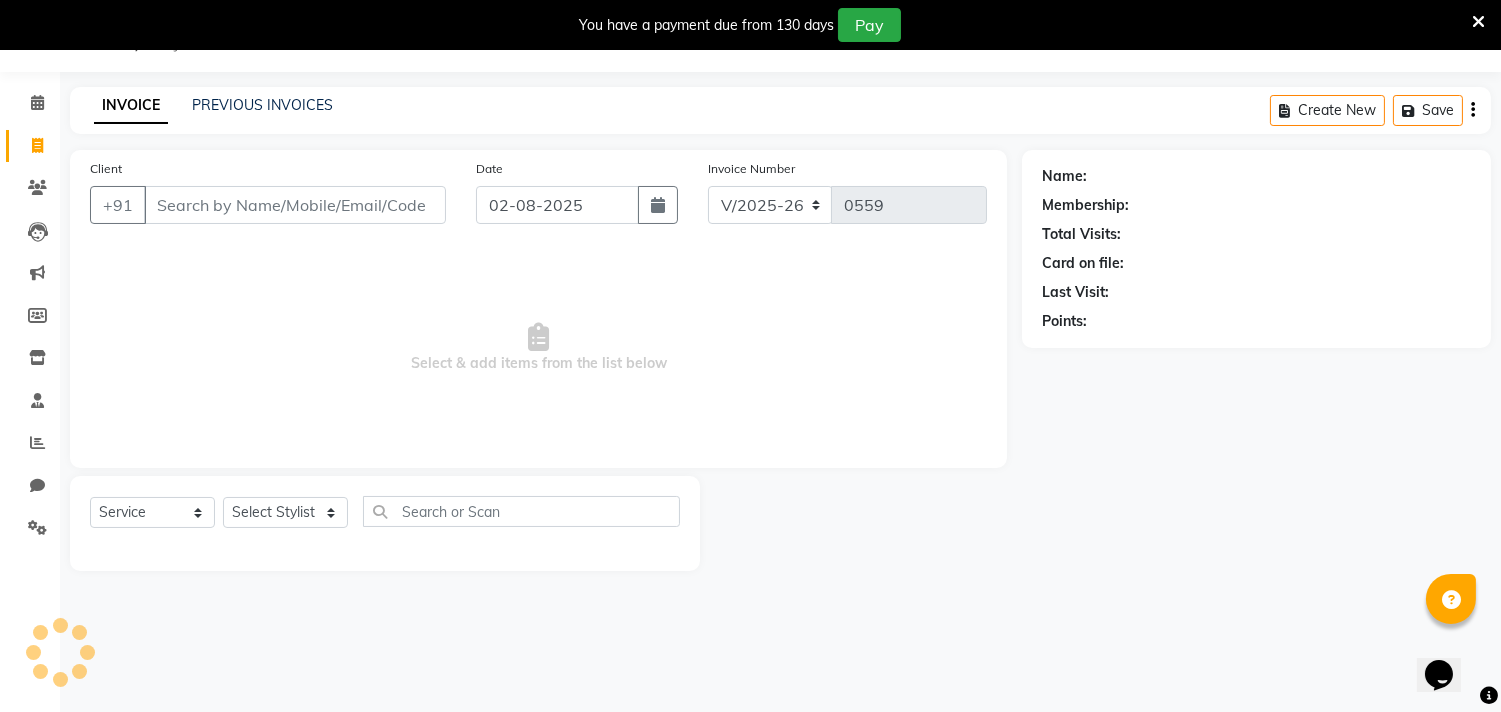 scroll, scrollTop: 50, scrollLeft: 0, axis: vertical 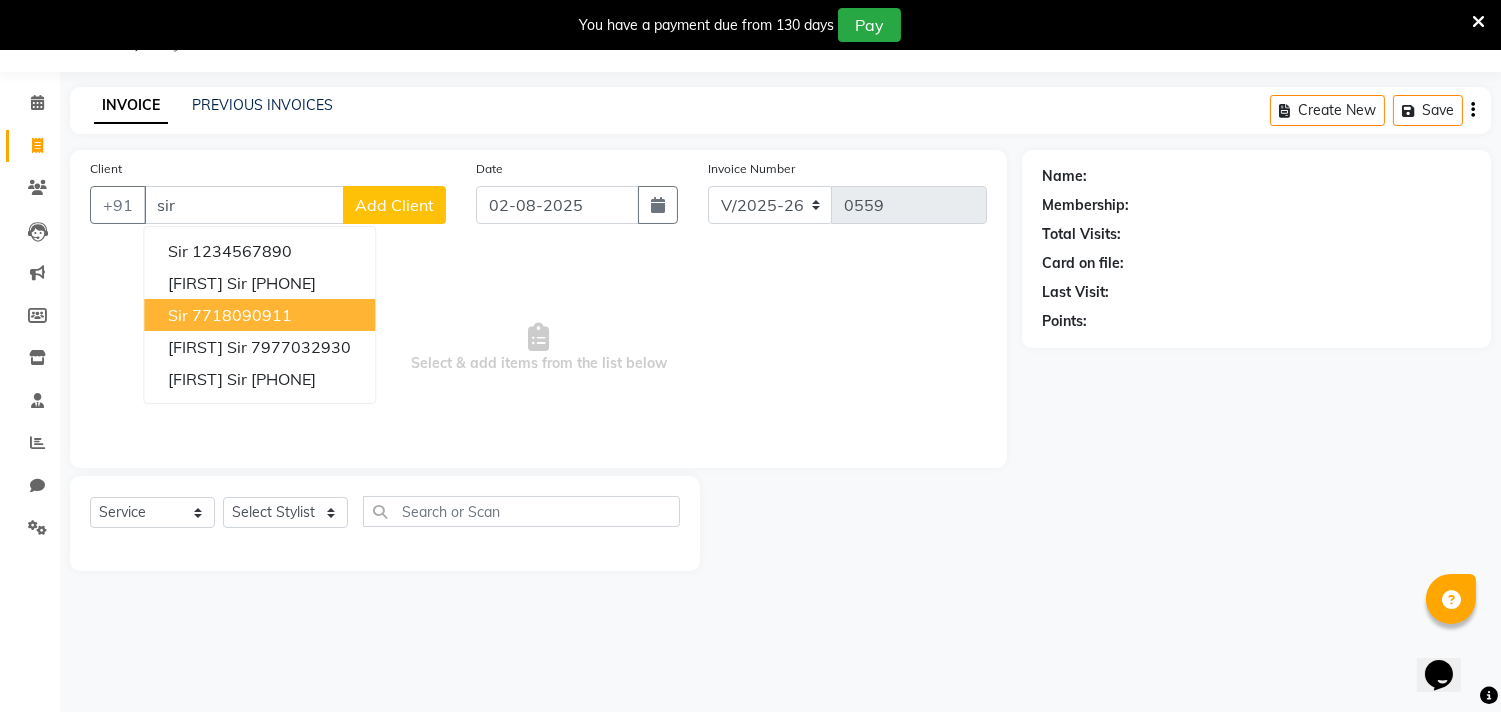 click on "7718090911" at bounding box center [242, 315] 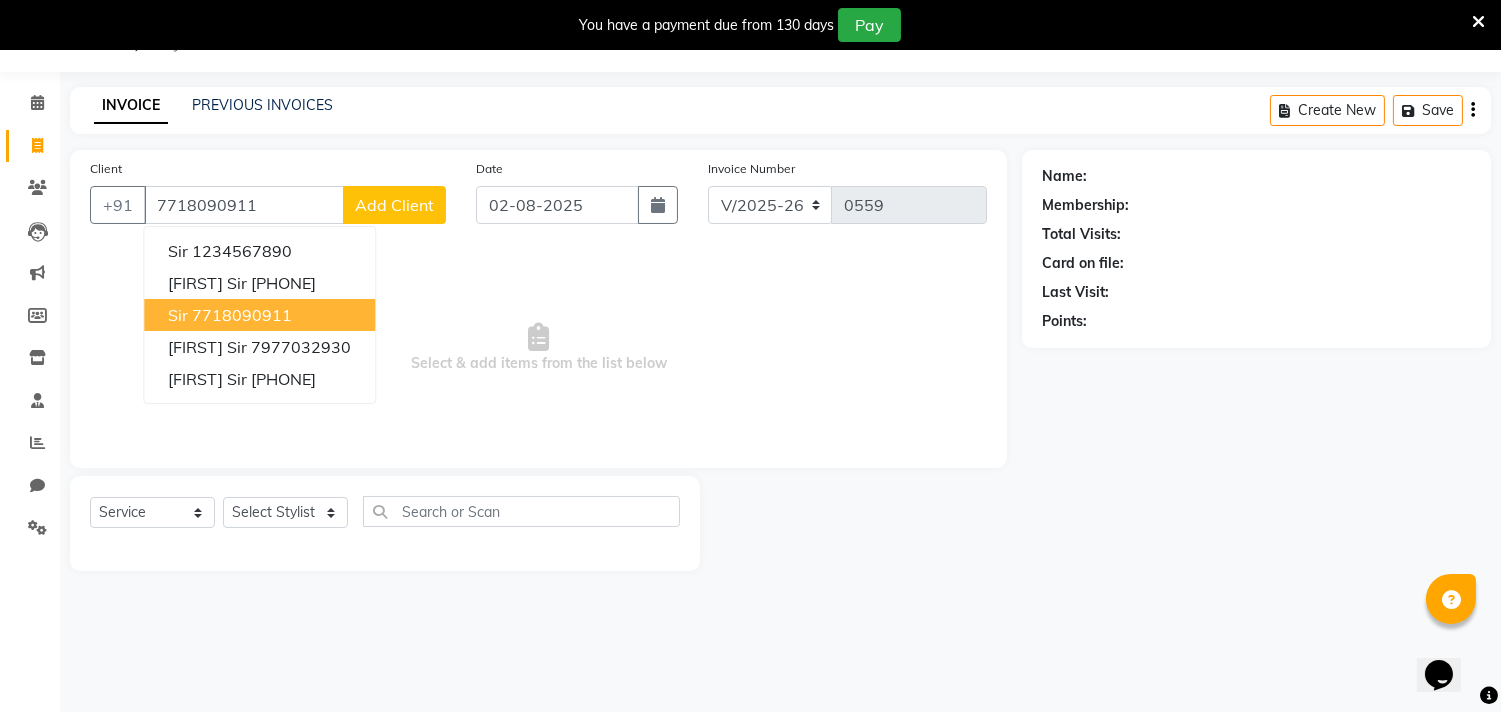 type on "7718090911" 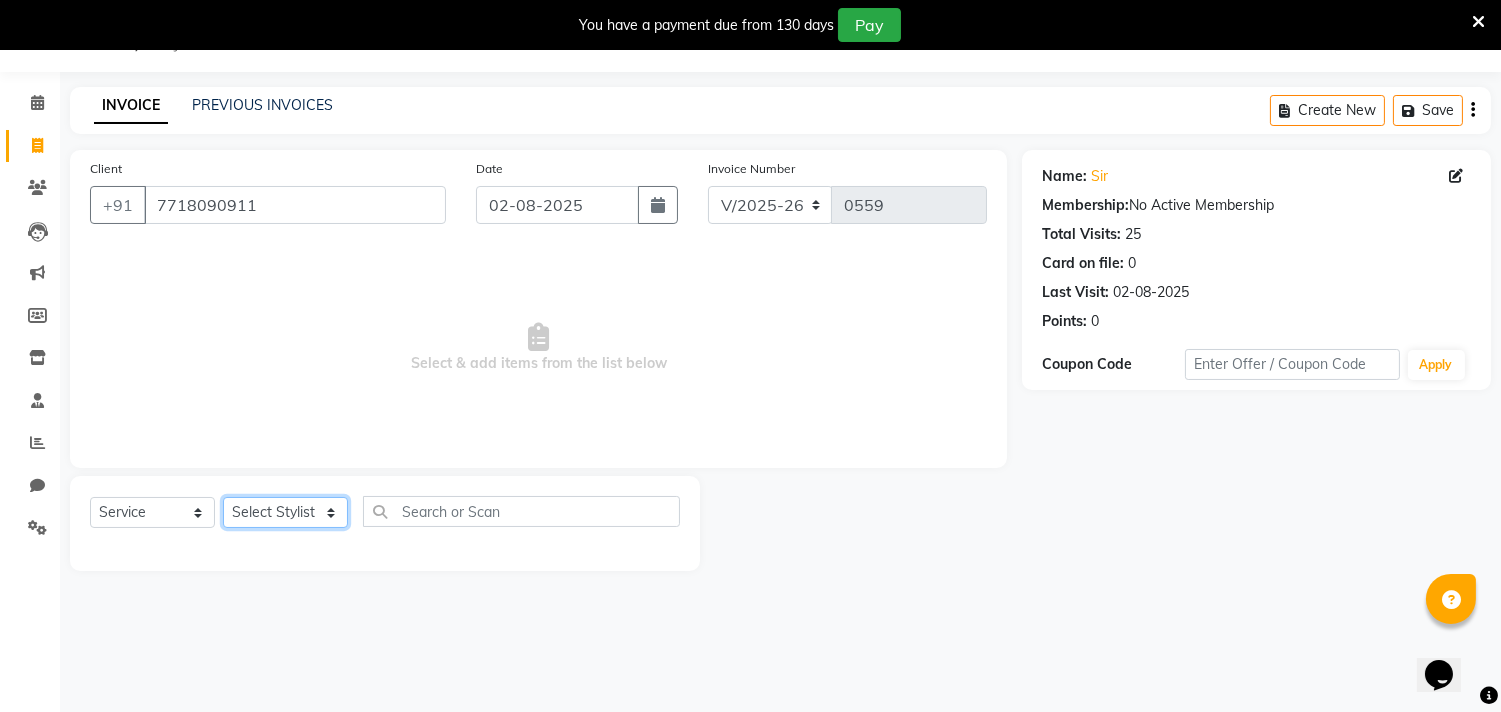 click on "Select Stylist [FIRST] [FIRST] [FIRST] [FIRST] [FIRST]                                                                                                                                                  [FIRST] [FIRST] [FIRST]                                                                                                                                                                 [FIRST] [FIRST]" 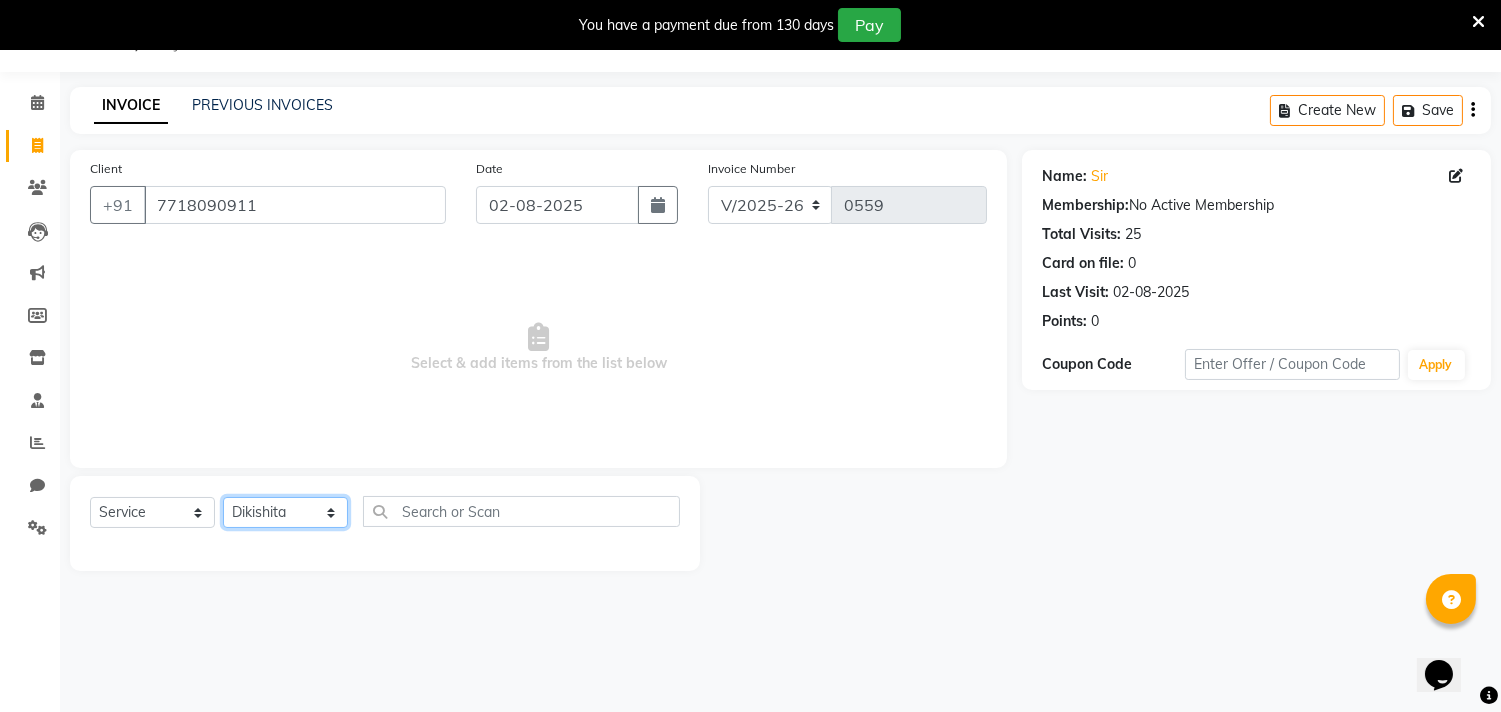 click on "Select Stylist [FIRST] [FIRST] [FIRST] [FIRST] [FIRST]                                                                                                                                                  [FIRST] [FIRST] [FIRST]                                                                                                                                                                 [FIRST] [FIRST]" 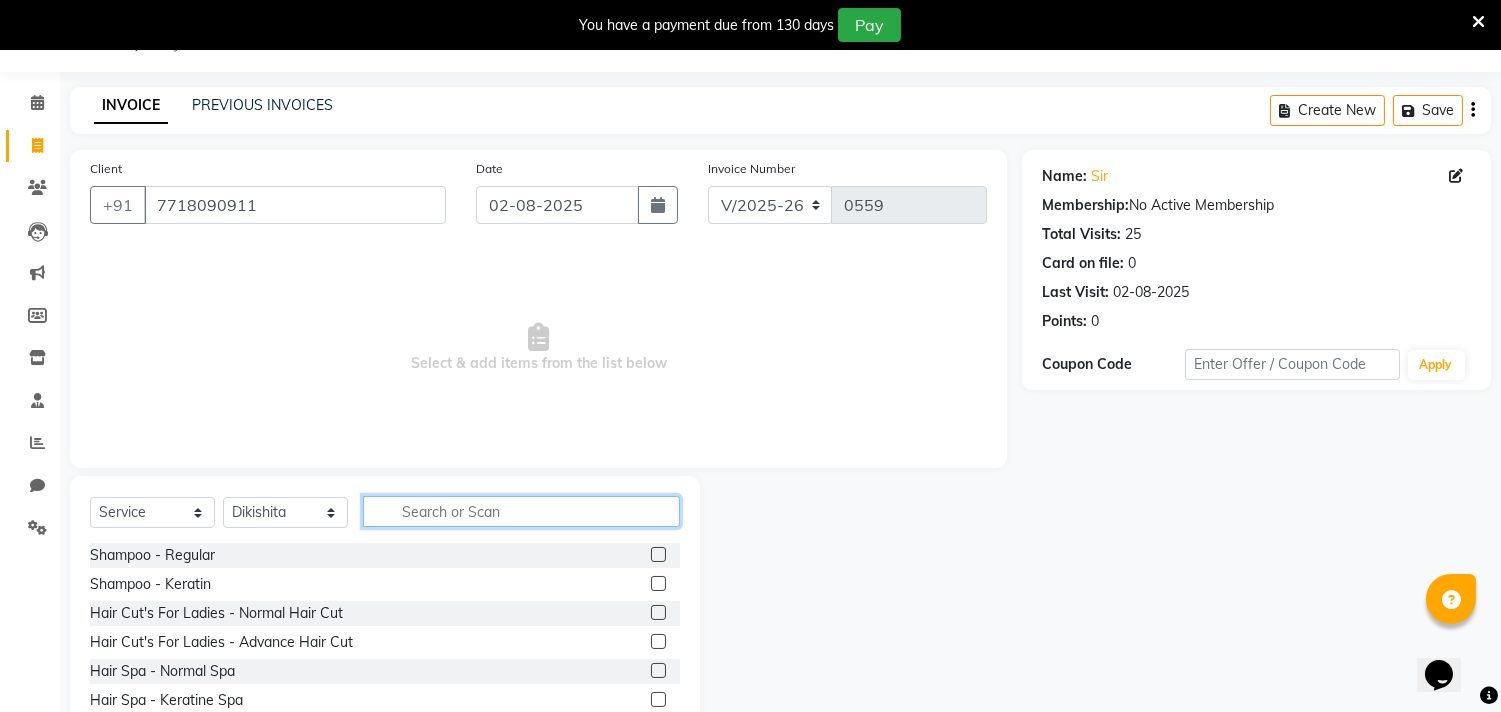 click 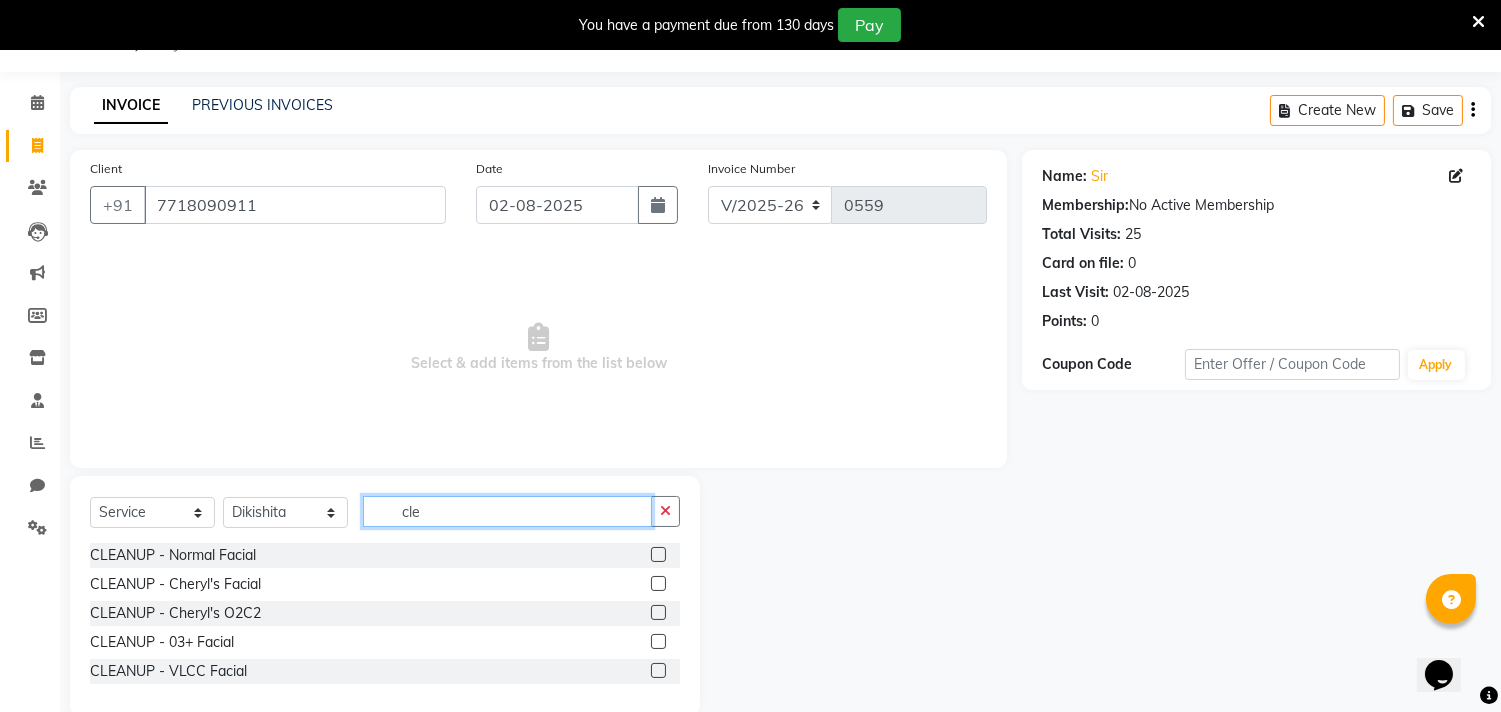 type on "cle" 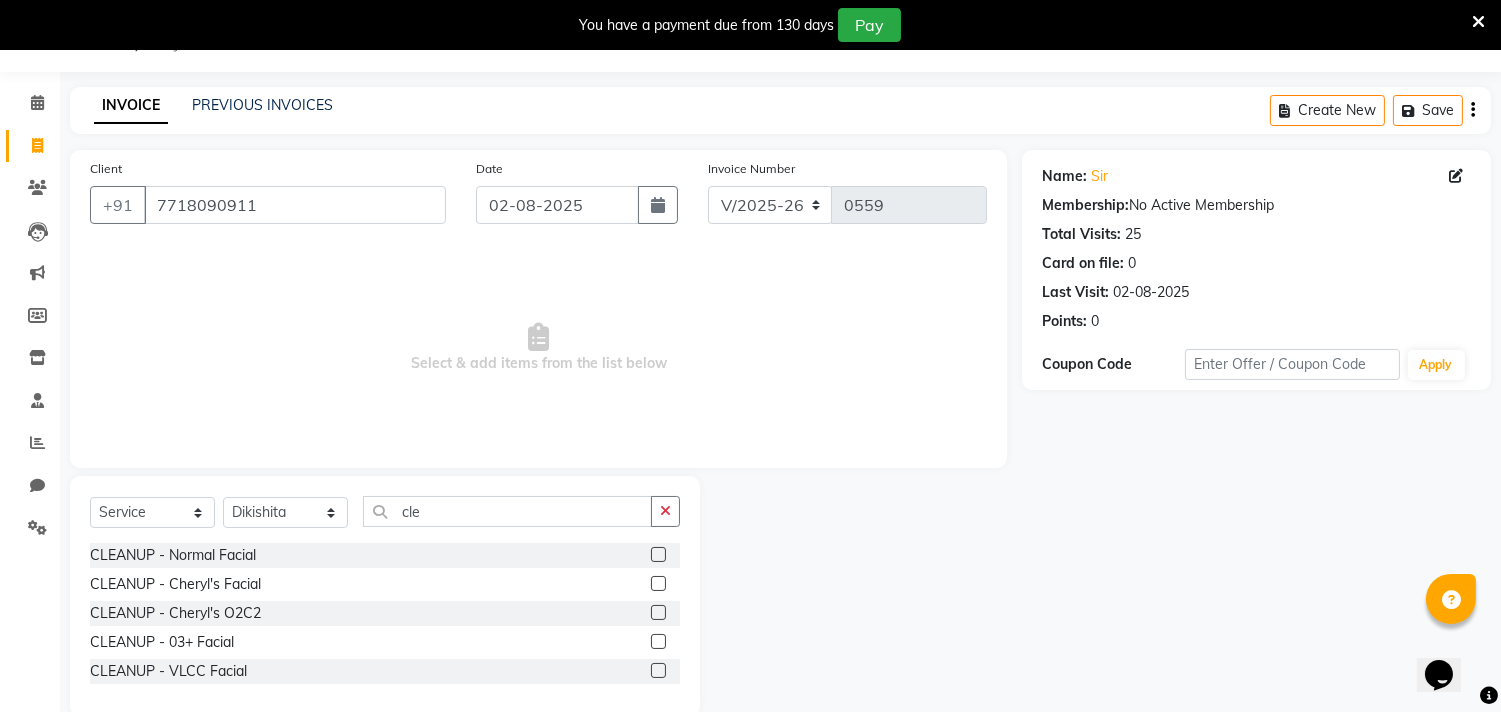 click 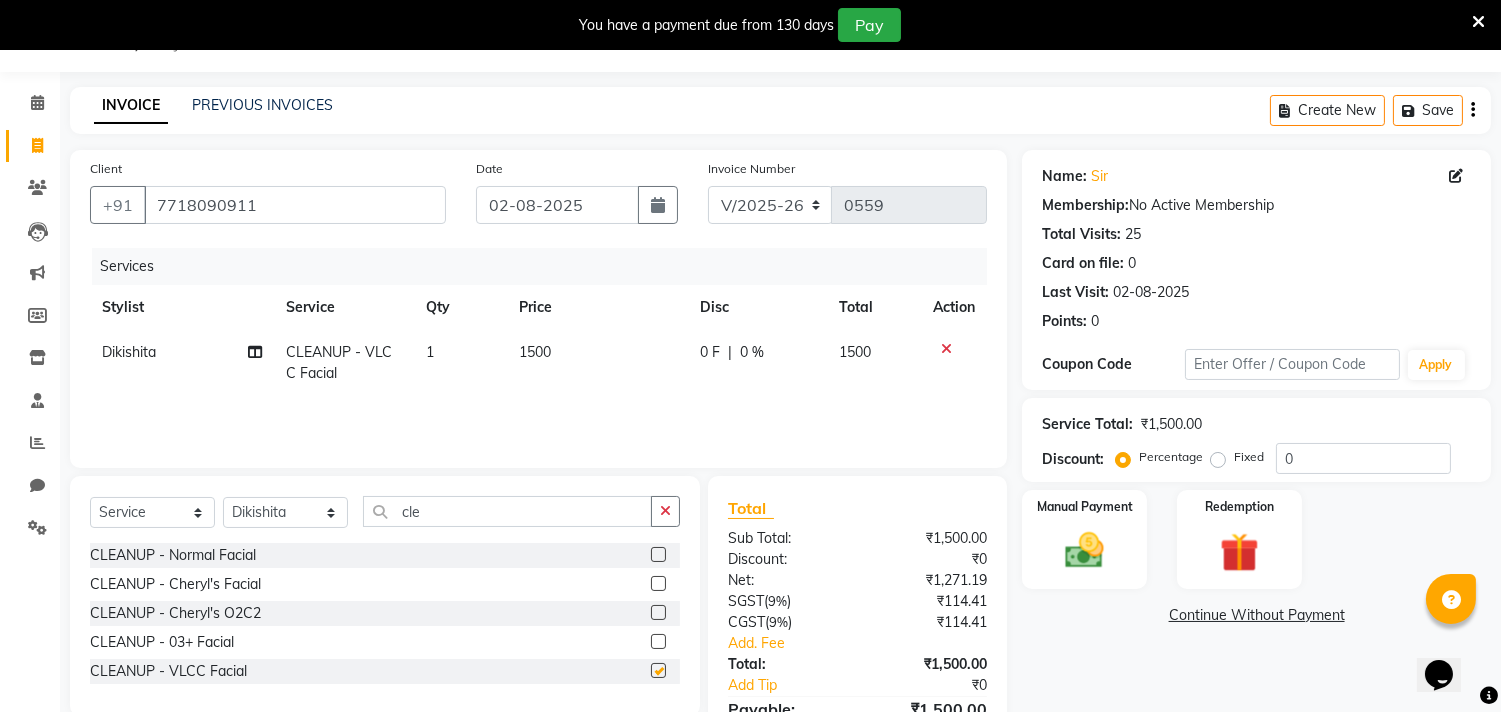 checkbox on "false" 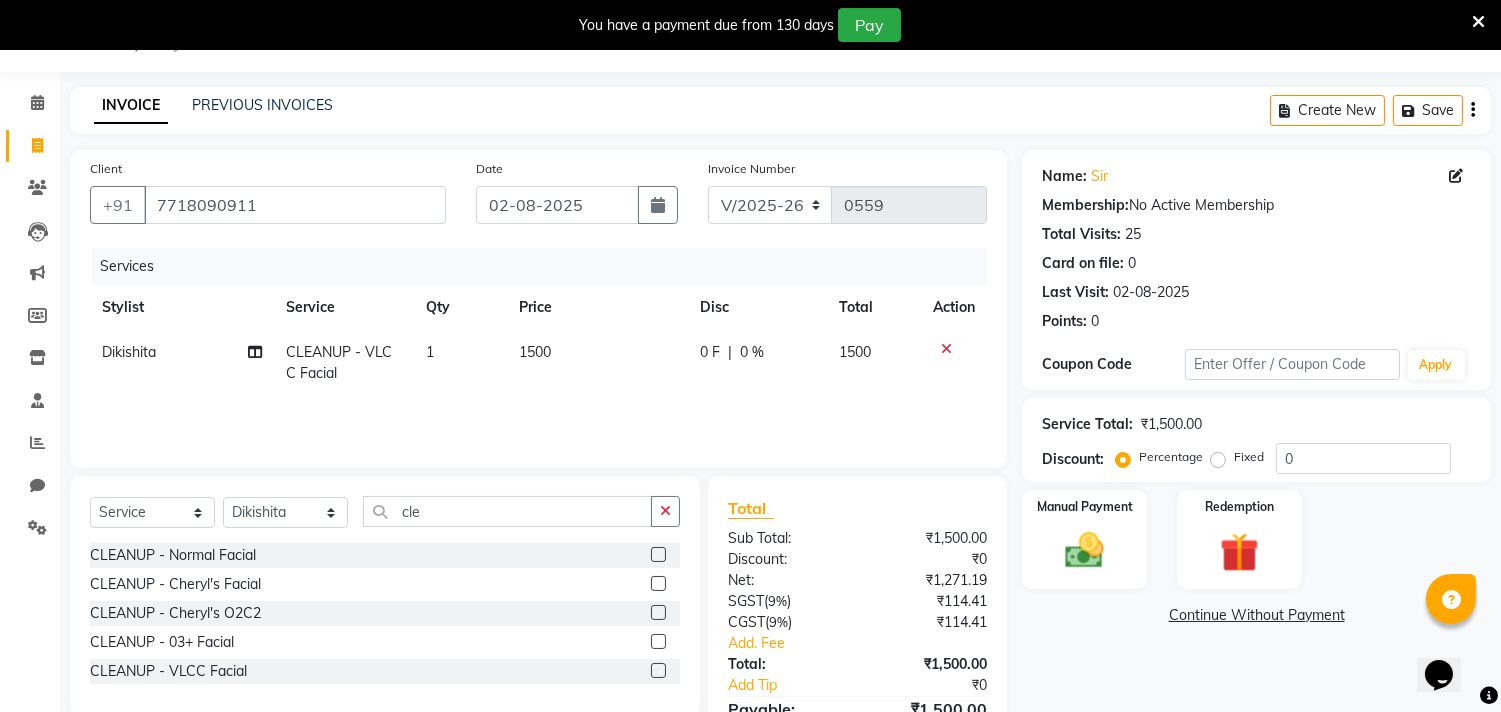 click 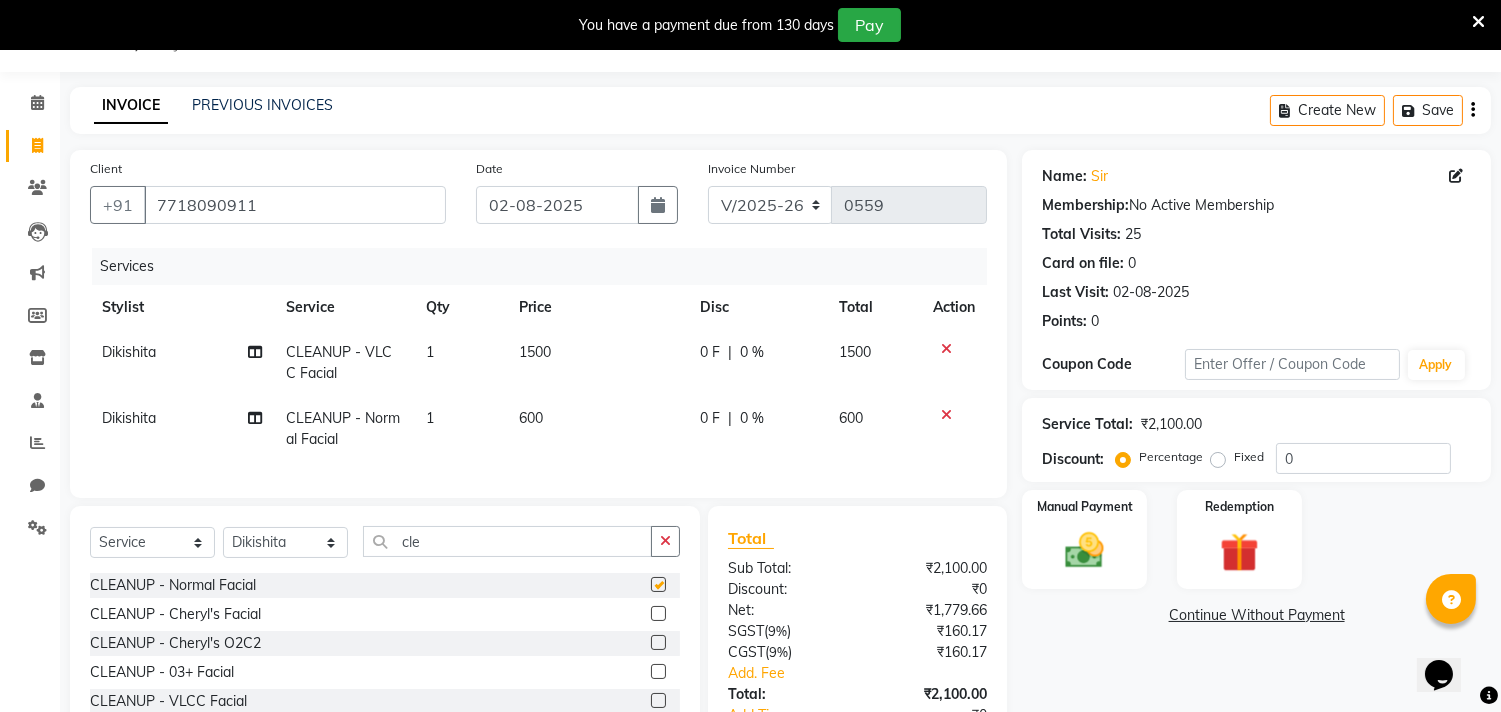 checkbox on "false" 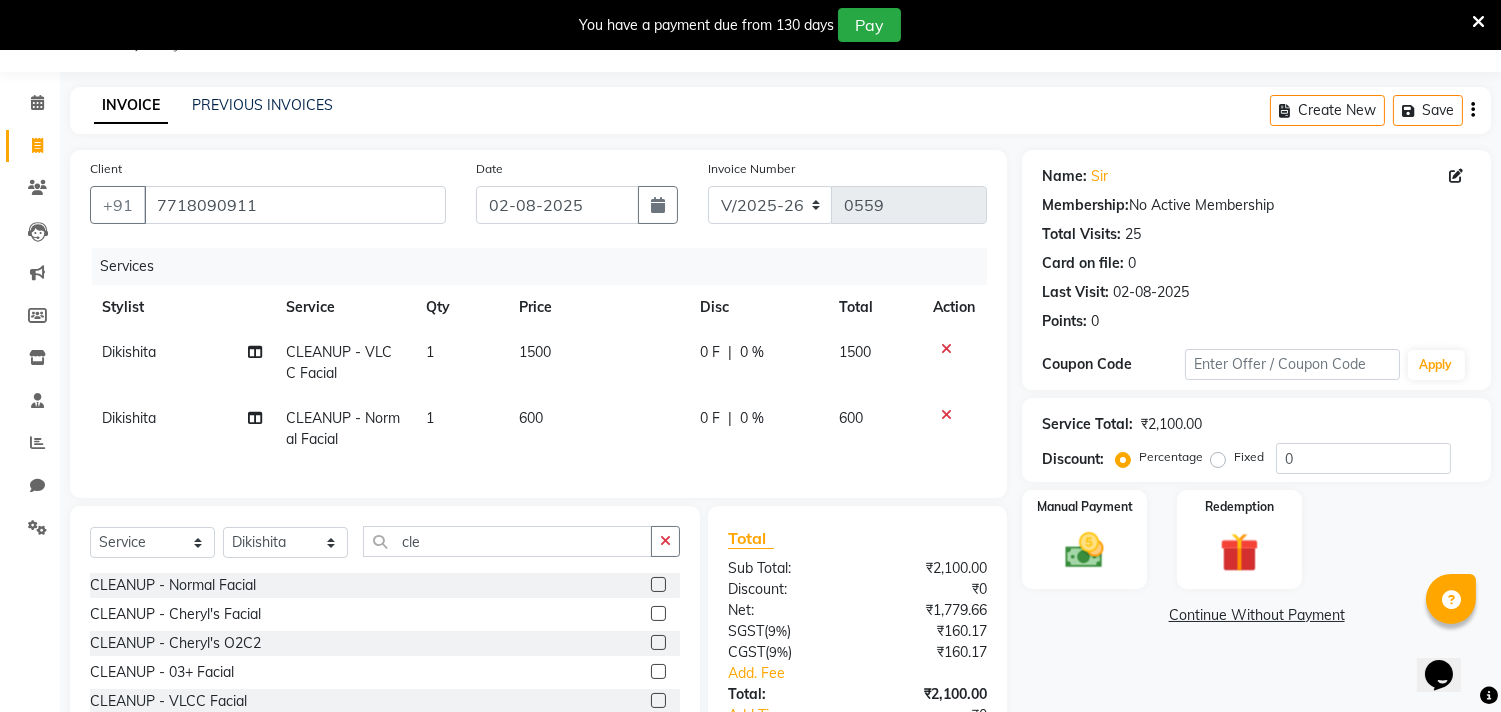 click 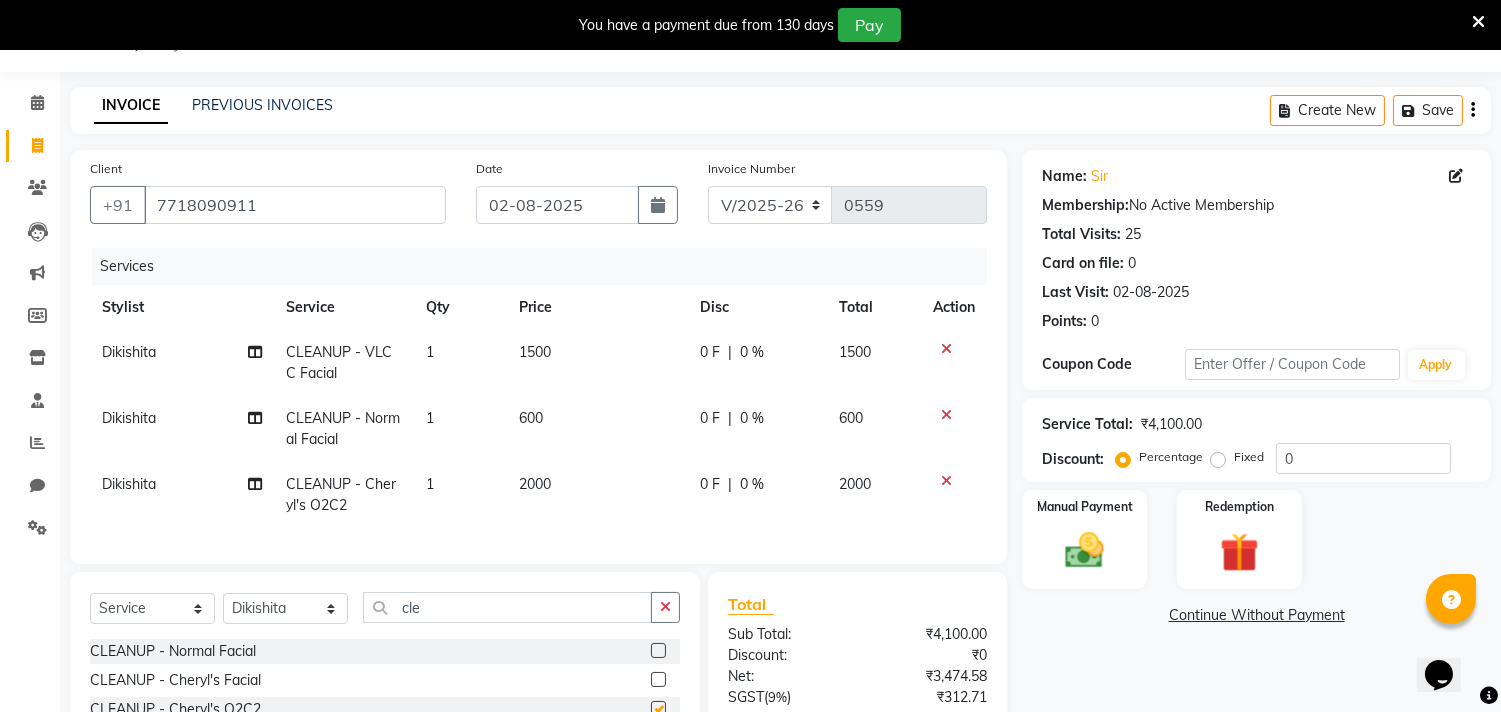 checkbox on "false" 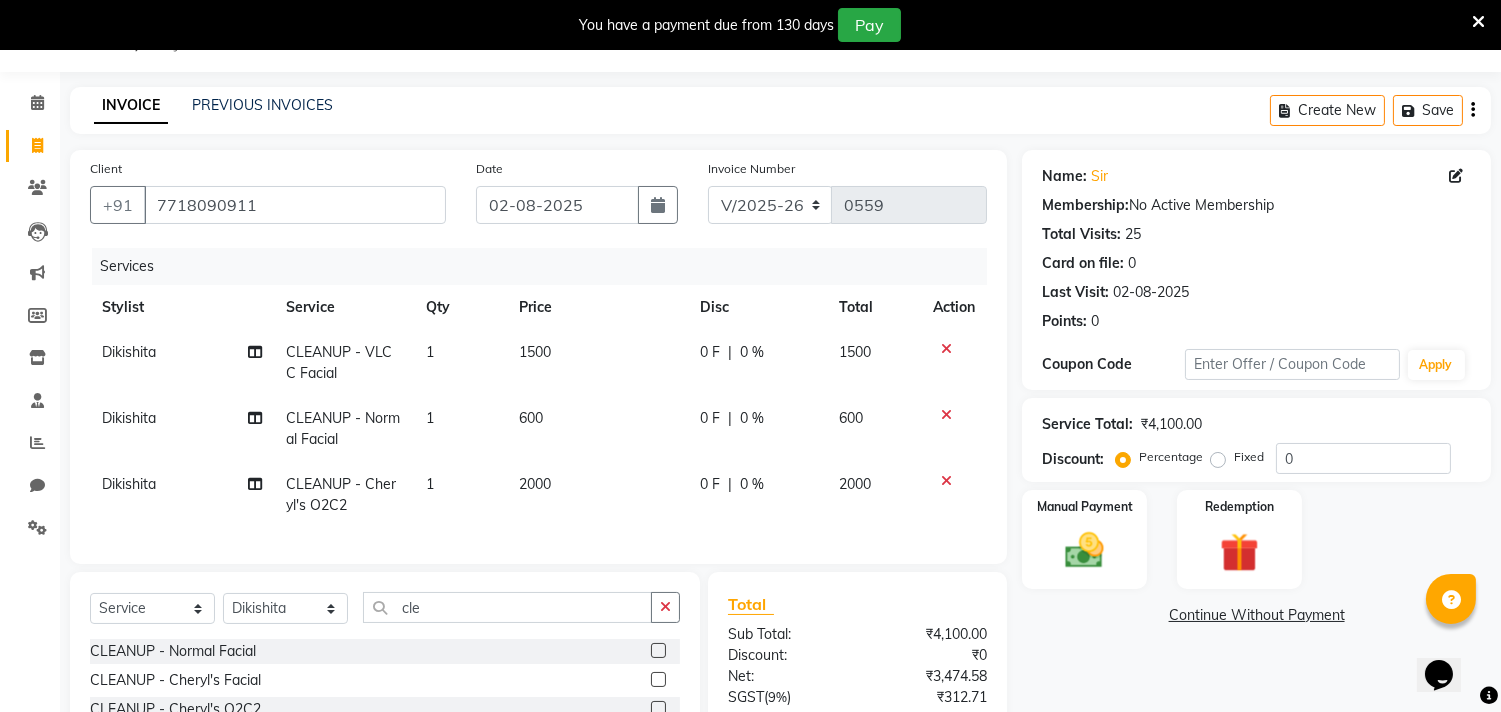 click 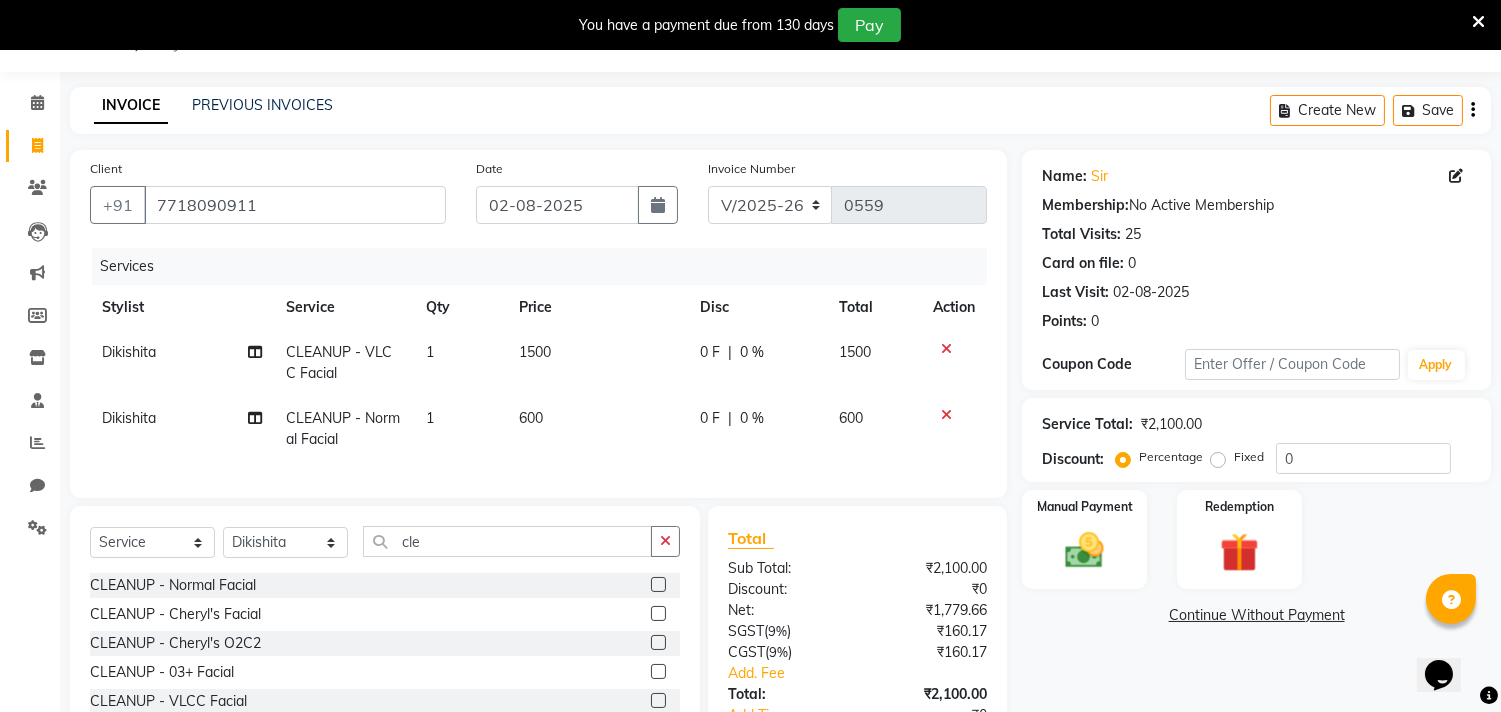click 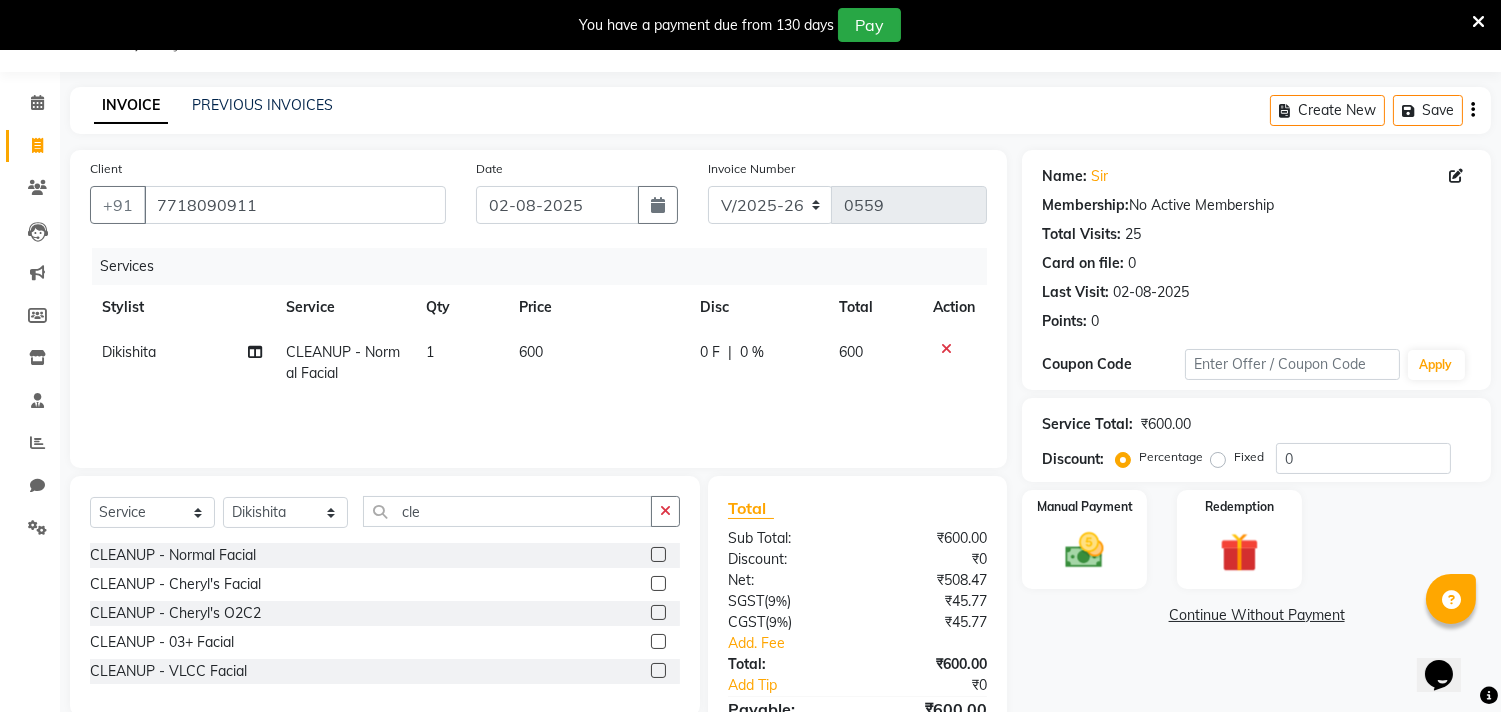 click on "600" 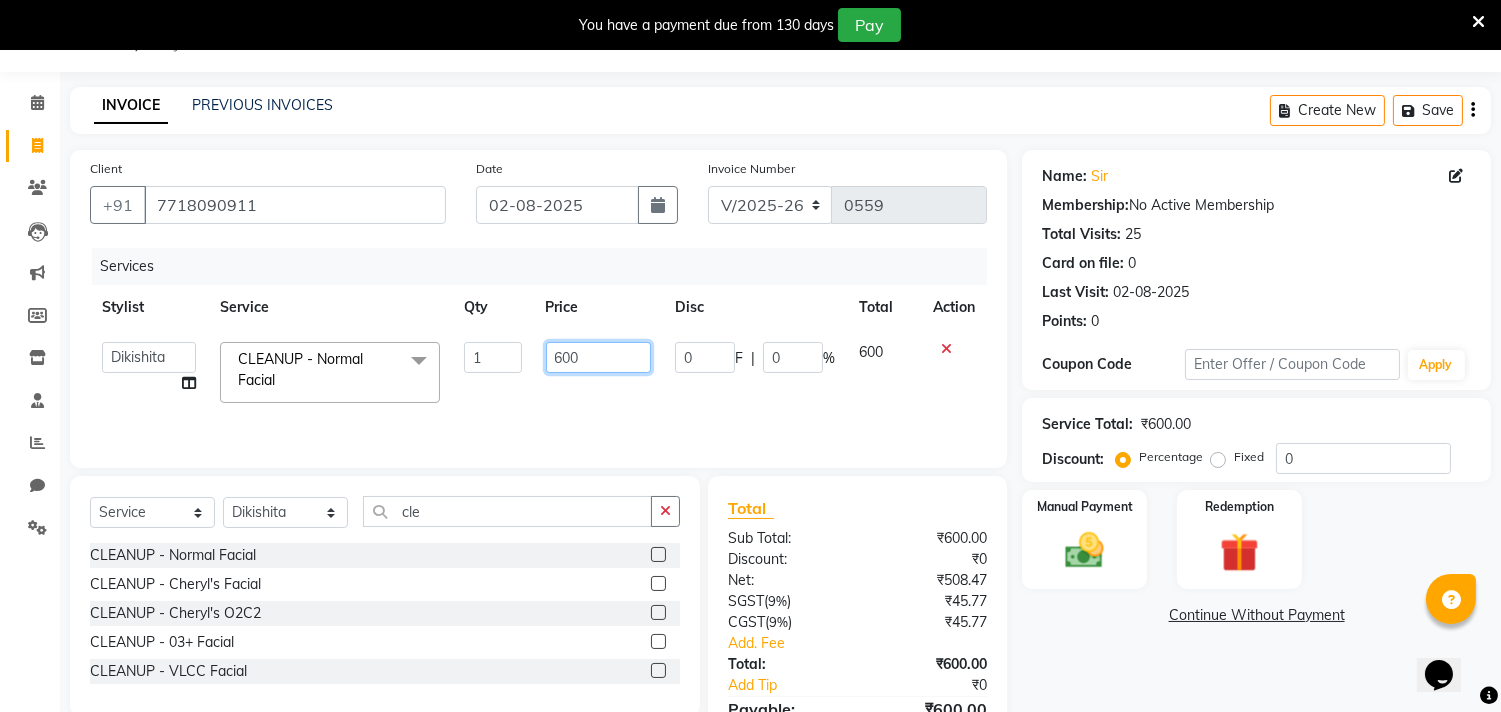 click on "600" 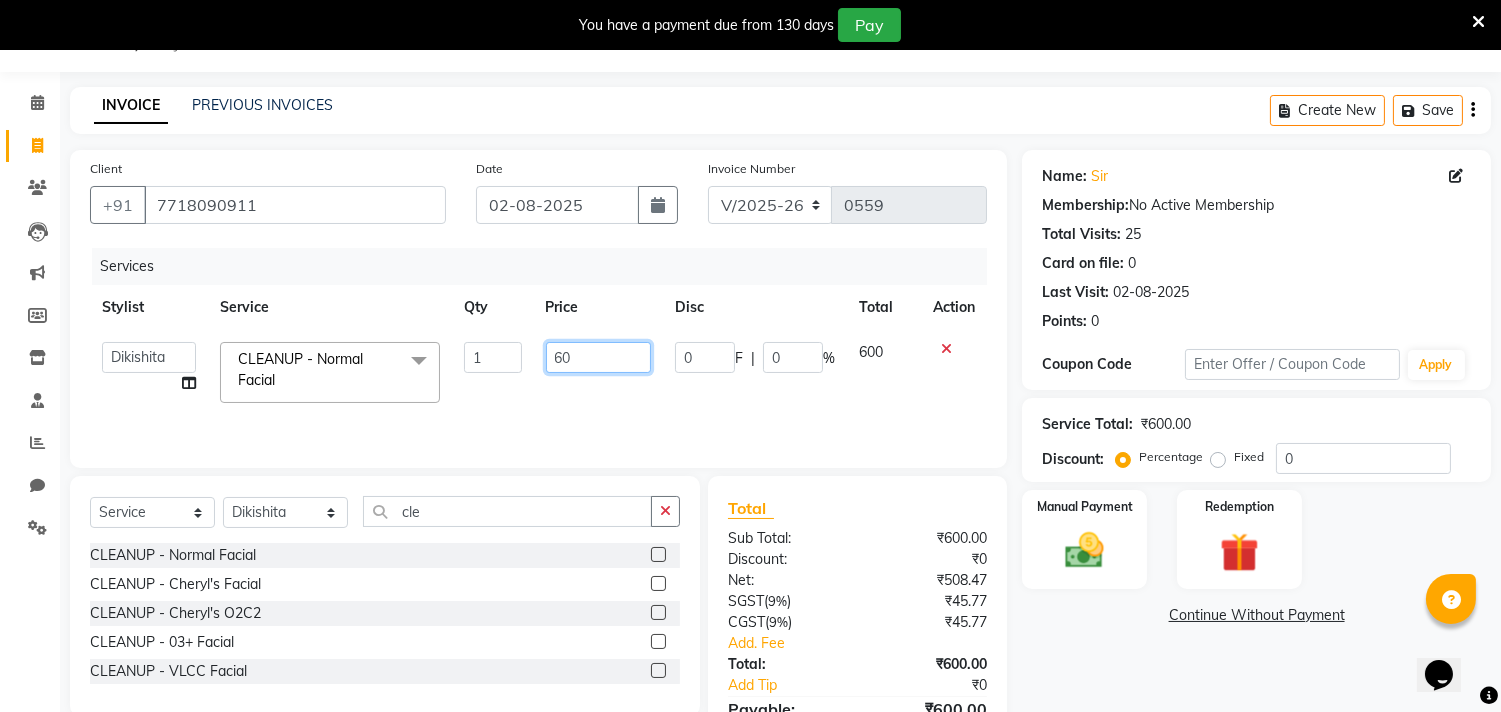 type on "6" 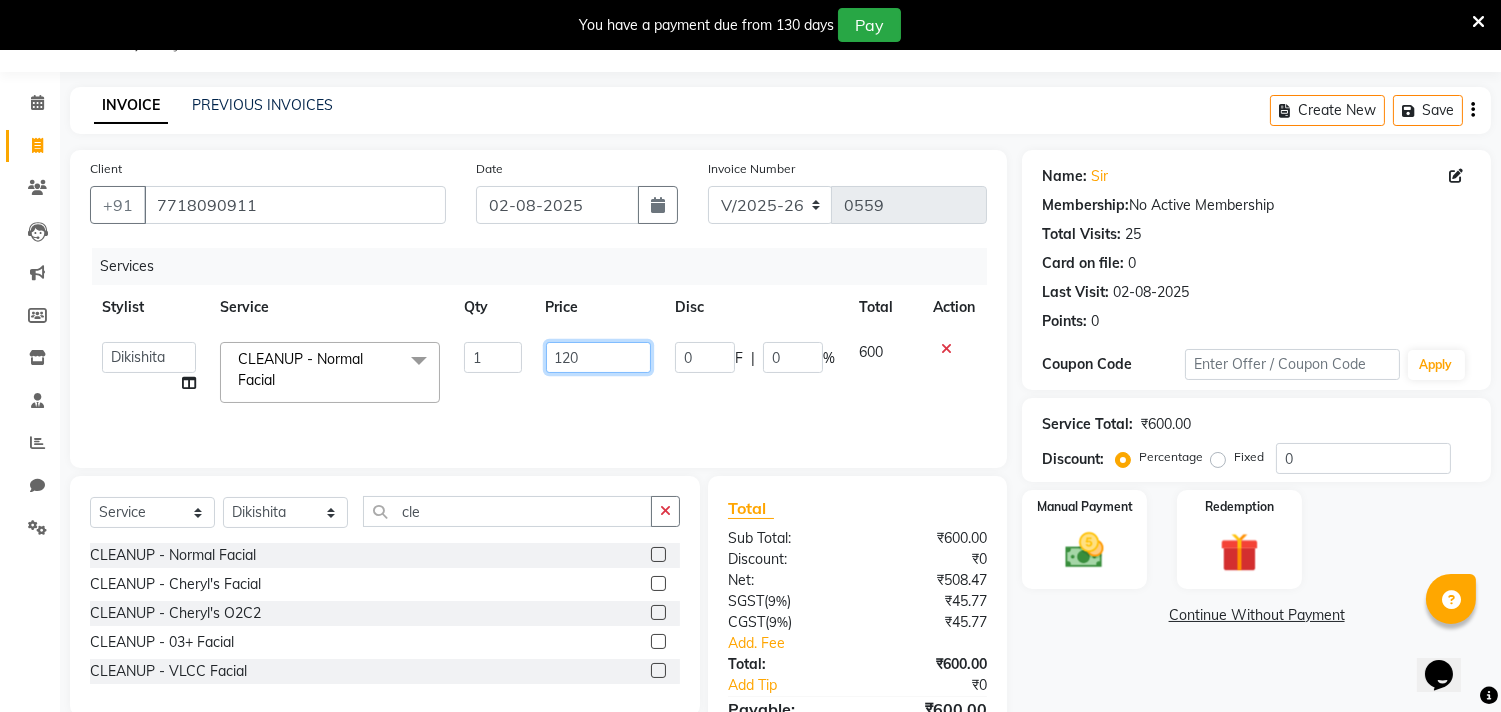 type on "1200" 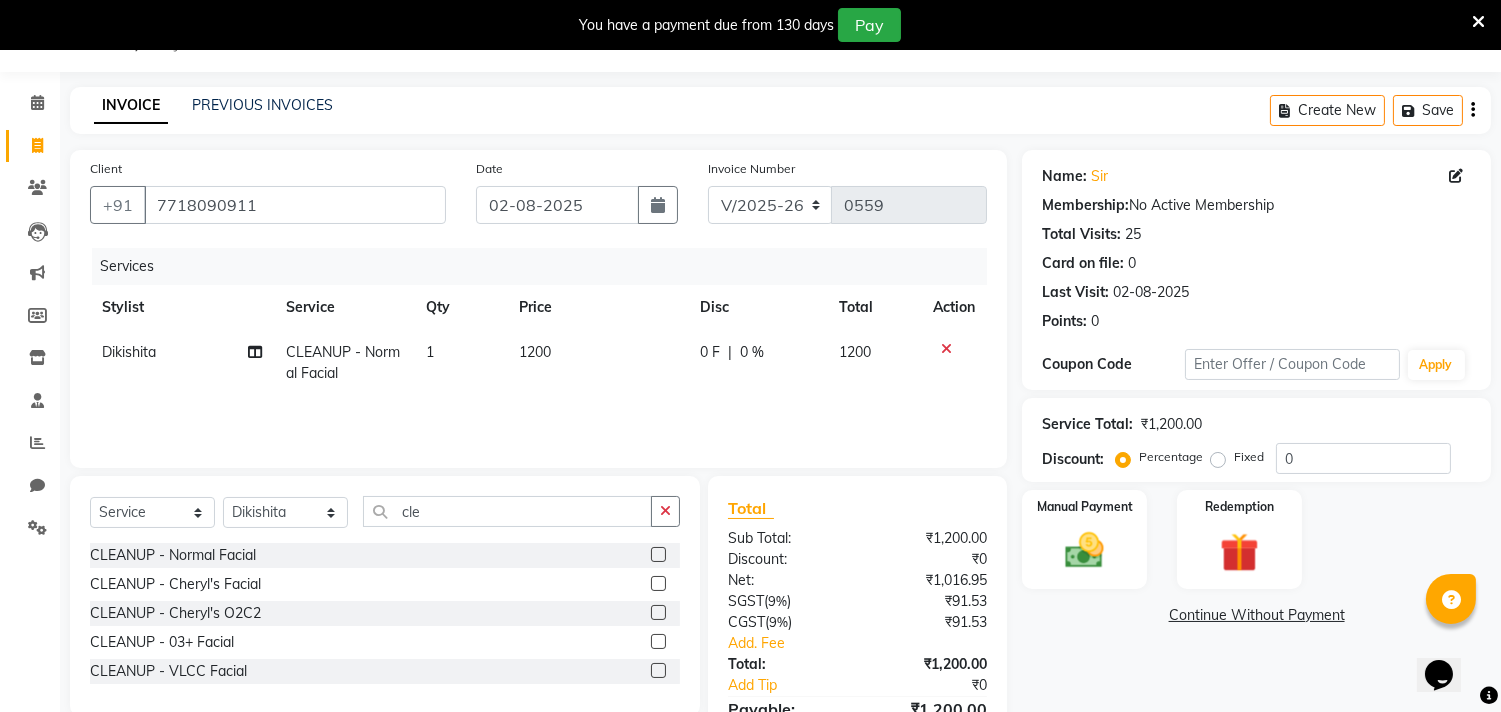 click on "1200" 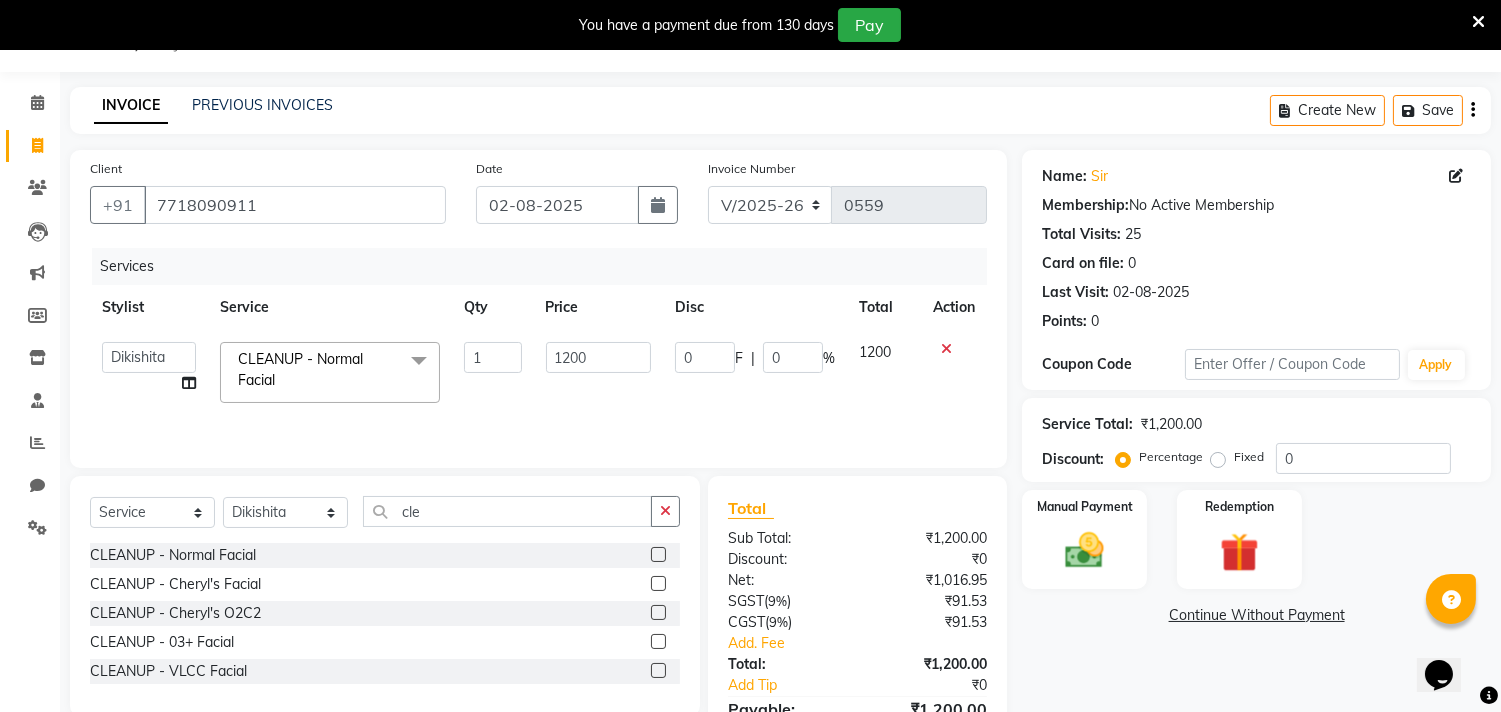 click 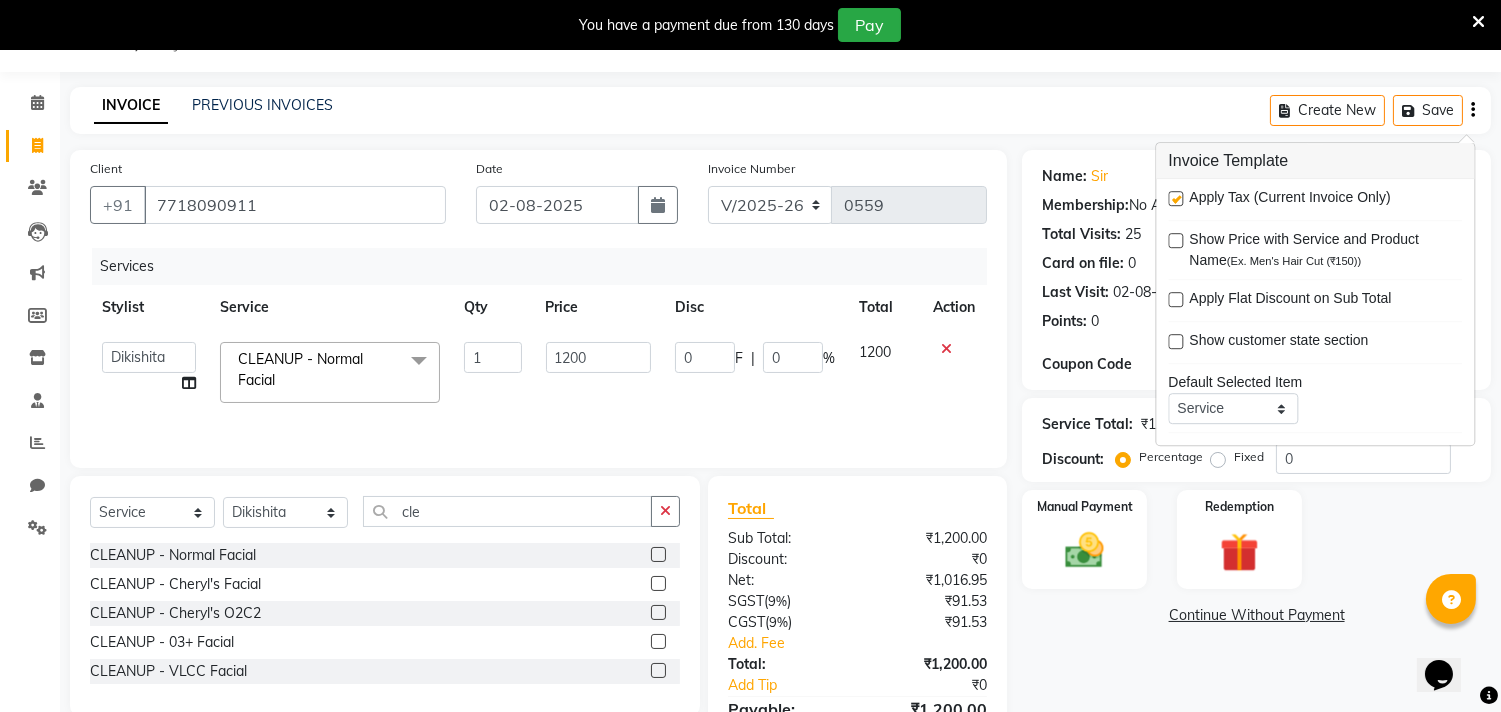 click at bounding box center [1175, 198] 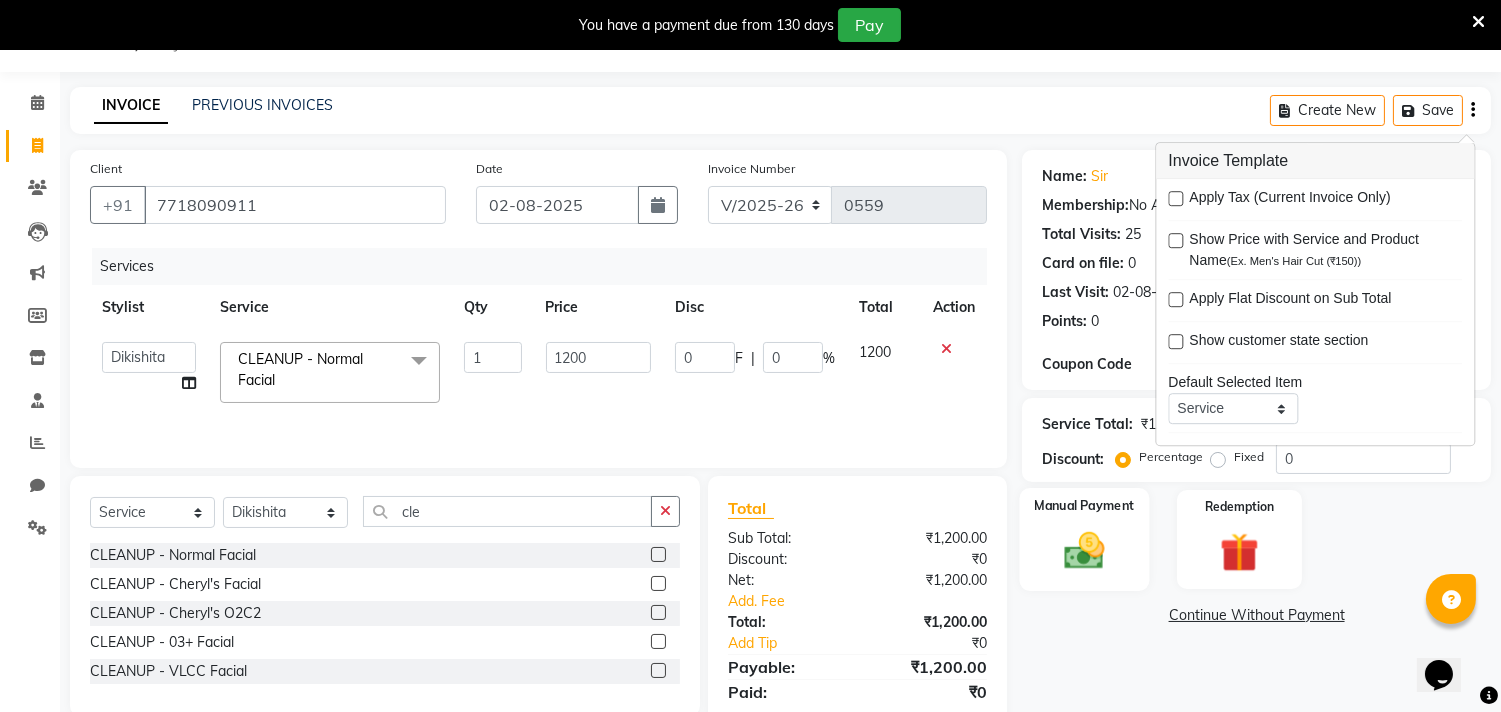 click 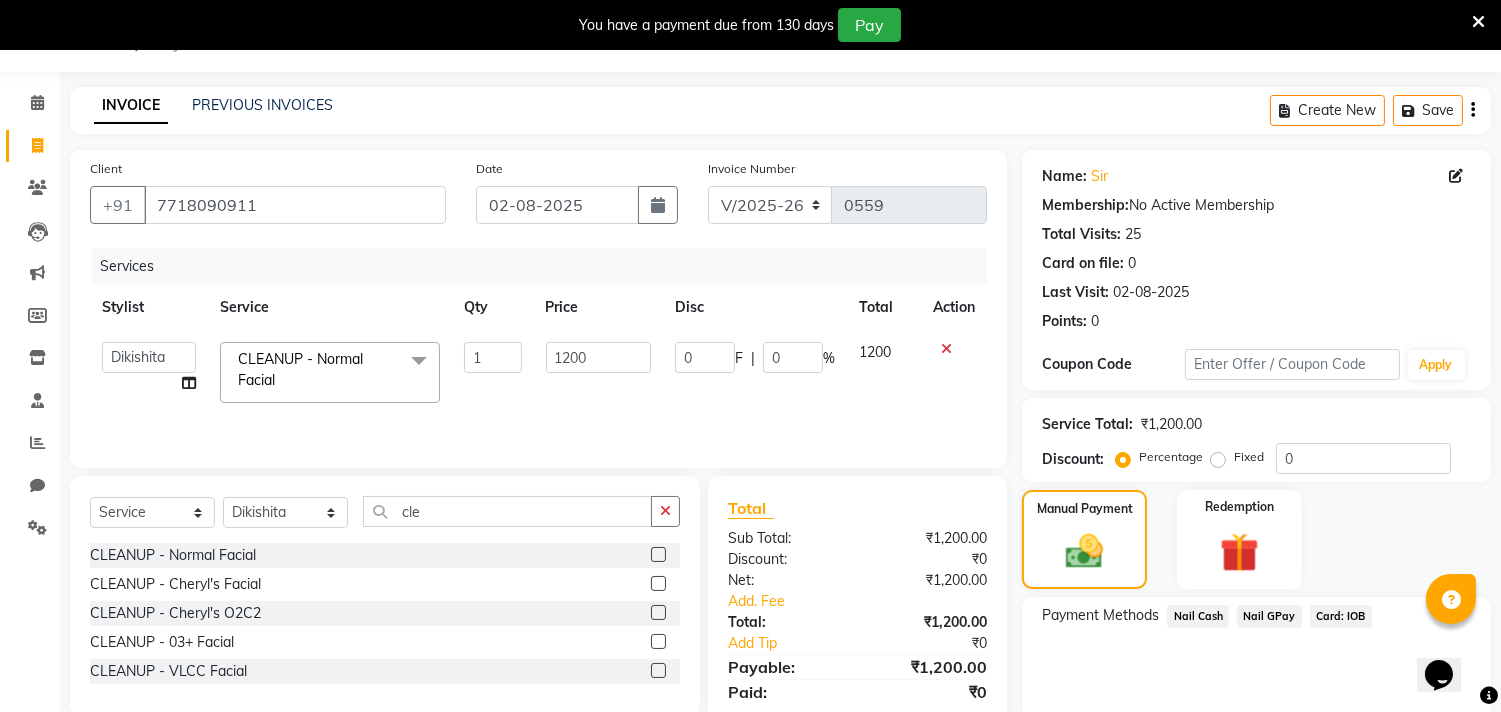 click on "Card: IOB" 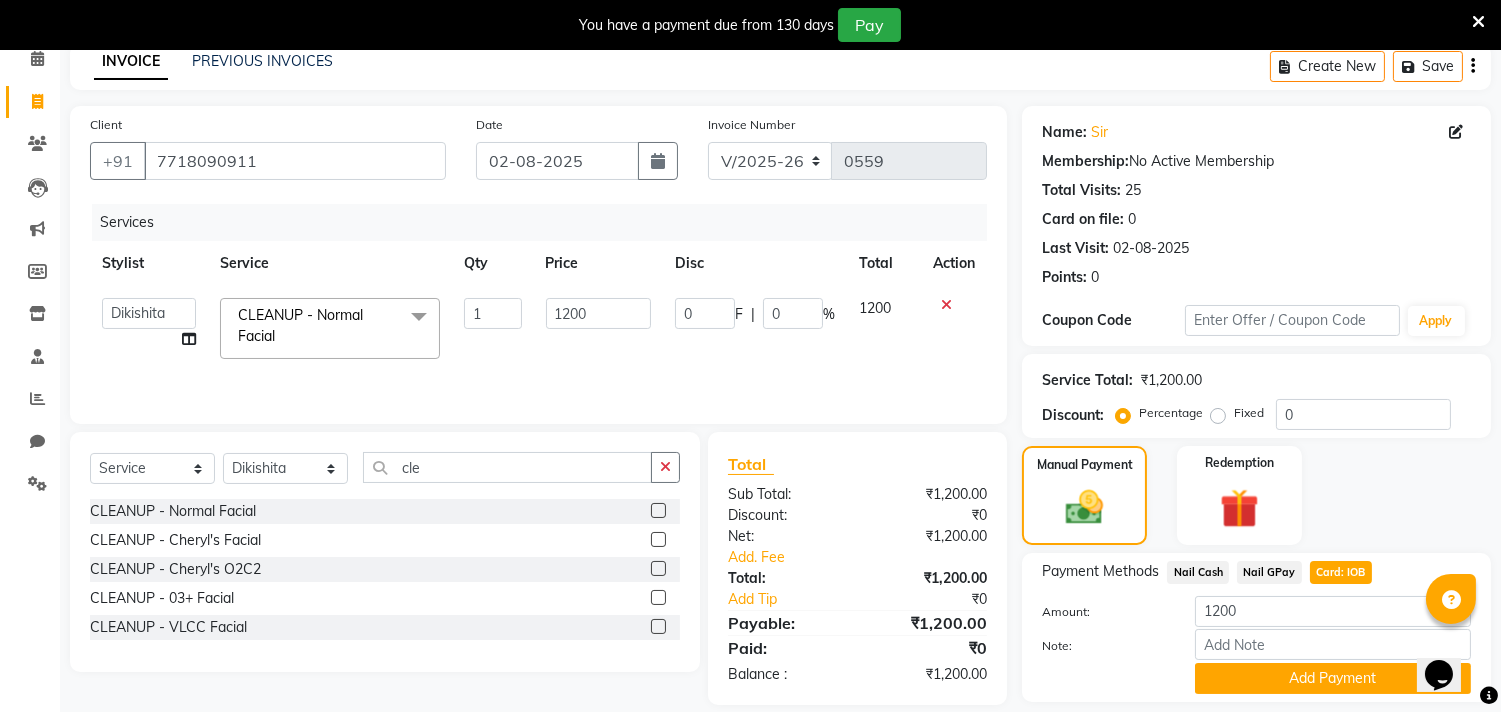 scroll, scrollTop: 138, scrollLeft: 0, axis: vertical 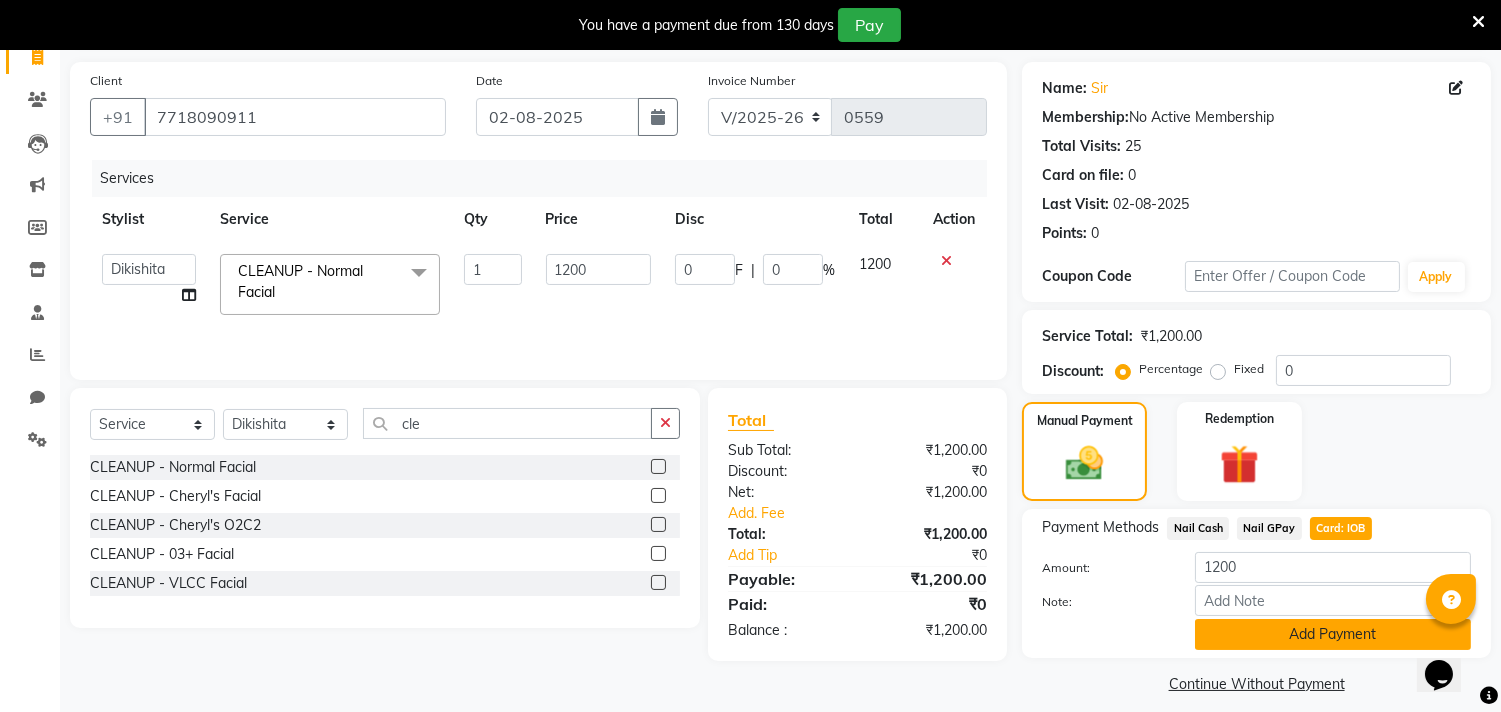 click on "Add Payment" 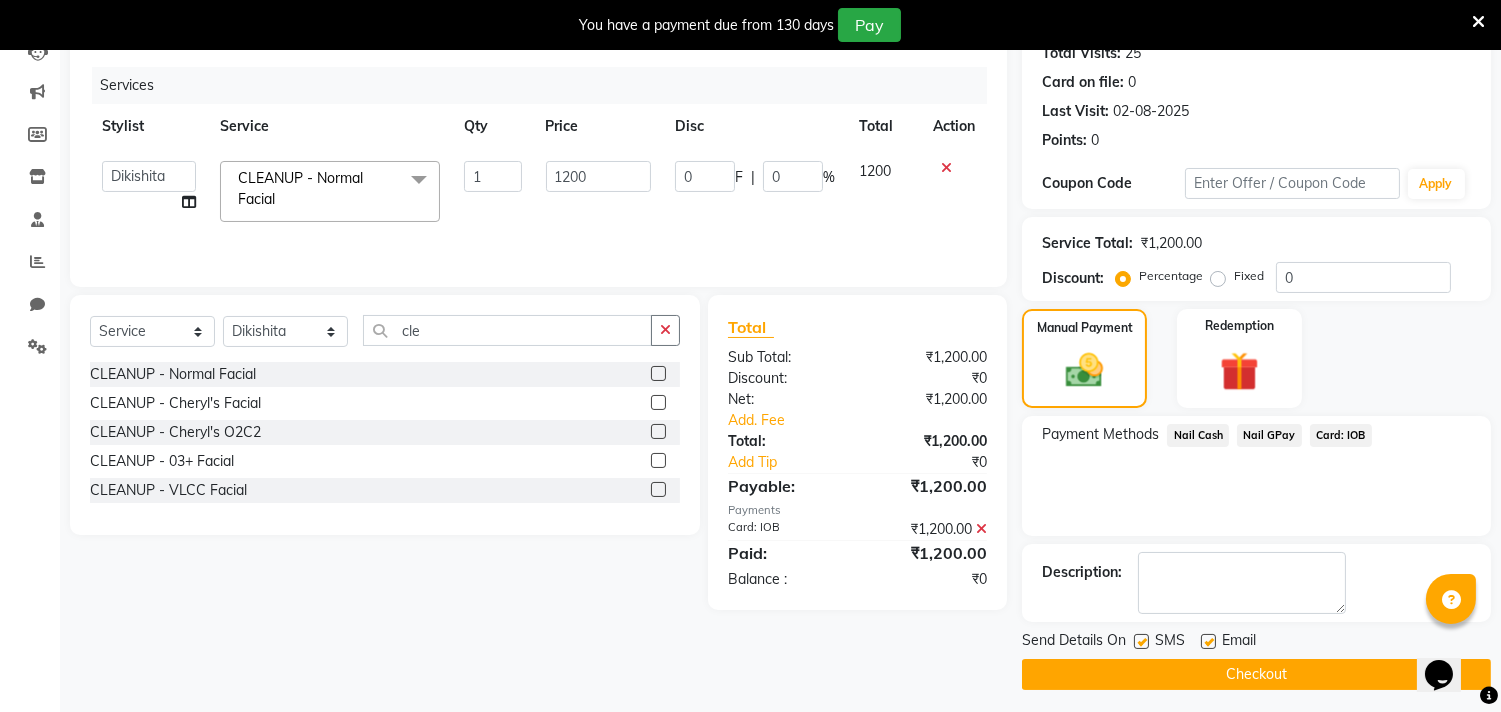 scroll, scrollTop: 237, scrollLeft: 0, axis: vertical 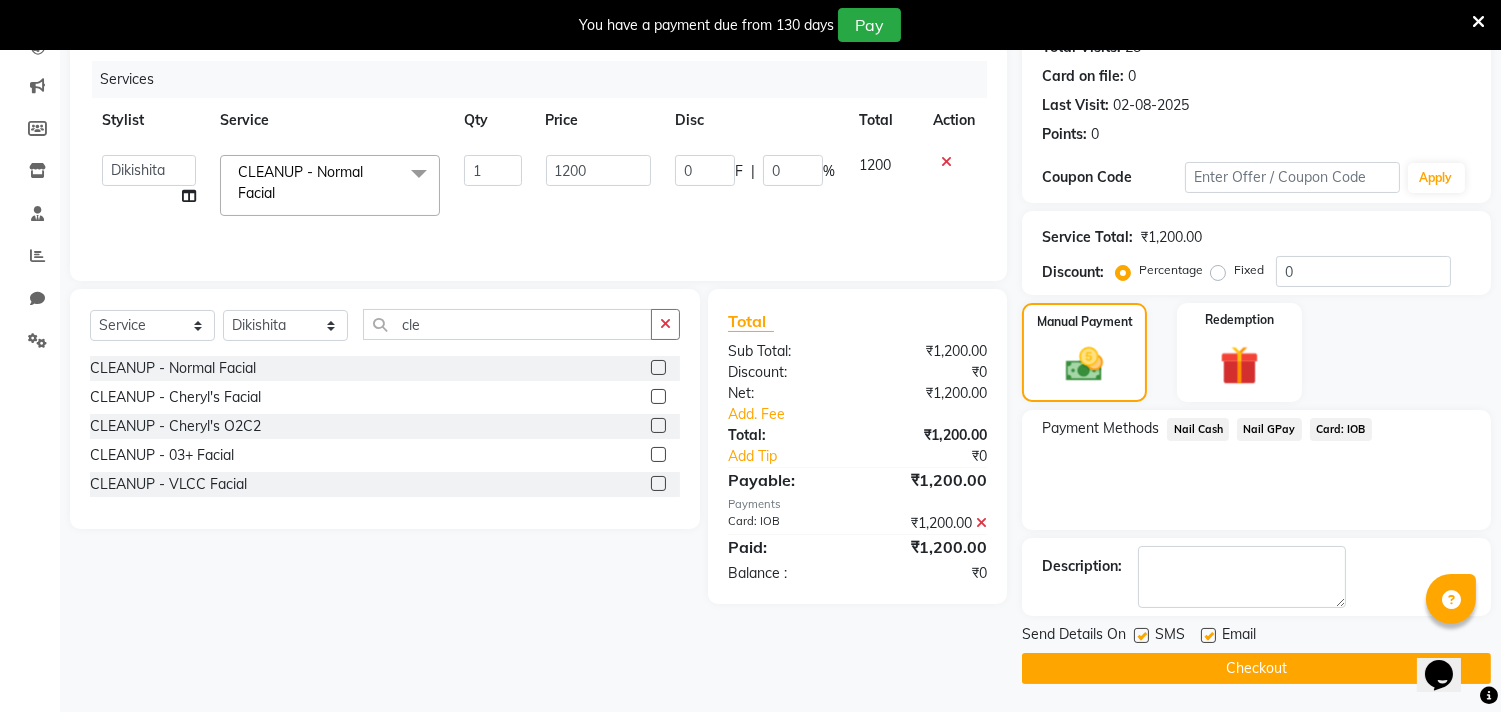 click on "Checkout" 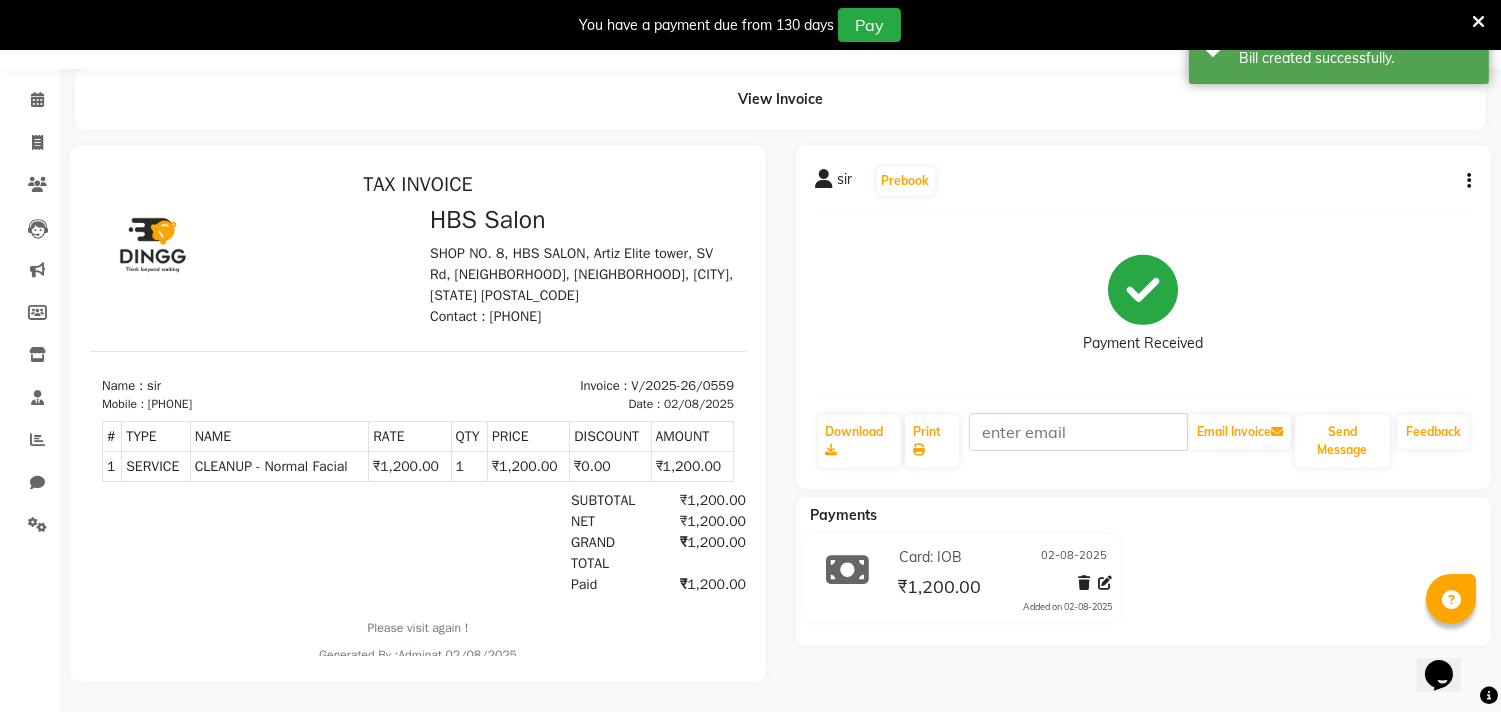 scroll, scrollTop: 0, scrollLeft: 0, axis: both 